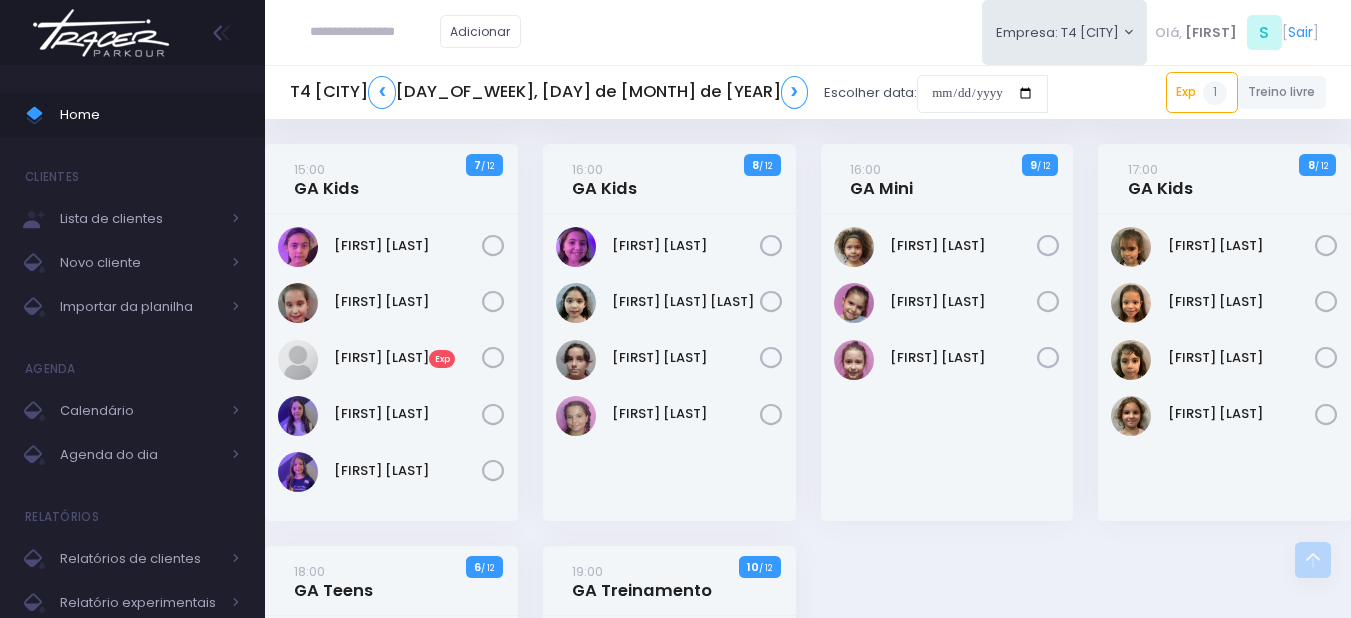 scroll, scrollTop: 400, scrollLeft: 0, axis: vertical 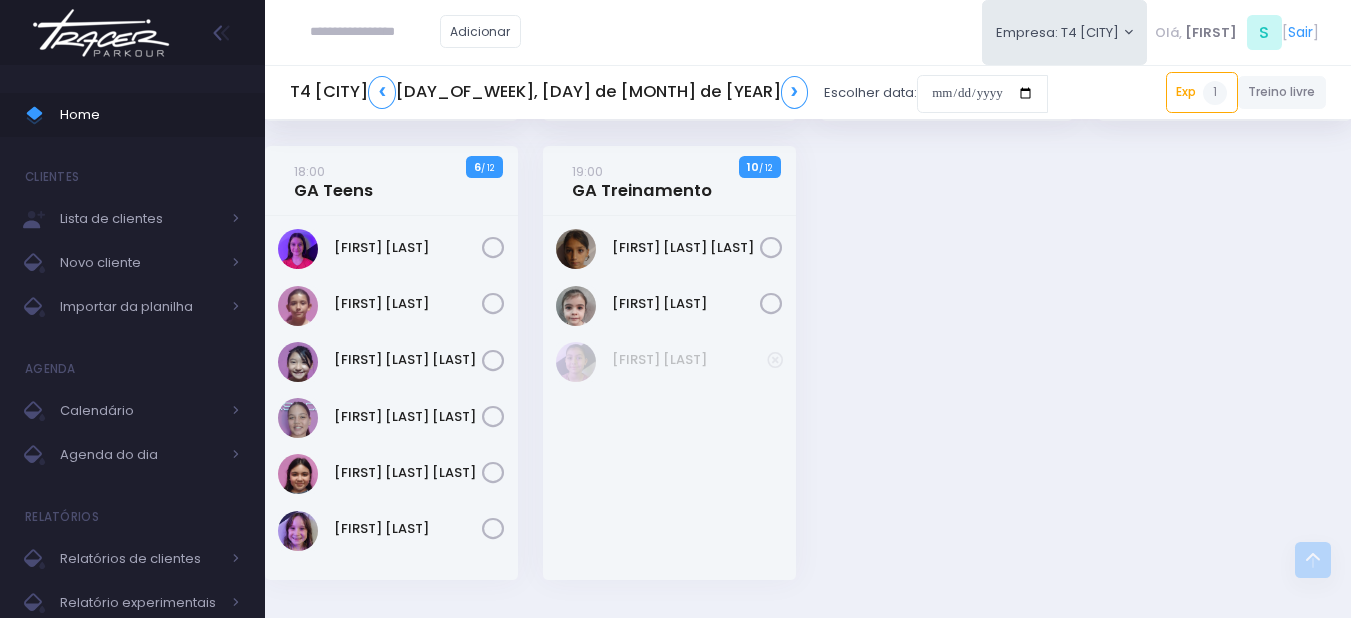 click at bounding box center [375, 32] 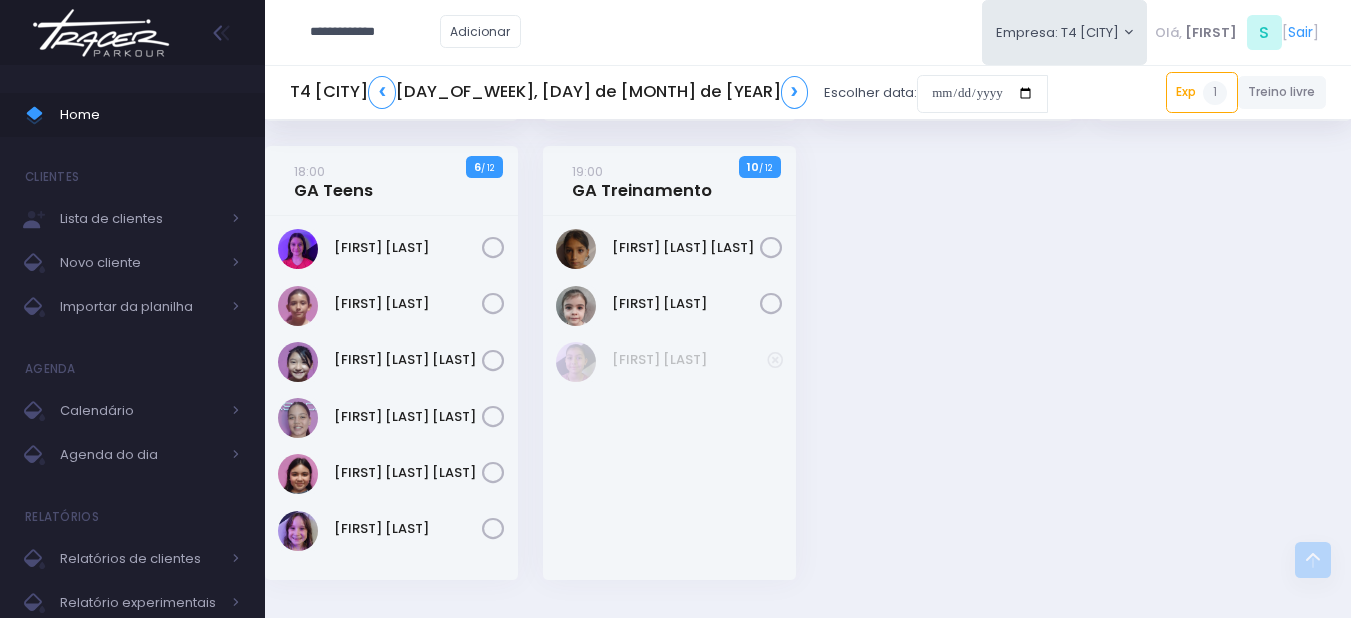 click on "**********" at bounding box center [375, 32] 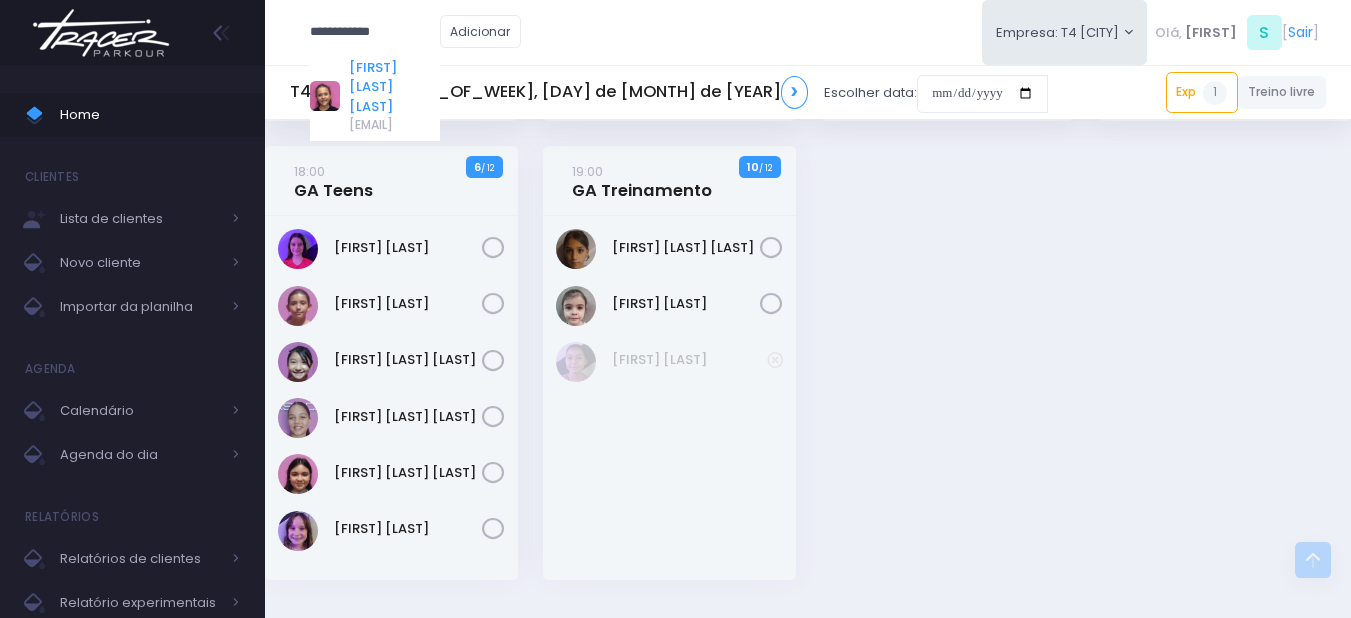 click on "[FIRST] [LAST] e [LAST]" at bounding box center (394, 77) 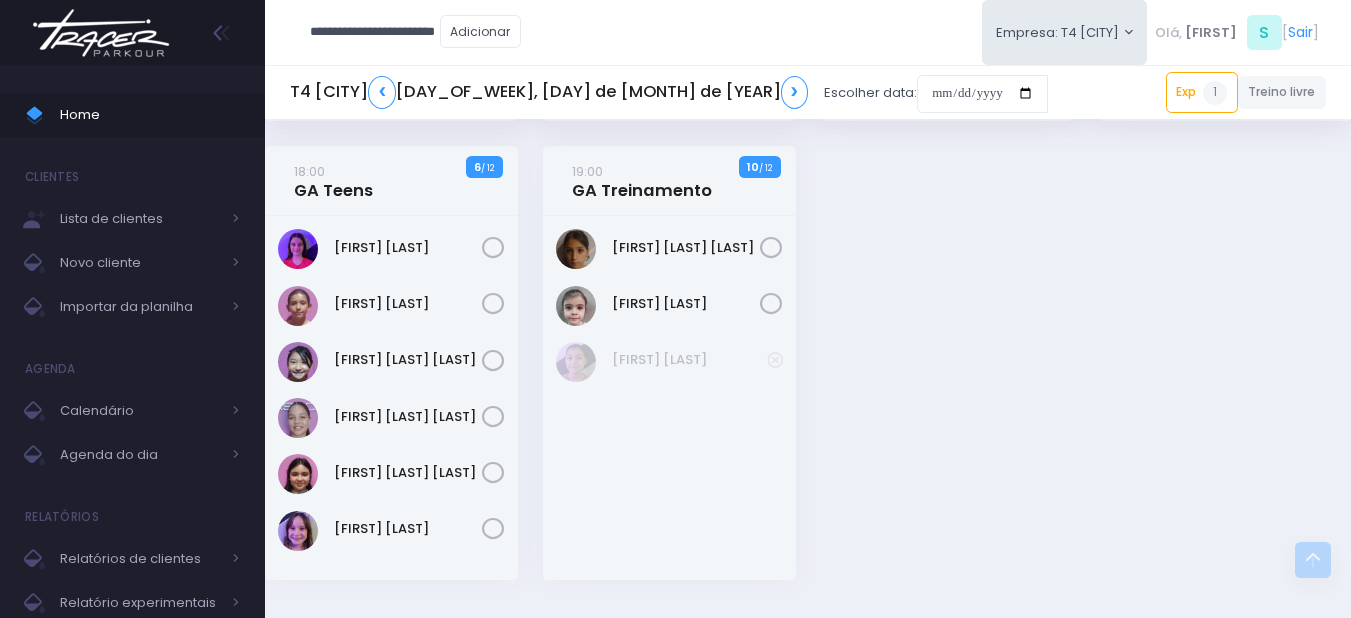 scroll, scrollTop: 0, scrollLeft: 0, axis: both 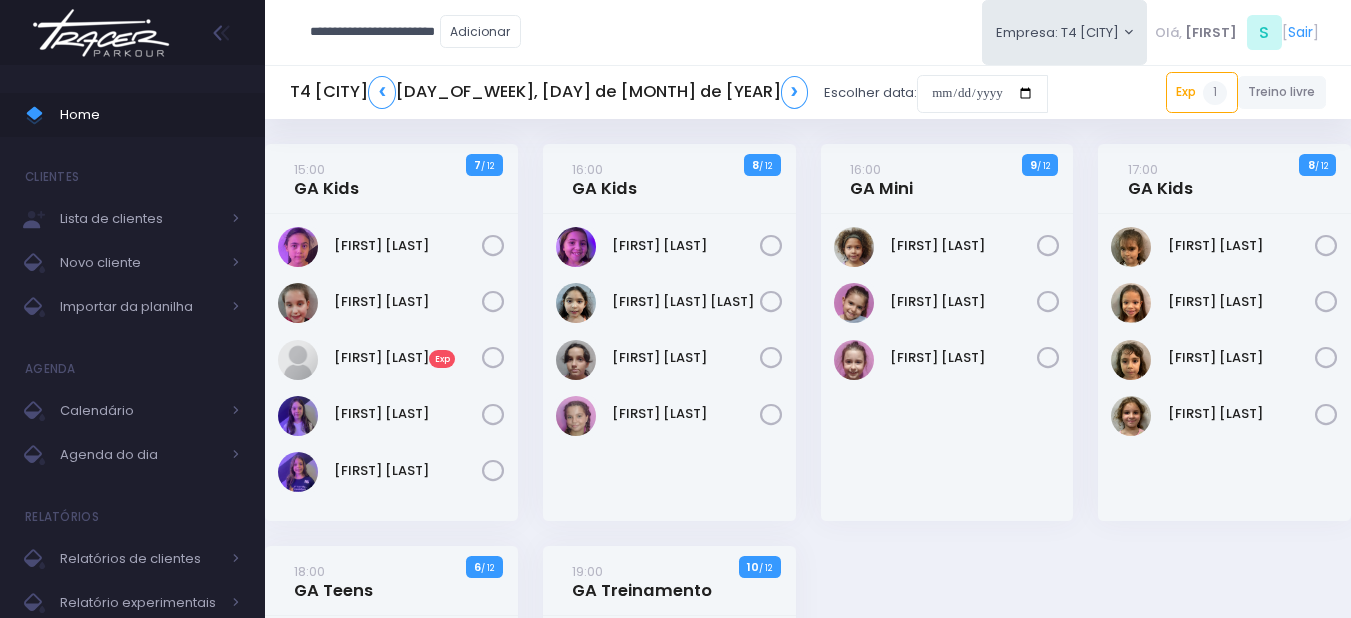 type on "**********" 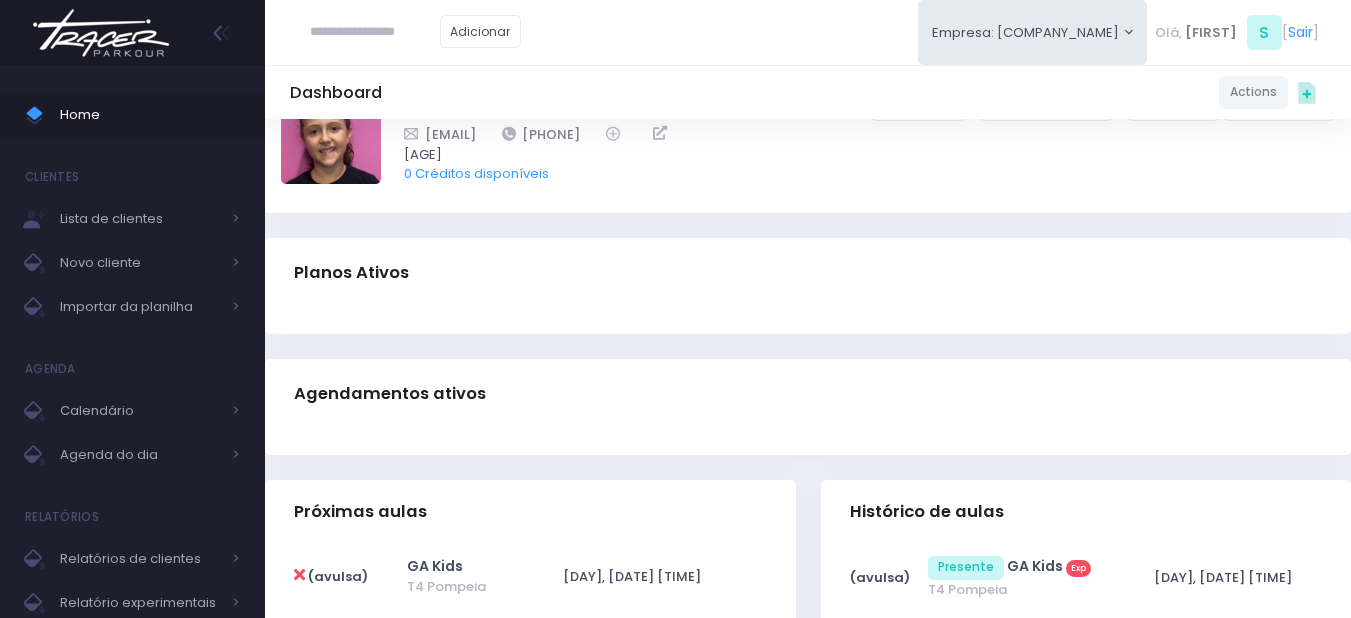 scroll, scrollTop: 0, scrollLeft: 0, axis: both 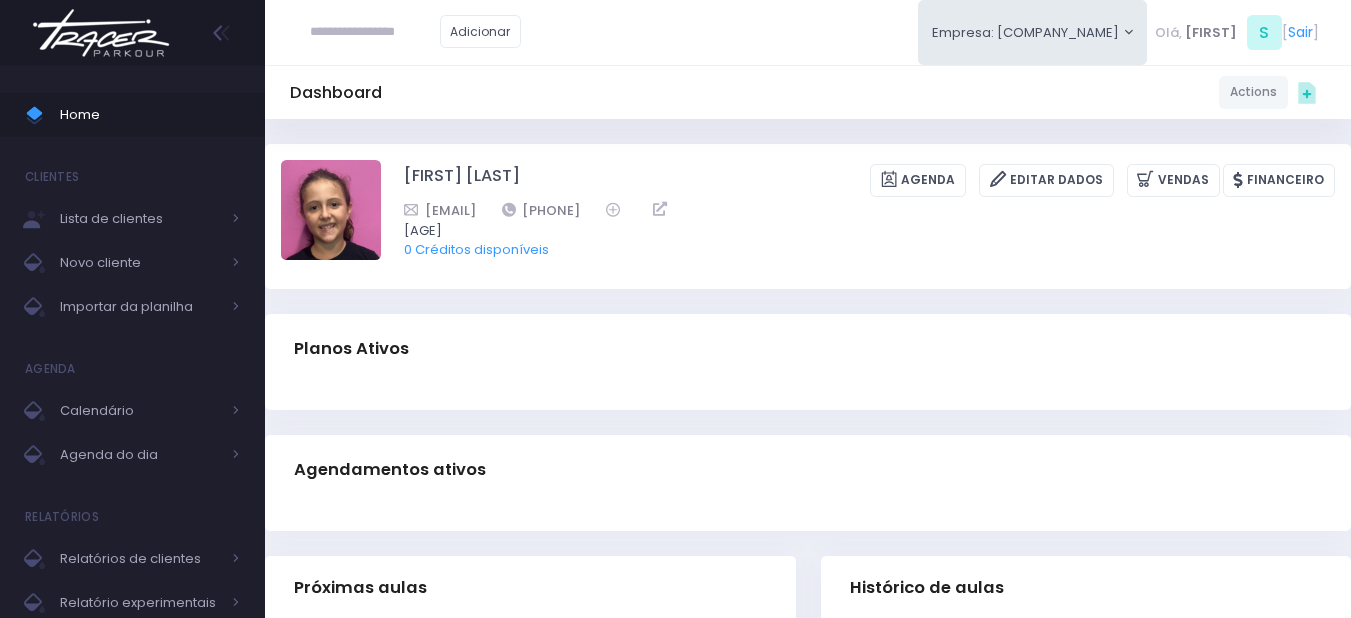 click at bounding box center (375, 32) 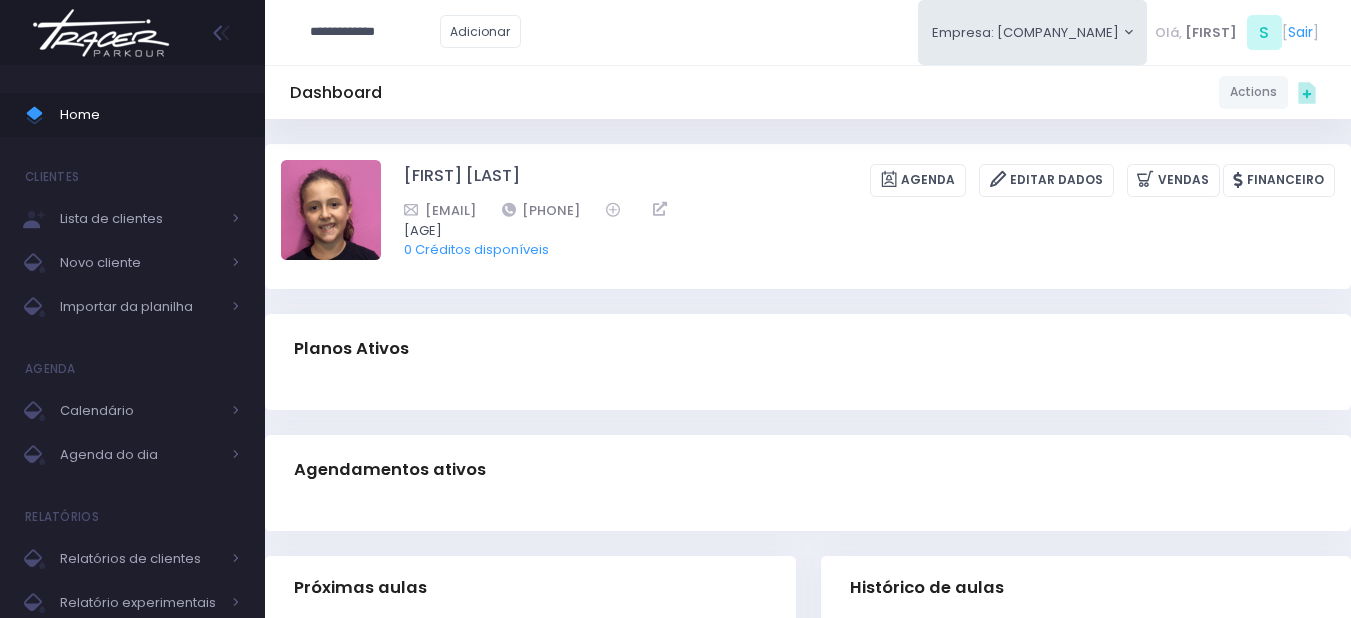 click on "**********" at bounding box center (375, 32) 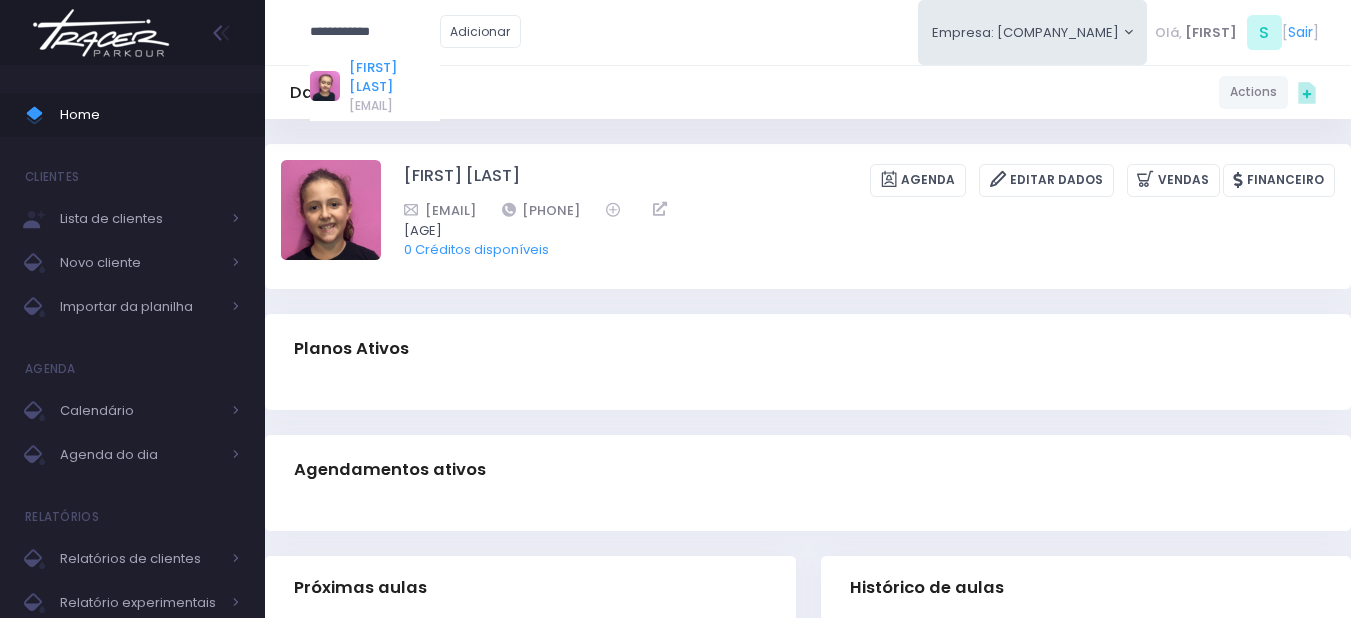 click on "Maria Júlia Santos Spada" at bounding box center (394, 87) 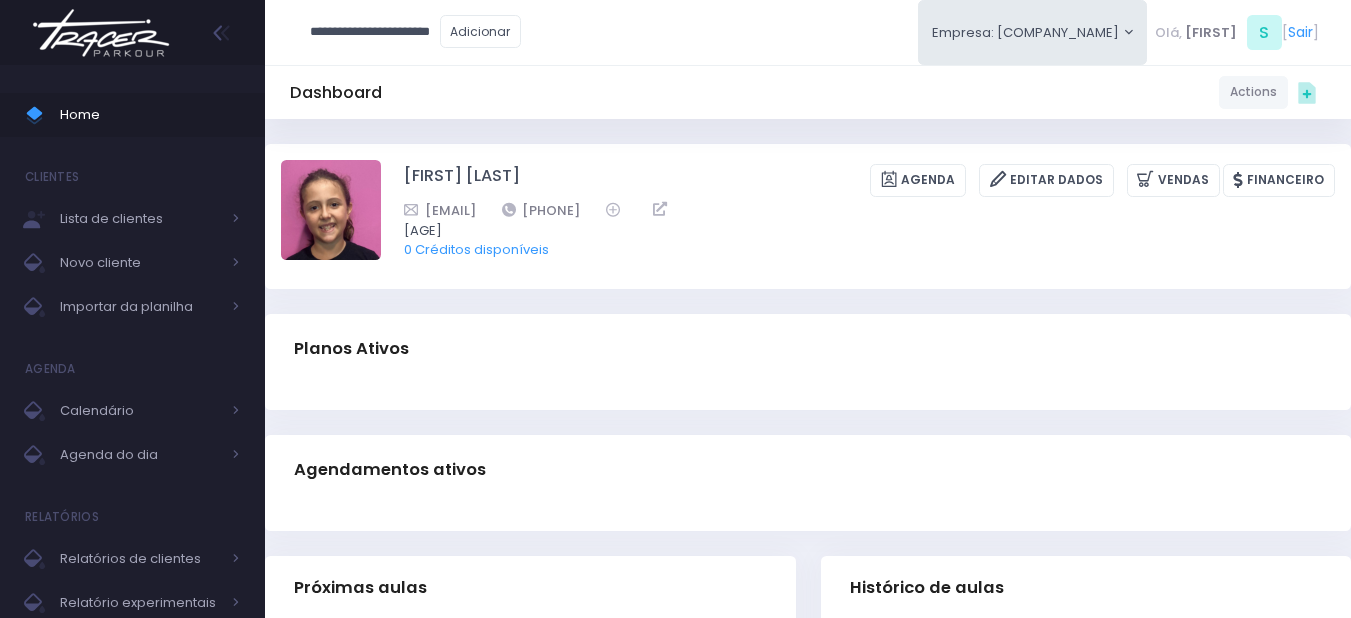 type on "**********" 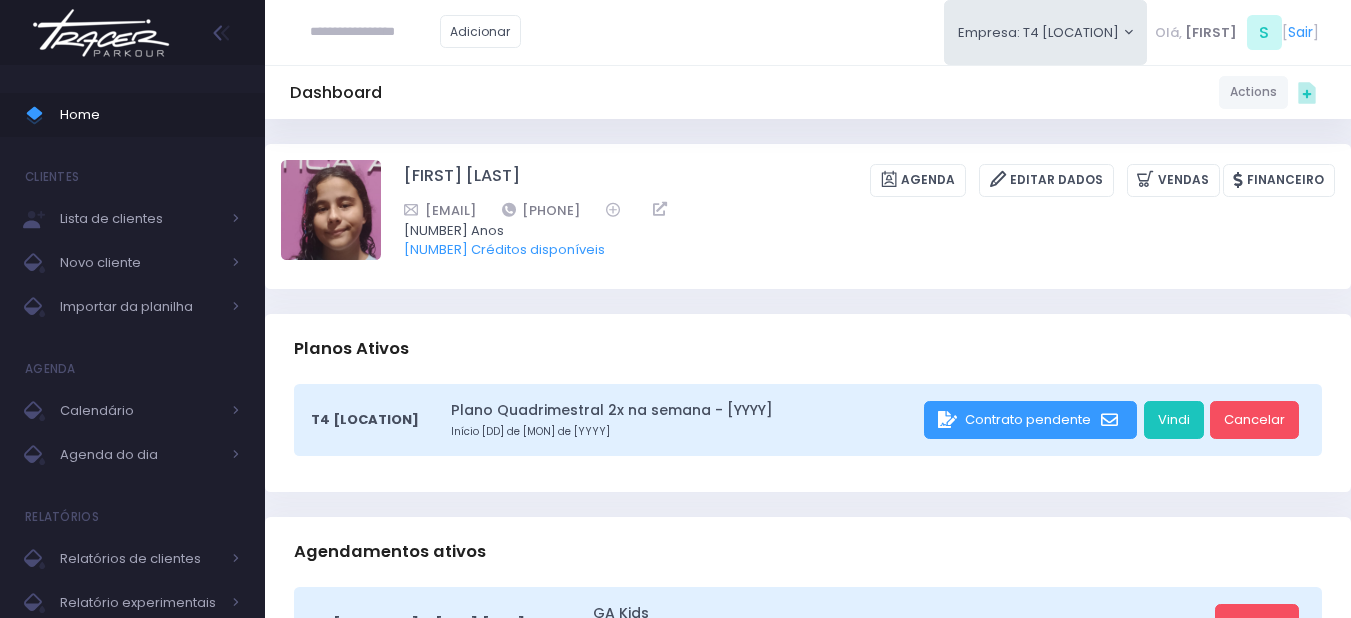 scroll, scrollTop: 0, scrollLeft: 0, axis: both 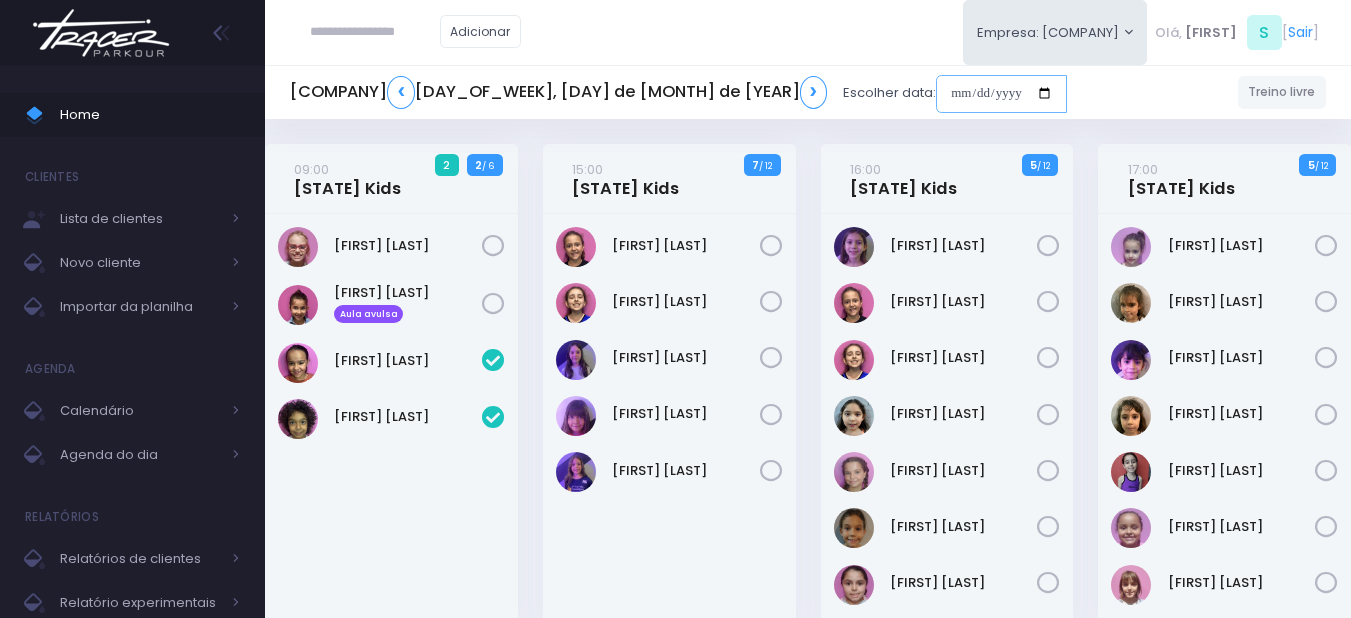 click at bounding box center (1013, 94) 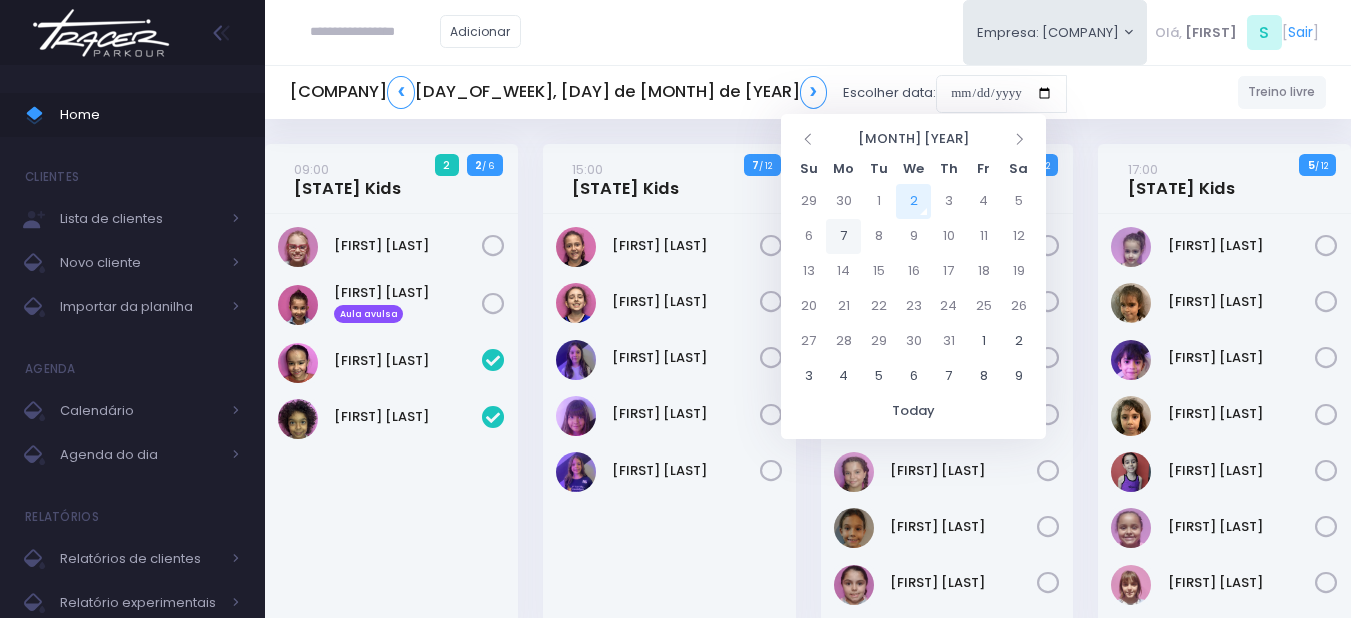 click on "7" at bounding box center (843, 201) 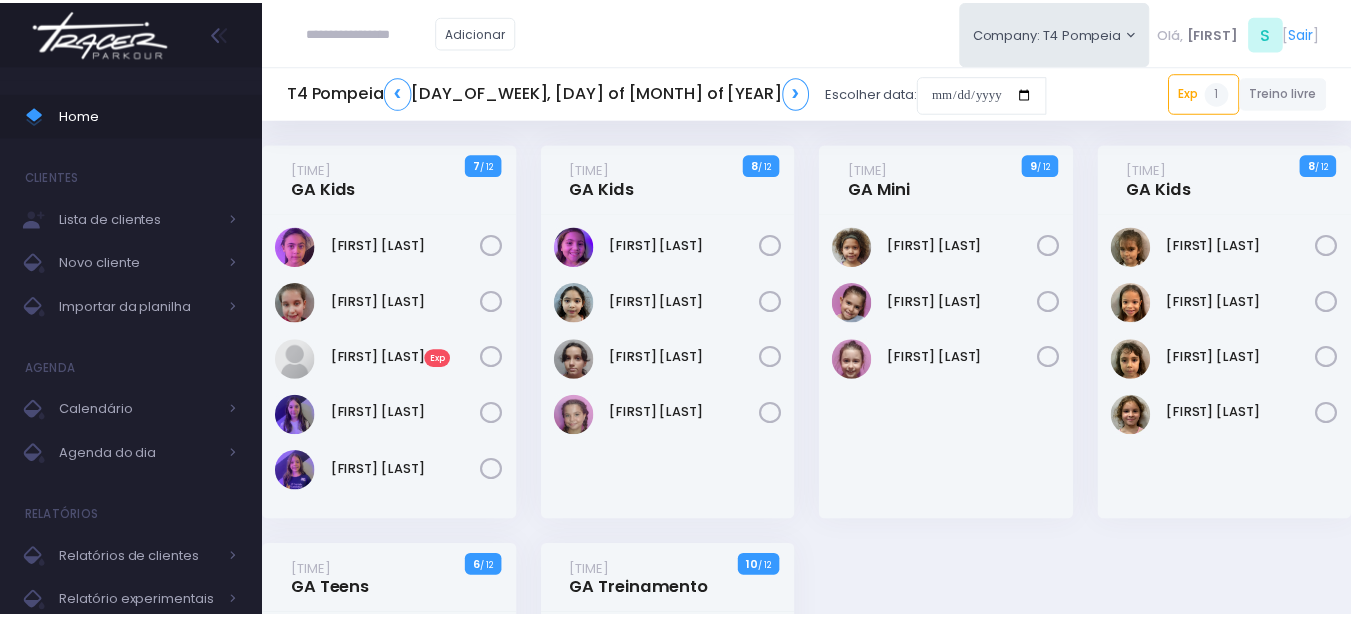 scroll, scrollTop: 0, scrollLeft: 0, axis: both 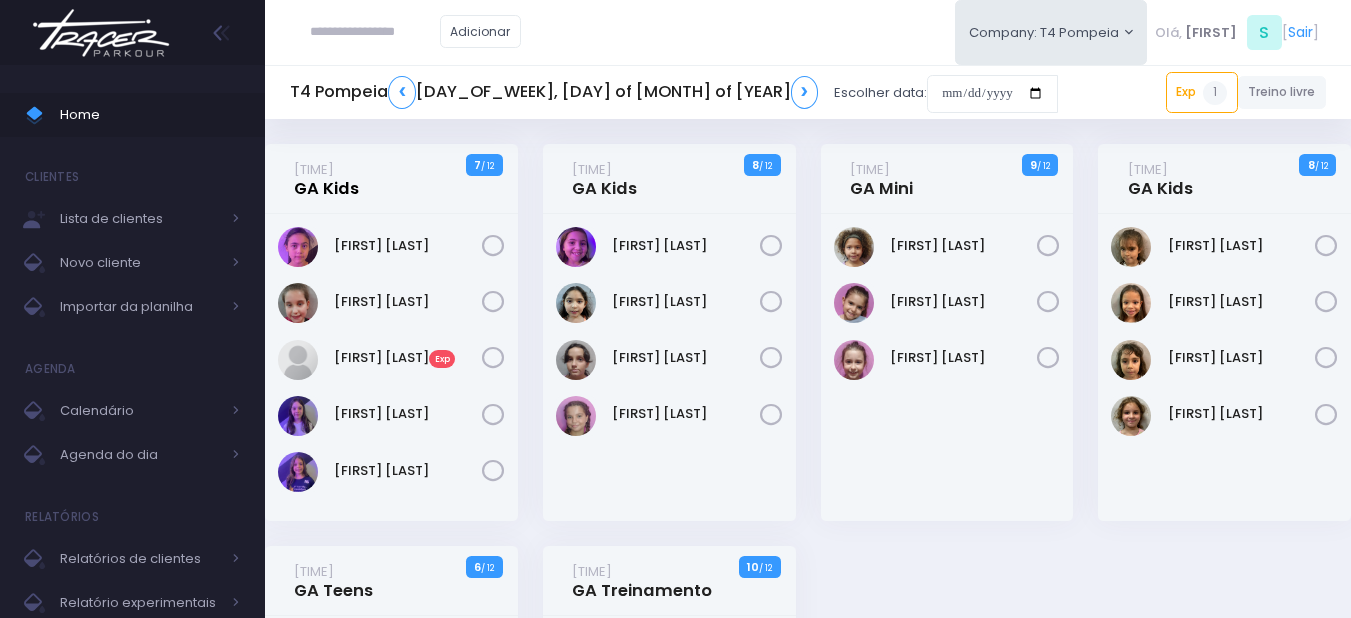 click on "15:00 GA Kids" at bounding box center [326, 179] 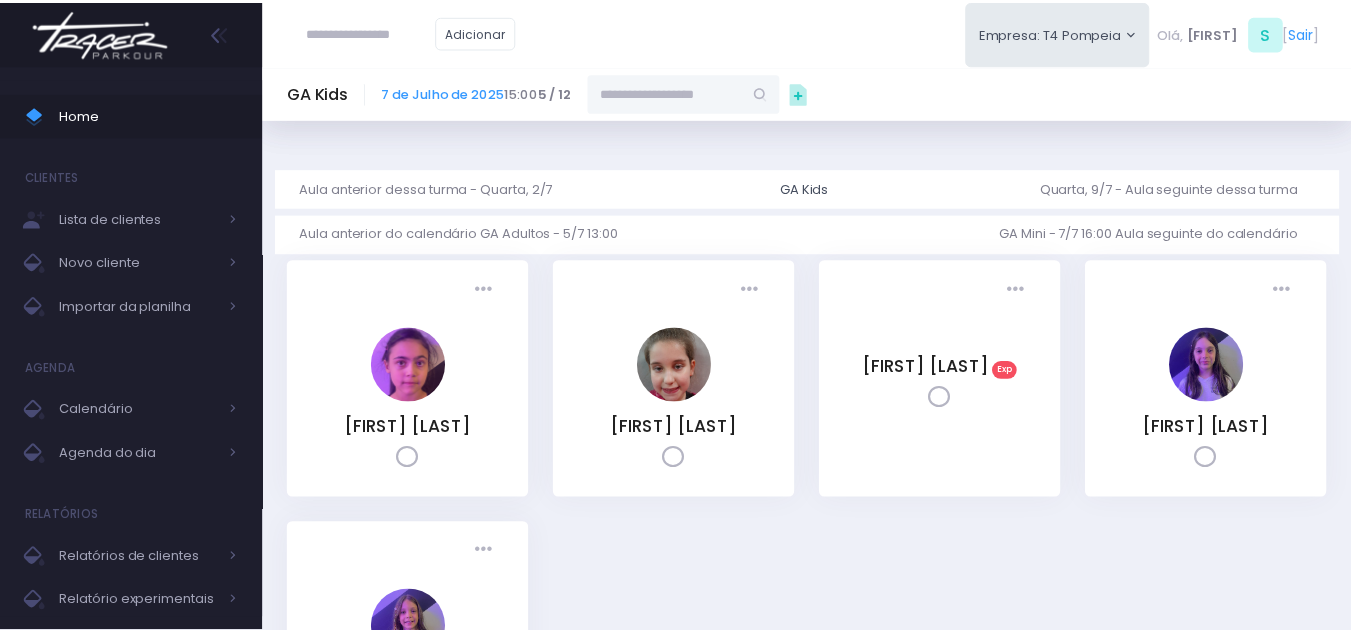 scroll, scrollTop: 0, scrollLeft: 0, axis: both 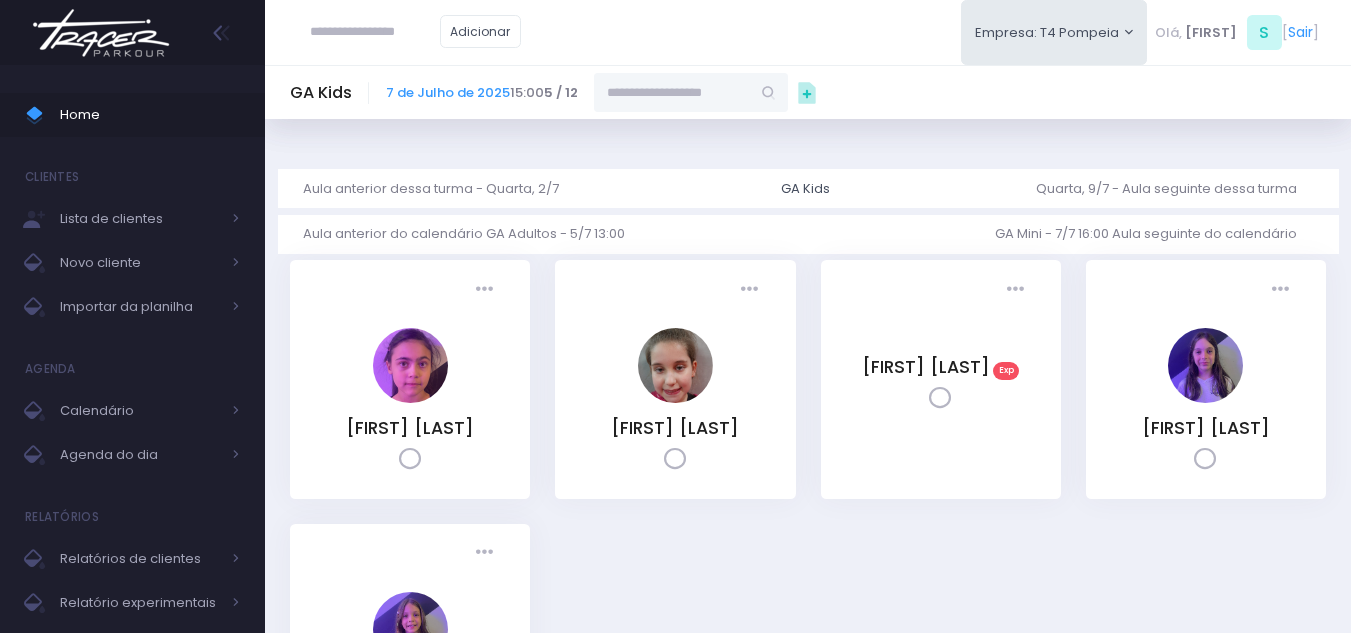 click at bounding box center [672, 92] 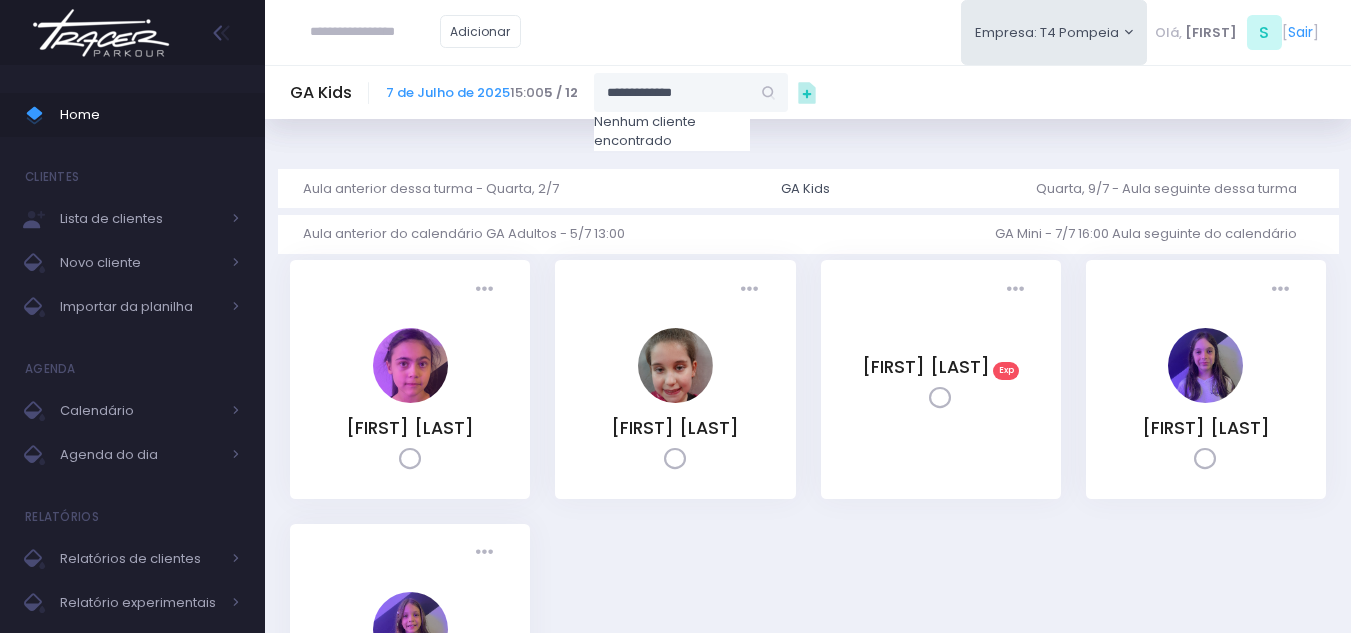 click on "**********" at bounding box center [672, 92] 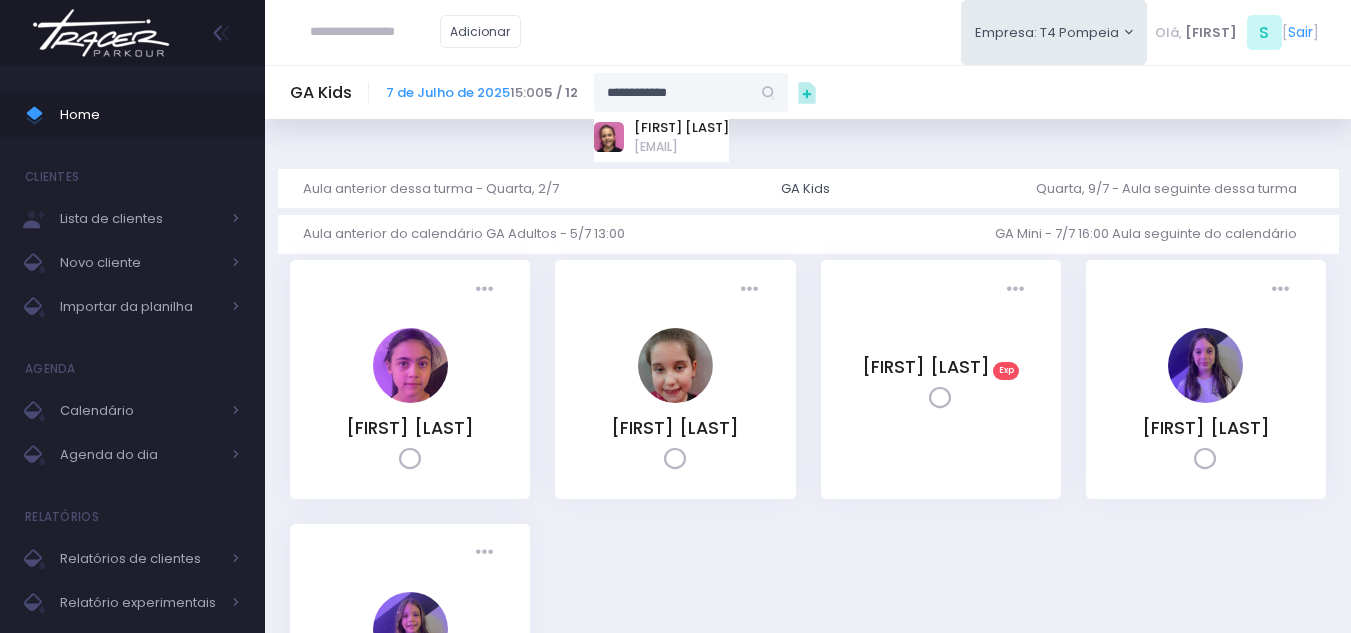 click on "Cecília Ferreira e Amaral
rereambiental@gmail.com" at bounding box center (707, 137) 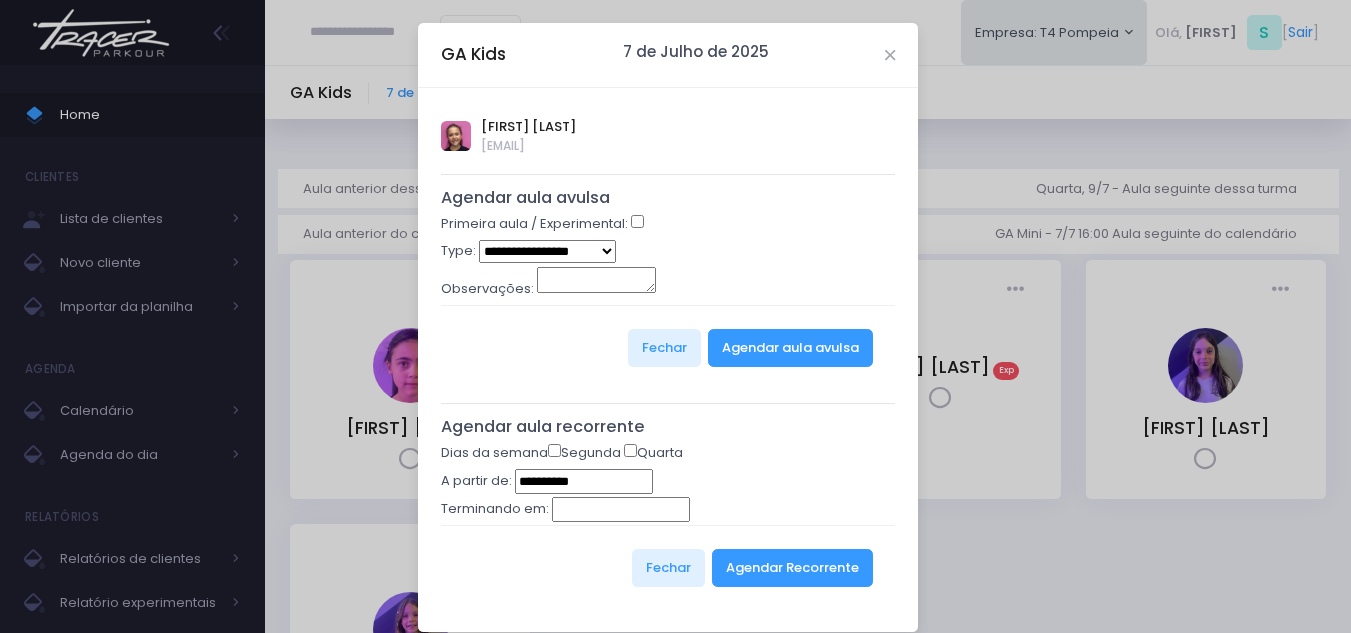 type on "**********" 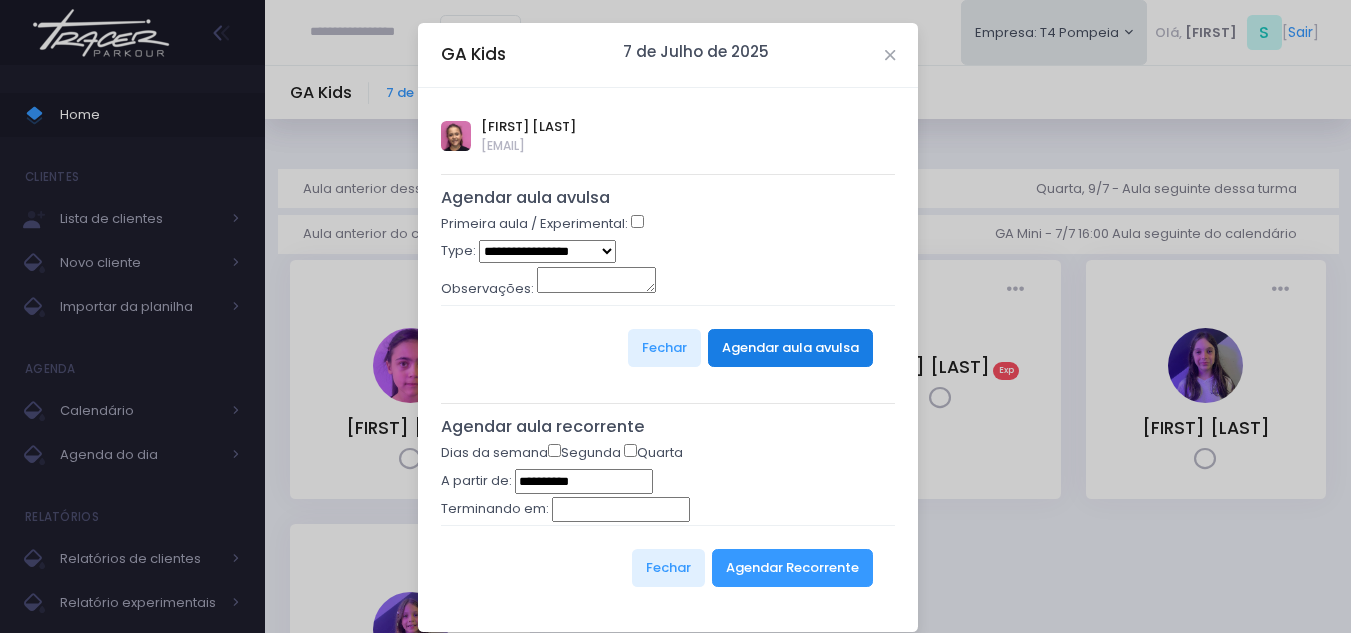click on "Agendar aula avulsa" at bounding box center (790, 348) 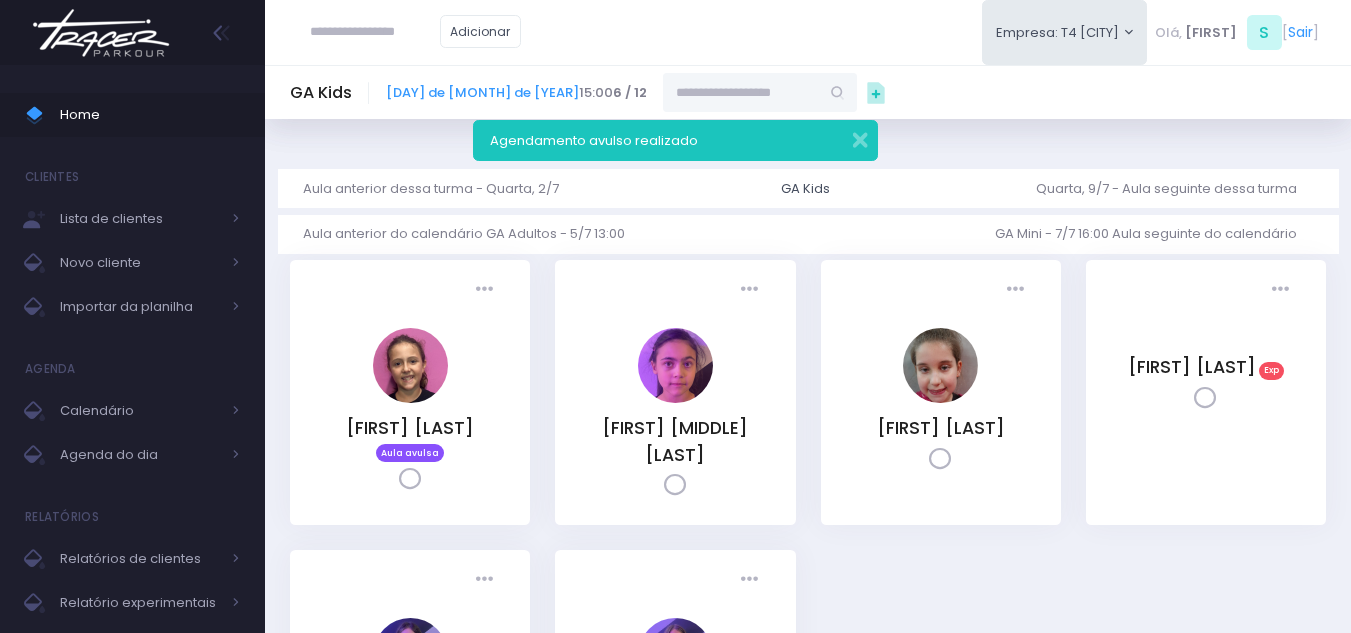 scroll, scrollTop: 0, scrollLeft: 0, axis: both 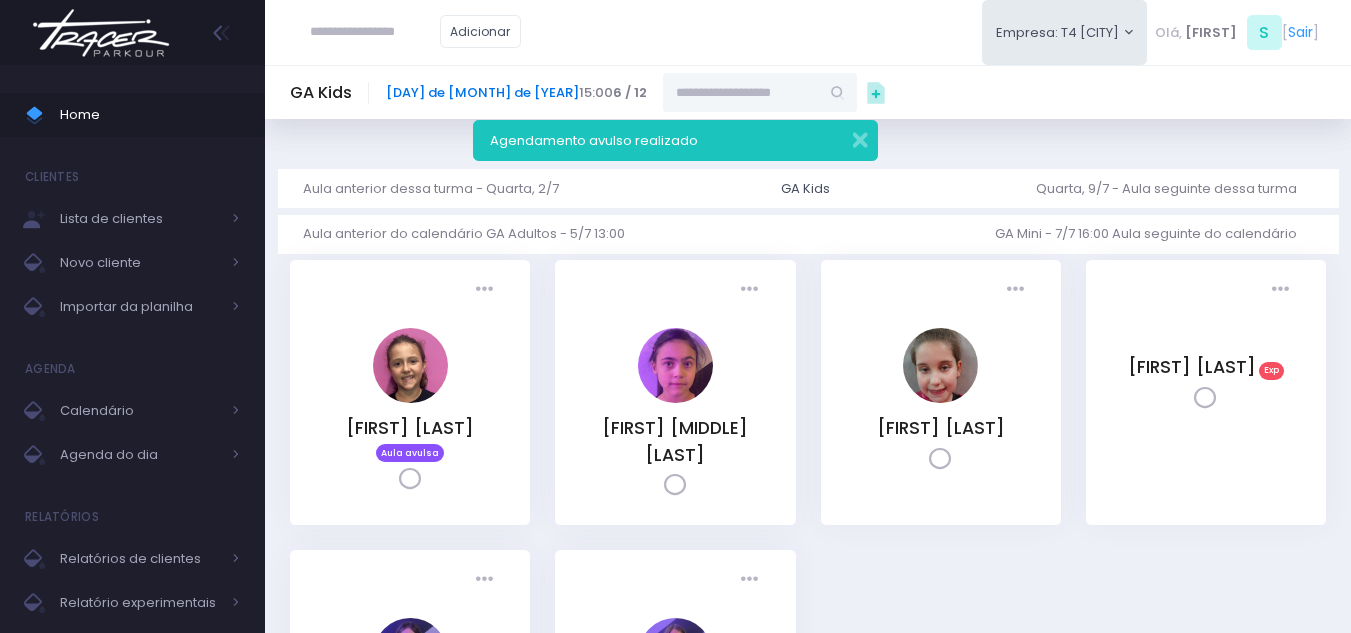 click on "[DAY] de [MONTH] de [YEAR]" at bounding box center [482, 92] 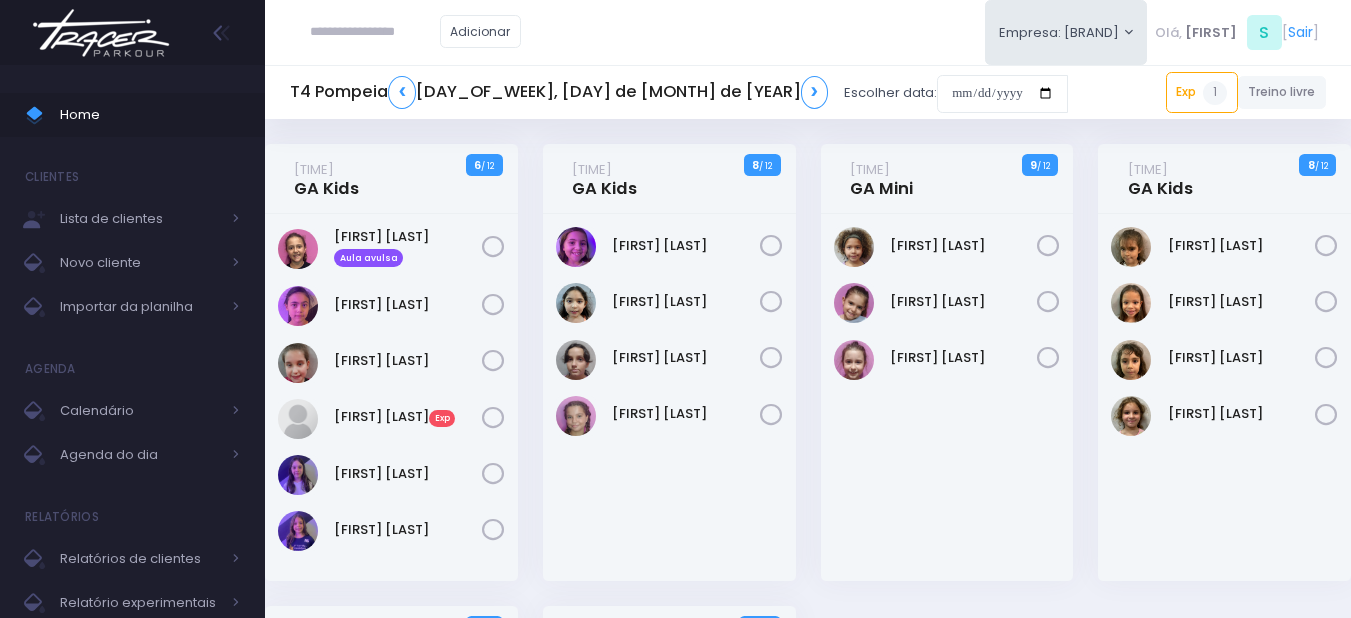 scroll, scrollTop: 0, scrollLeft: 0, axis: both 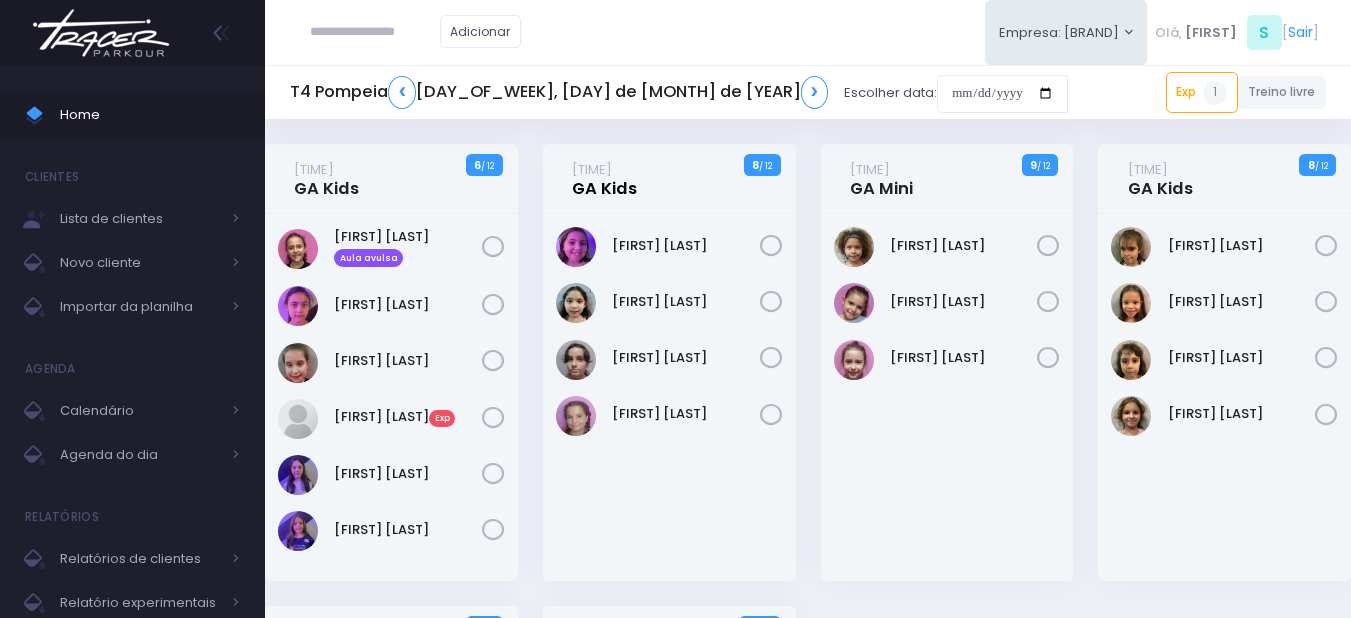 click on "16:00 GA Kids" at bounding box center [604, 179] 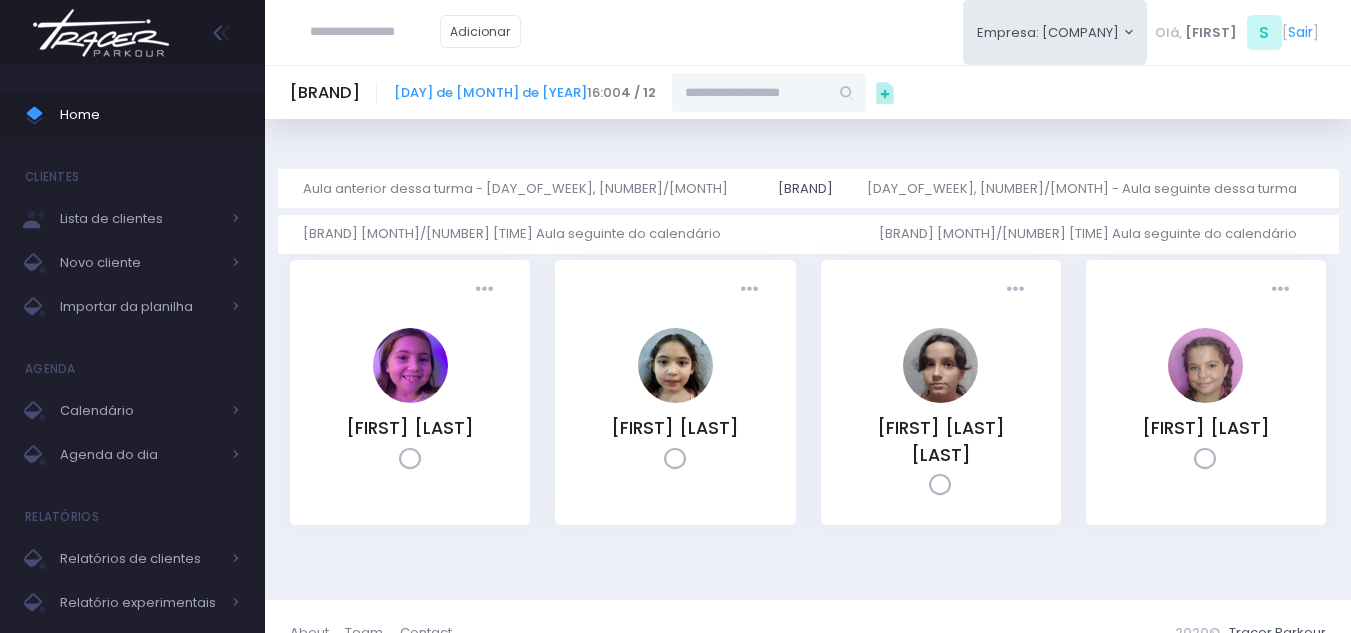scroll, scrollTop: 0, scrollLeft: 0, axis: both 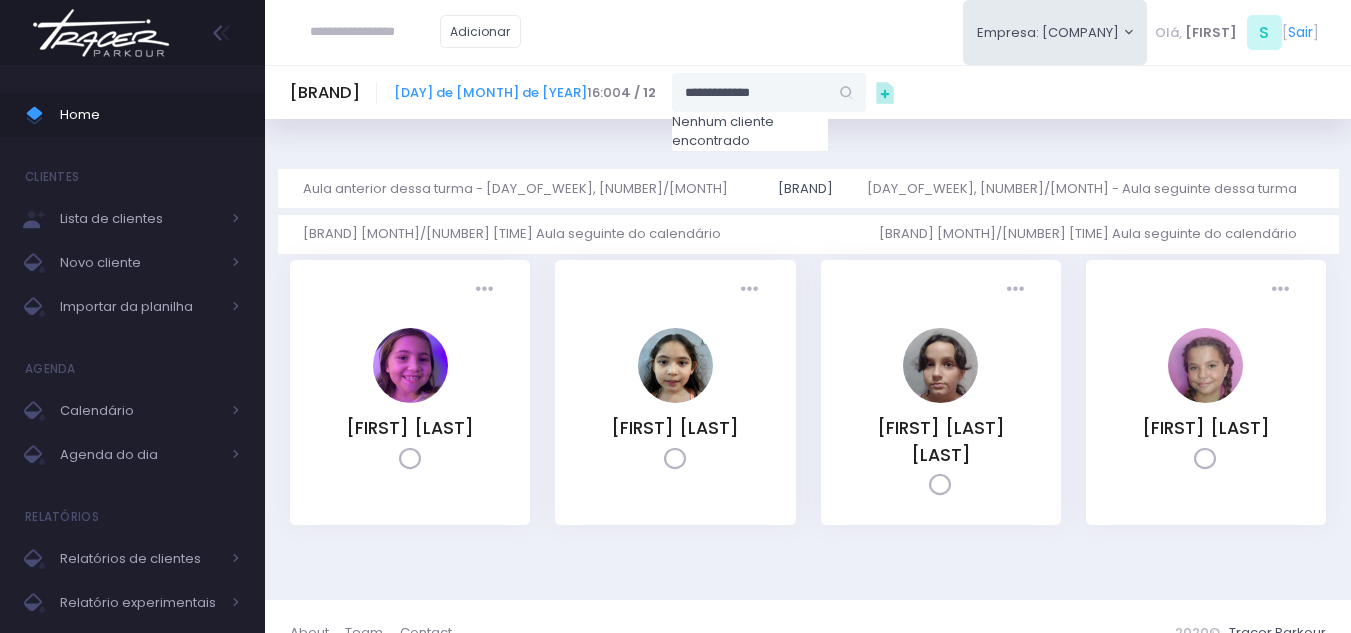 click on "**********" at bounding box center [673, 92] 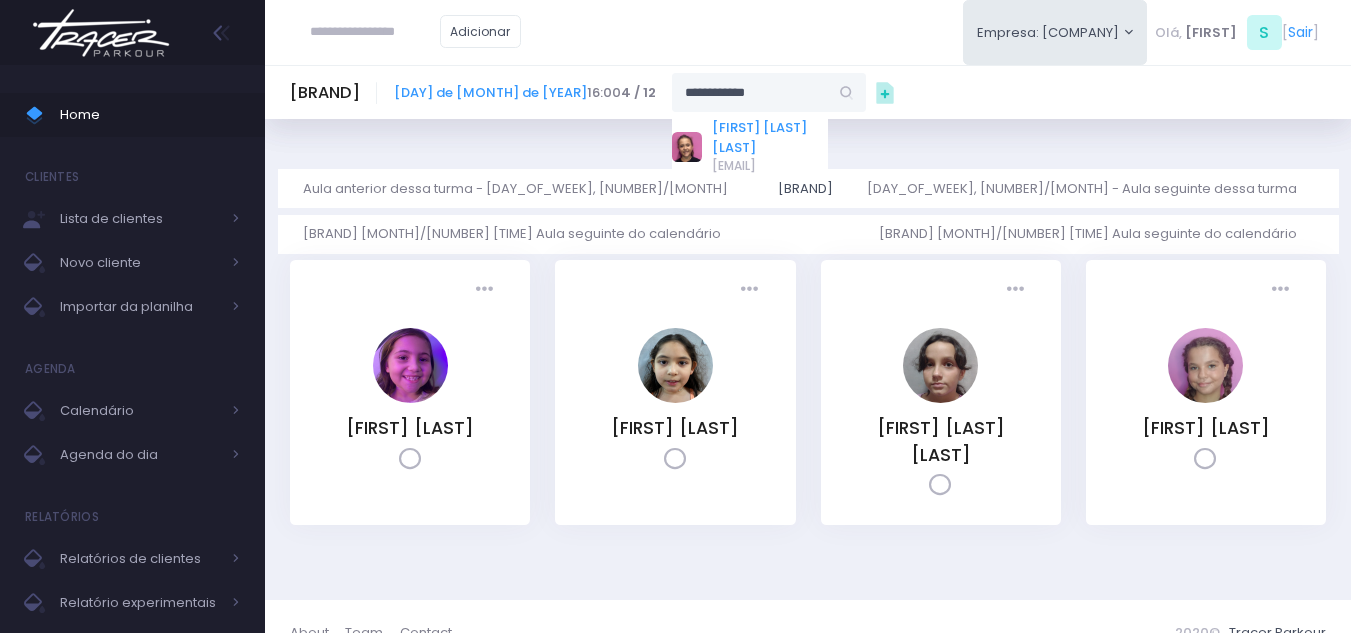 click on "Cecília Ferreira e Amaral" at bounding box center [682, 128] 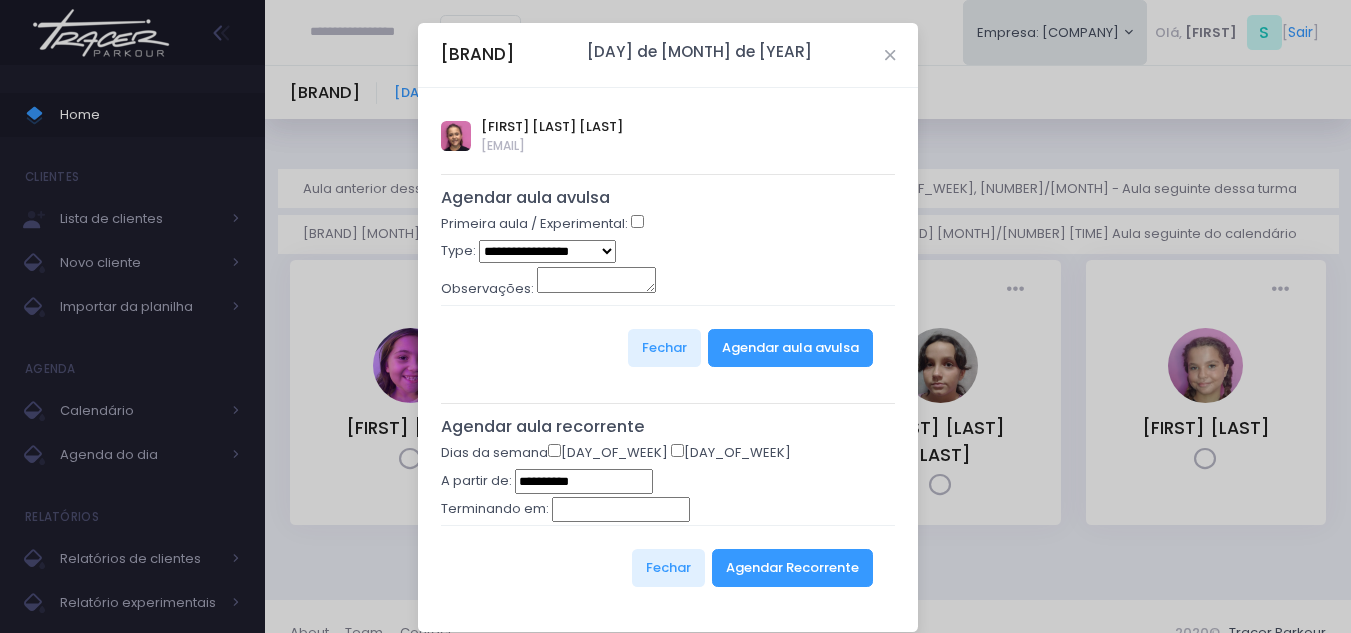 type on "**********" 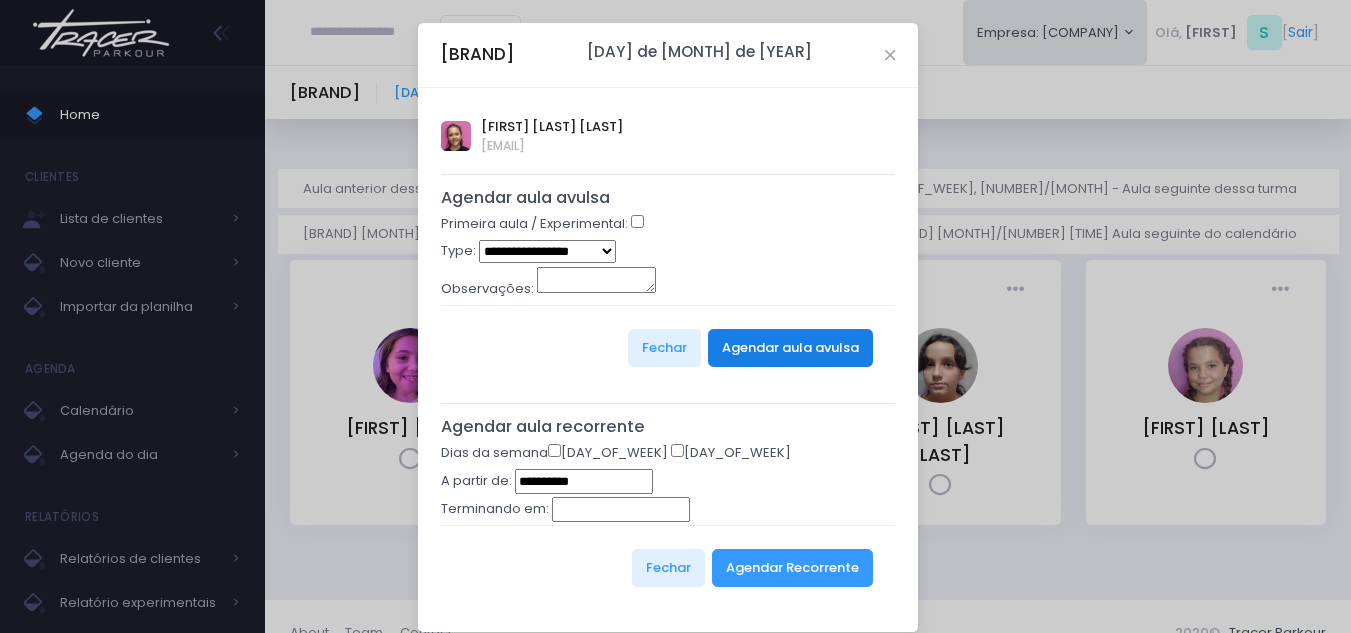 click on "Agendar aula avulsa" at bounding box center [790, 348] 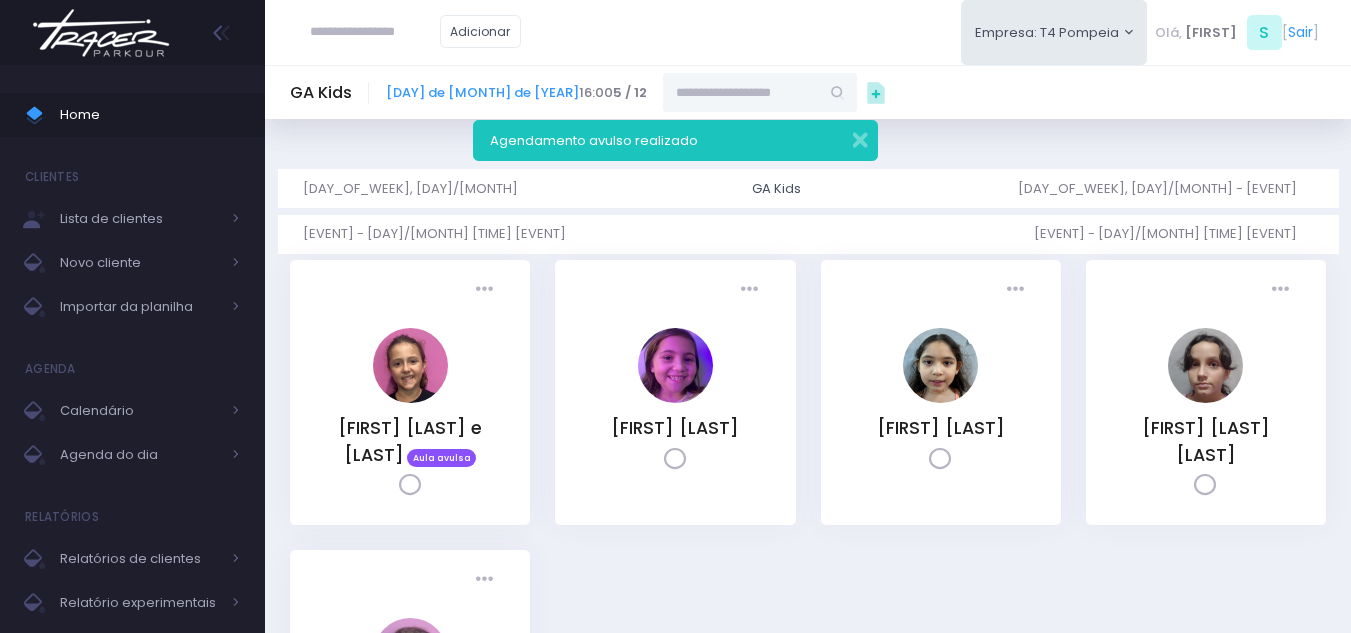 scroll, scrollTop: 0, scrollLeft: 0, axis: both 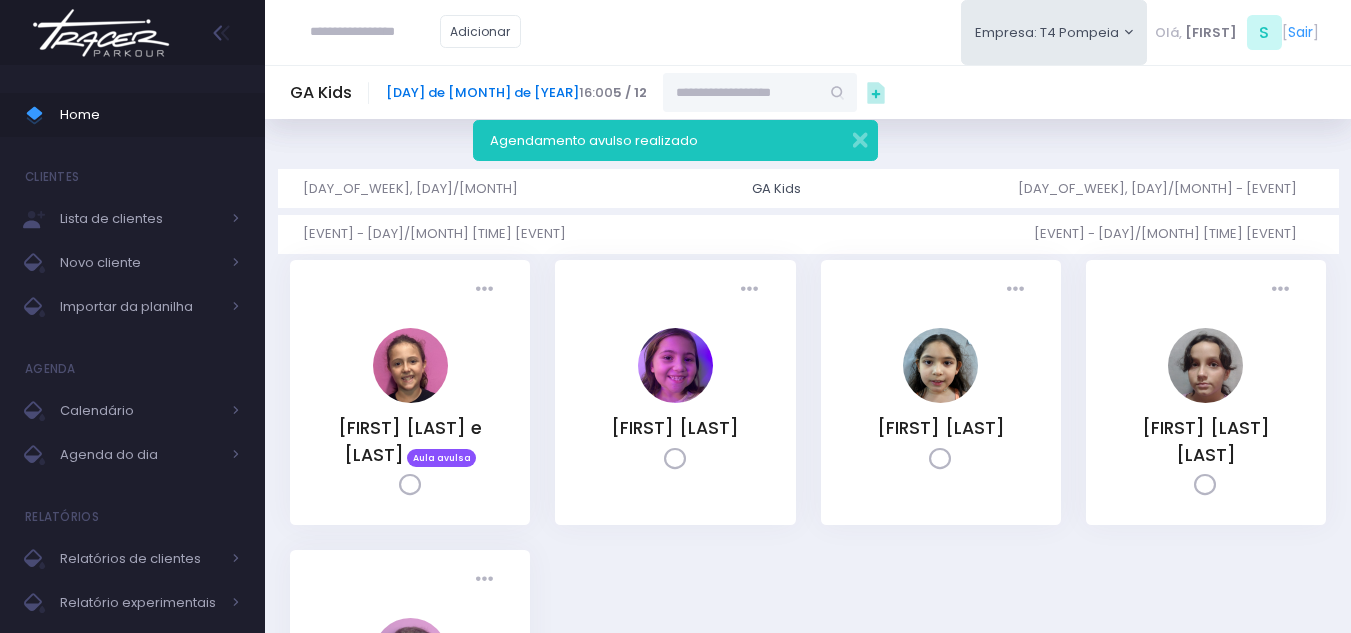 click on "7 de Julho de 2025" at bounding box center (448, 92) 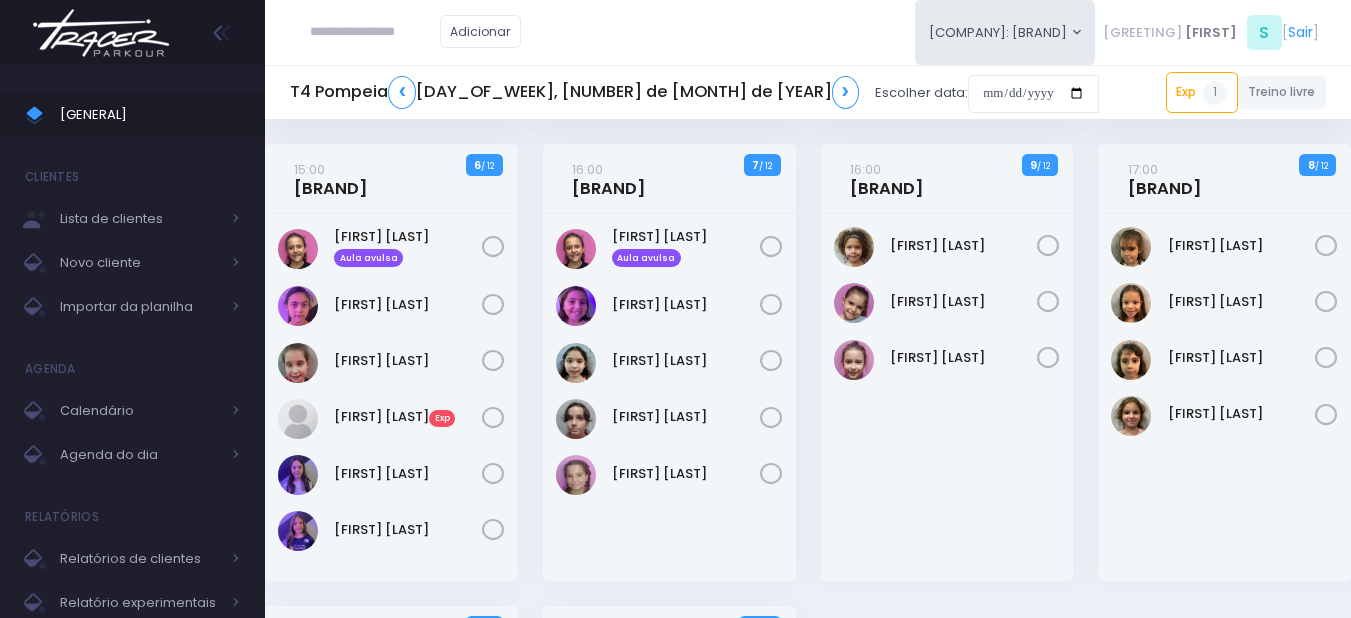 scroll, scrollTop: 0, scrollLeft: 0, axis: both 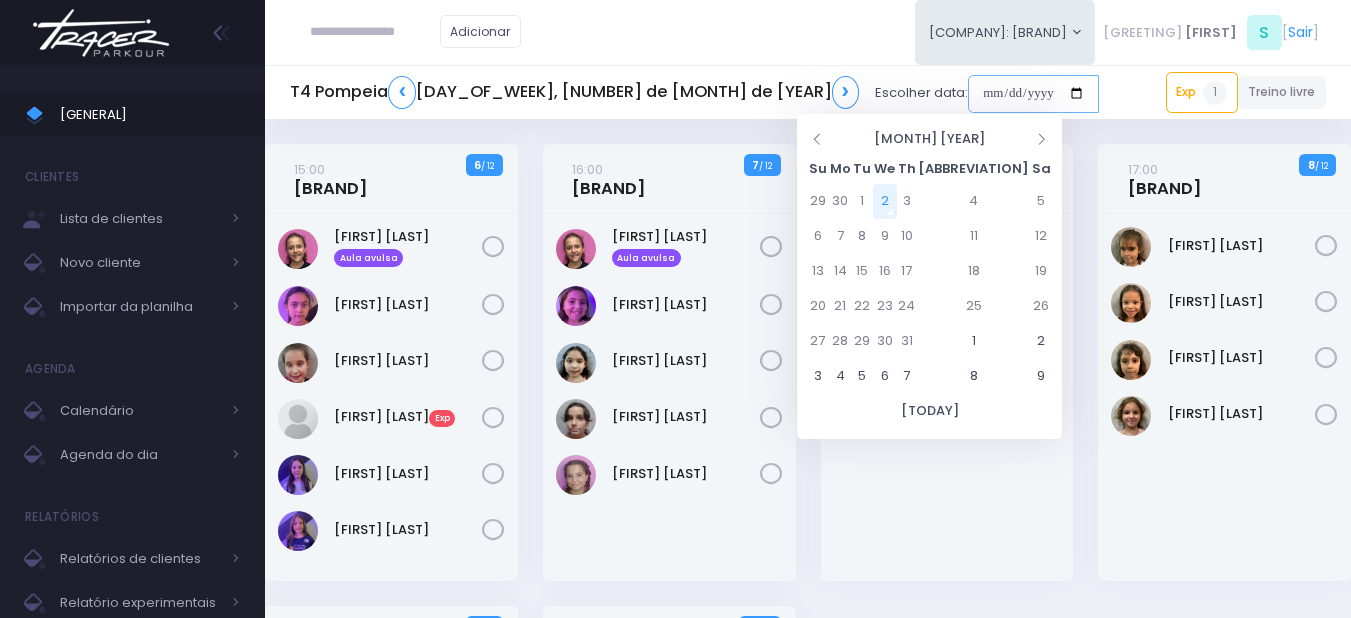 click at bounding box center [1002, 94] 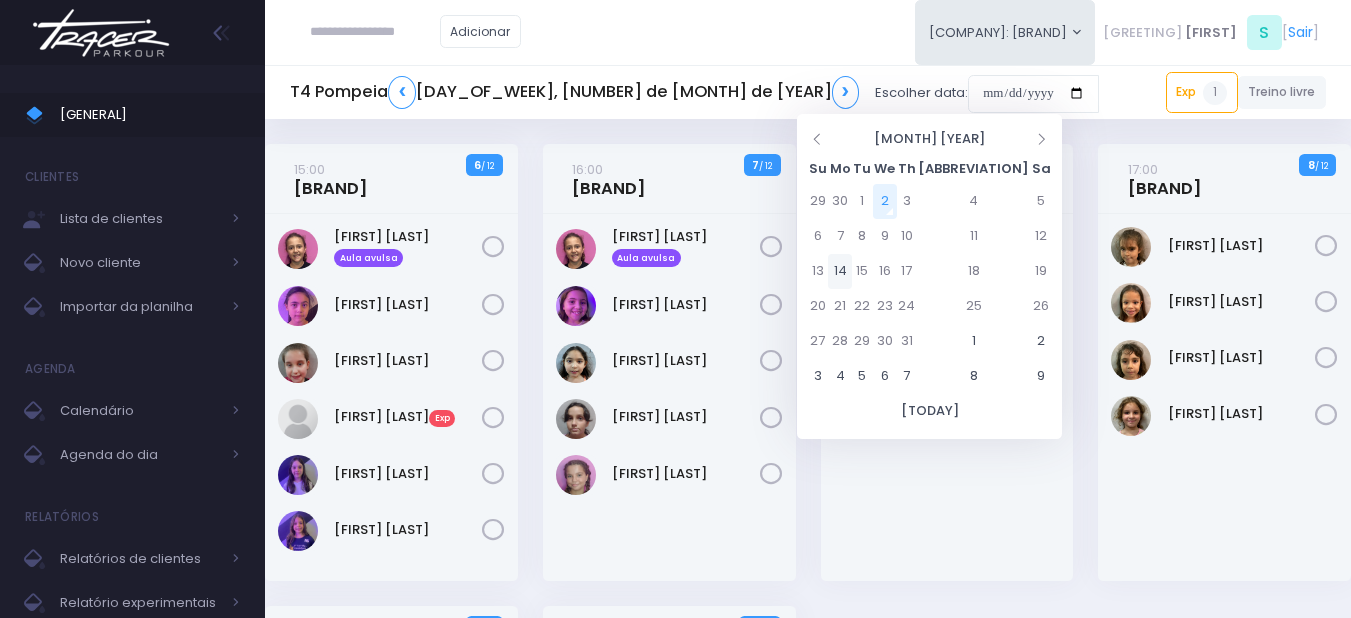 click on "14" at bounding box center [859, 201] 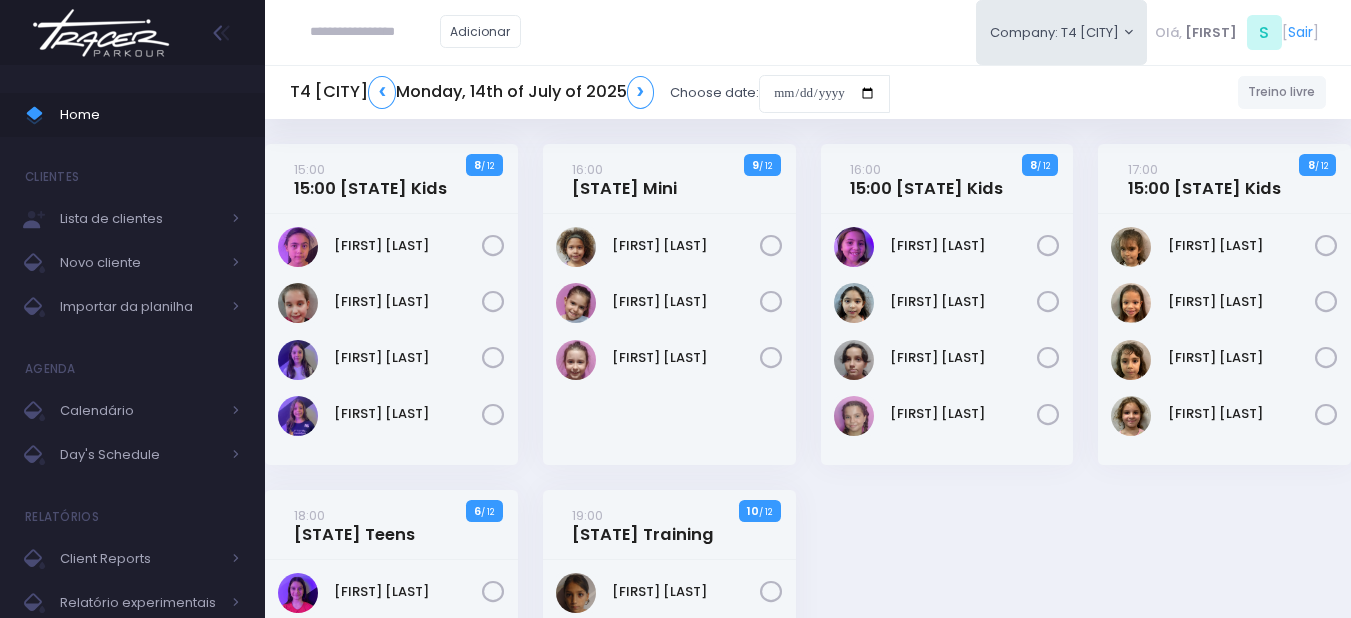scroll, scrollTop: 0, scrollLeft: 0, axis: both 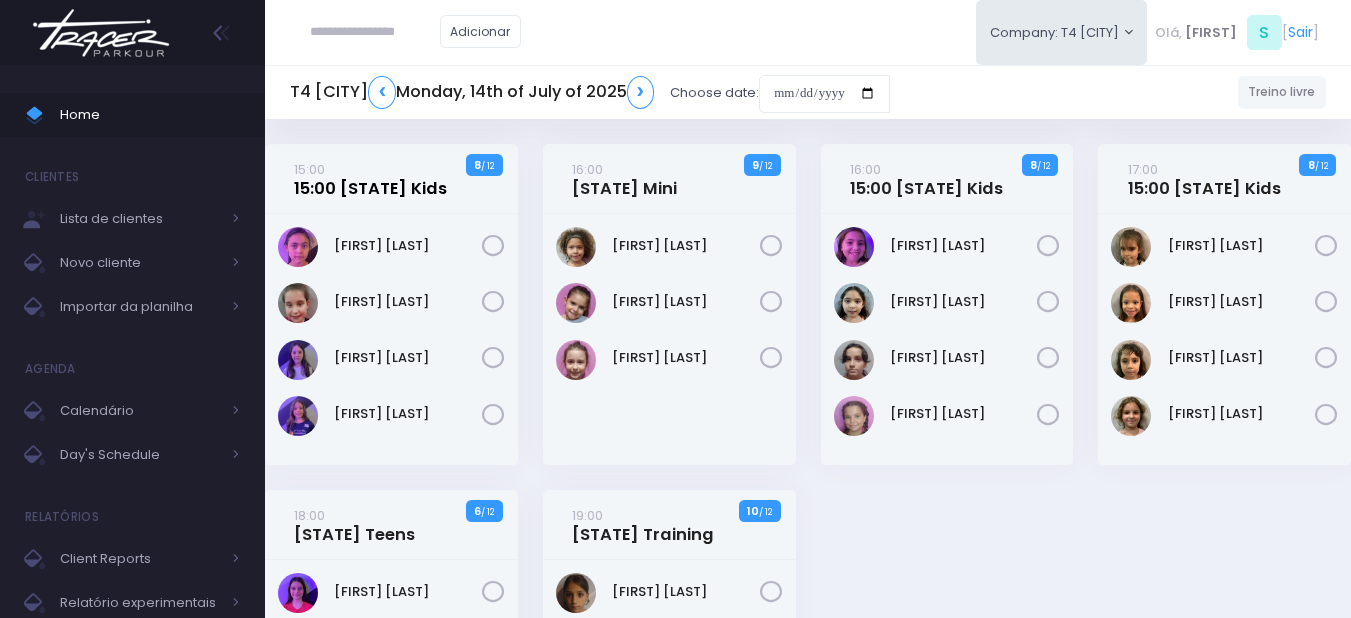 click on "15:00 GA Kids" at bounding box center [326, 179] 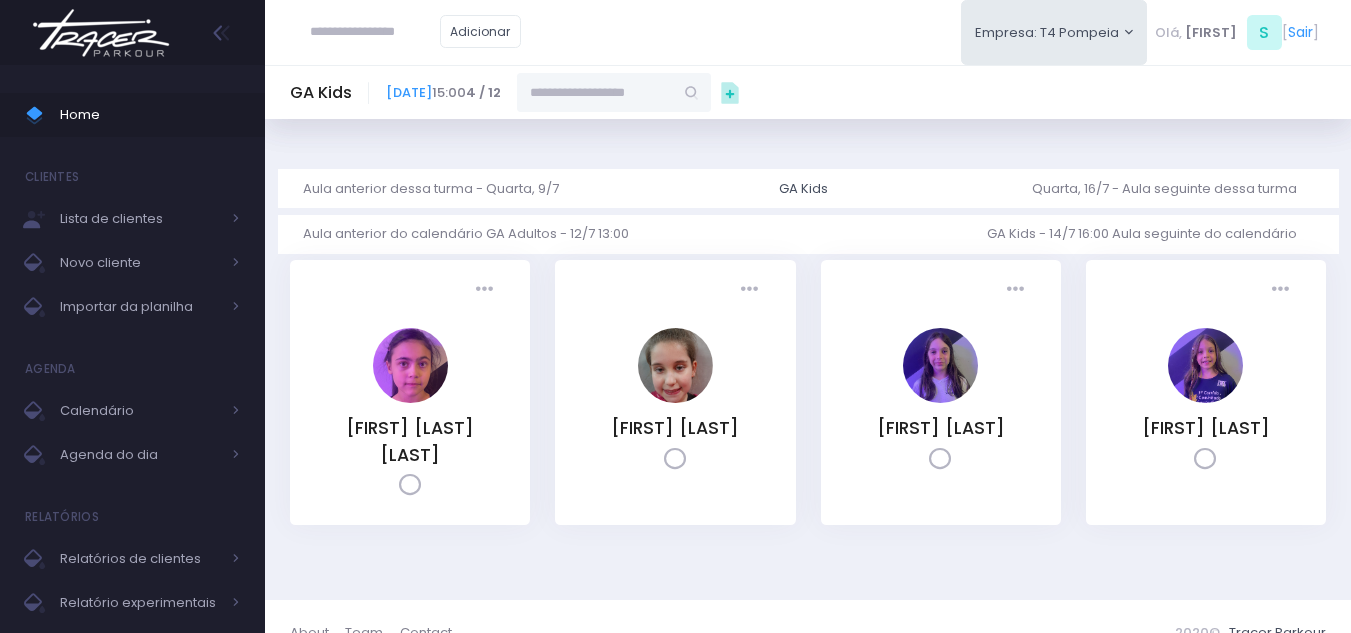 scroll, scrollTop: 0, scrollLeft: 0, axis: both 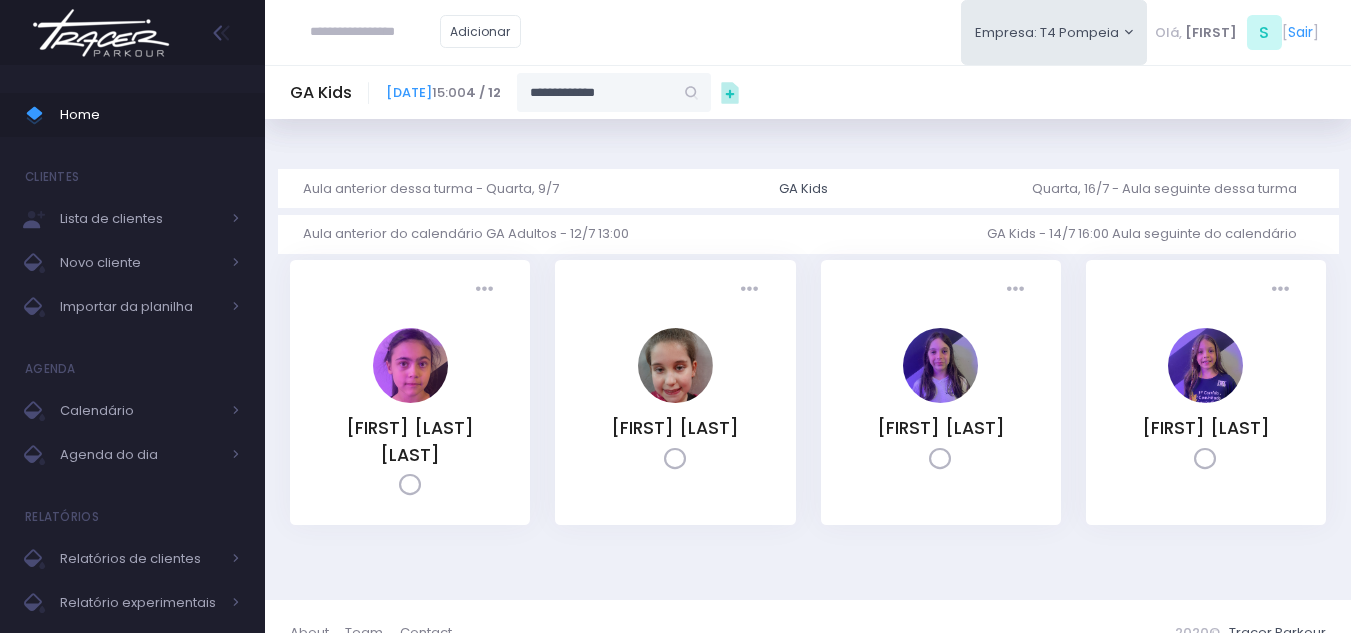 click on "**********" at bounding box center (857, 92) 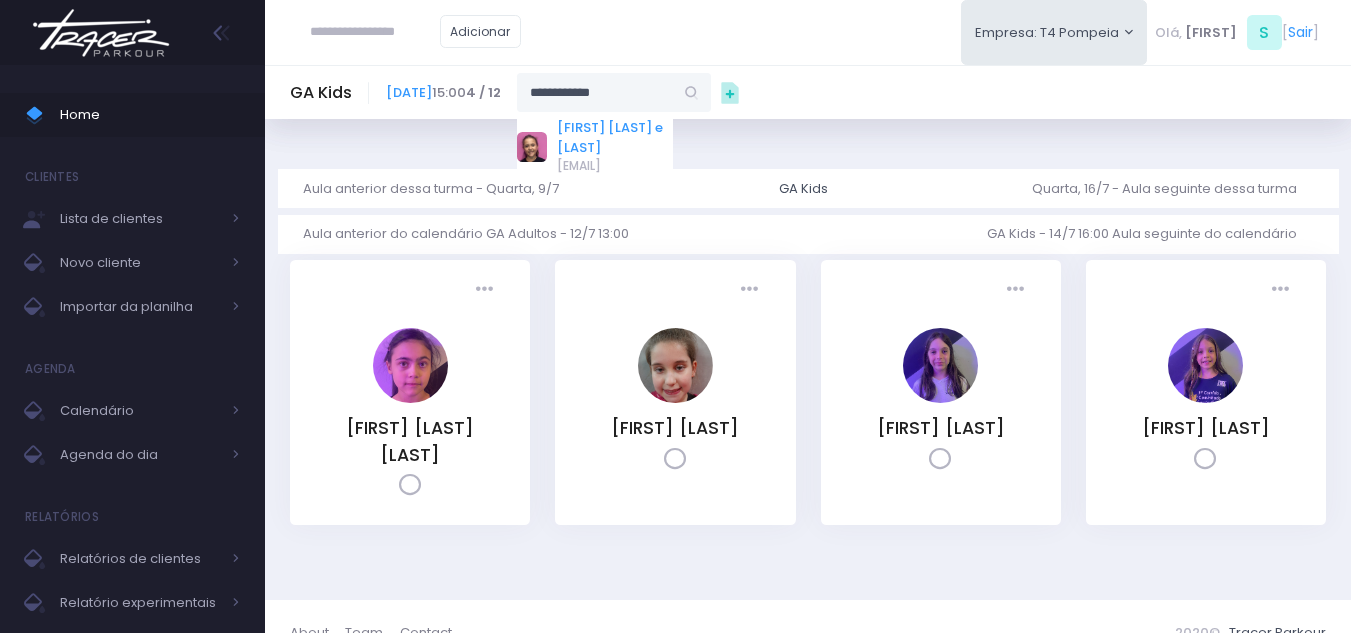 click on "[FIRST] [LAST]" at bounding box center [866, 128] 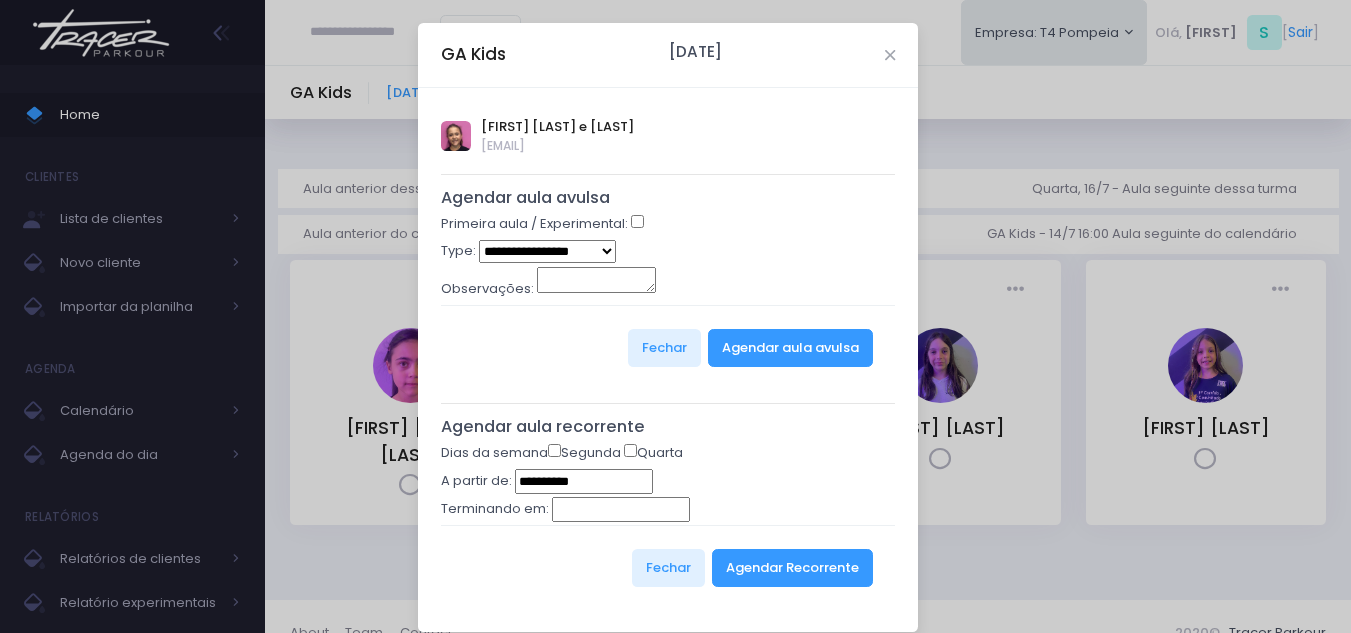 type on "**********" 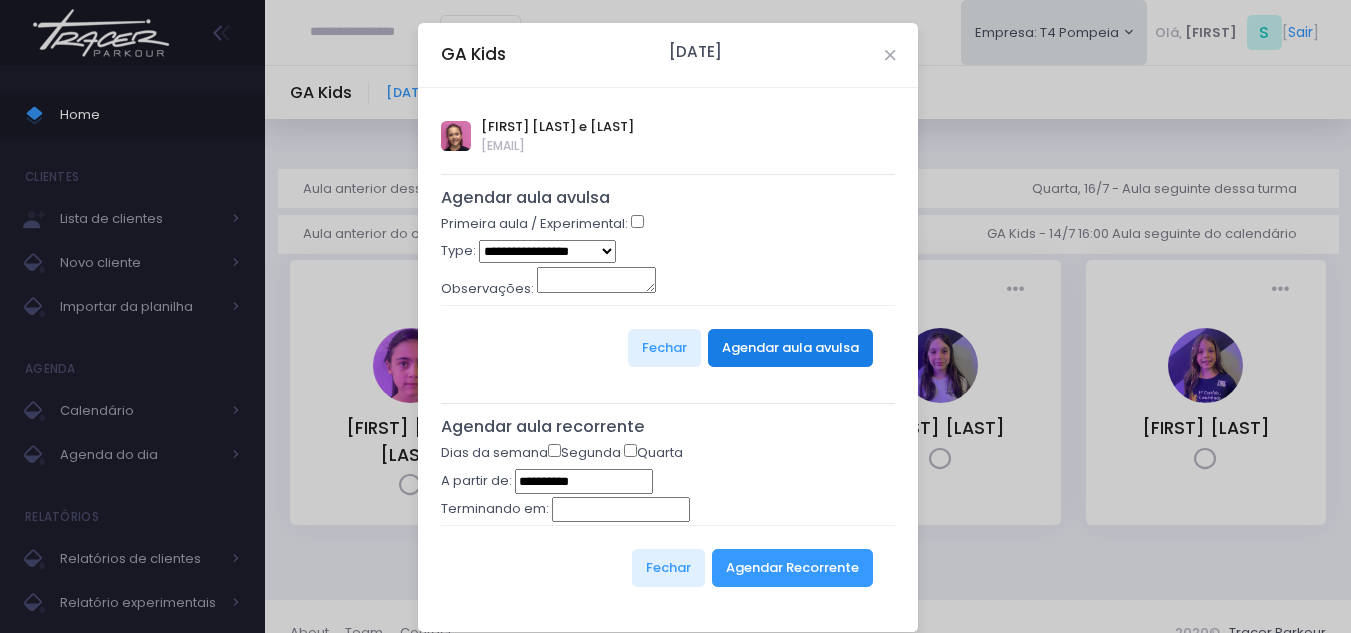click on "Agendar aula avulsa" at bounding box center (790, 348) 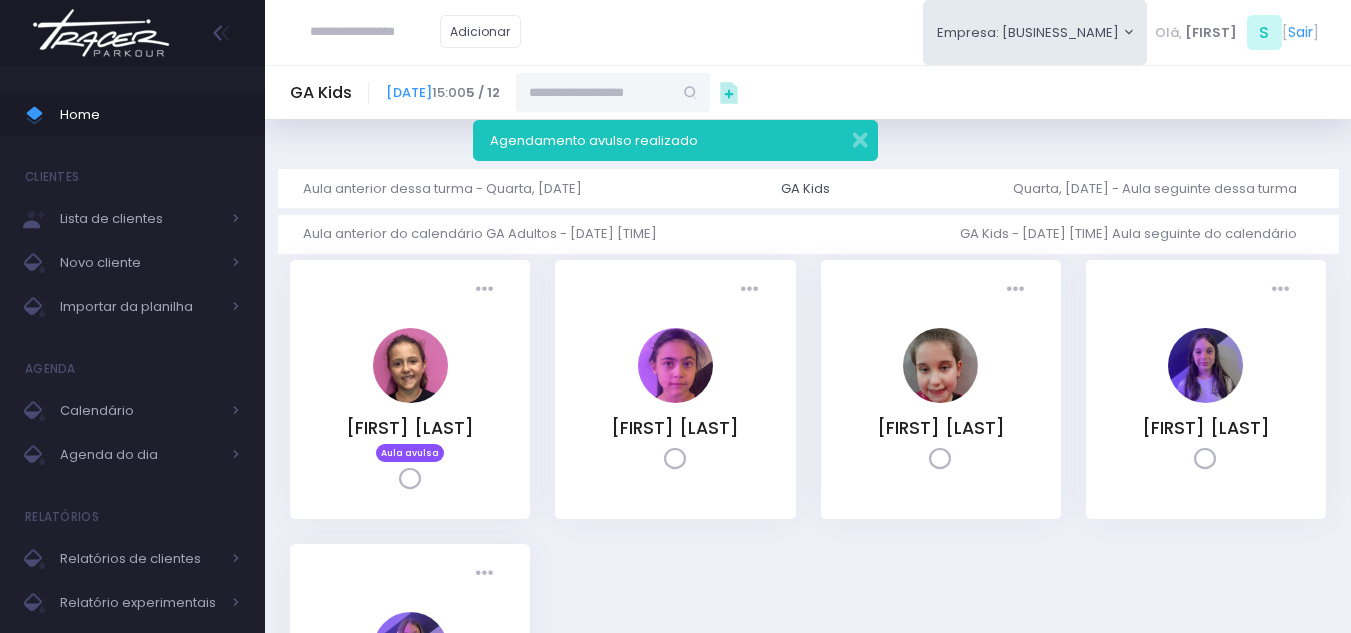 scroll, scrollTop: 0, scrollLeft: 0, axis: both 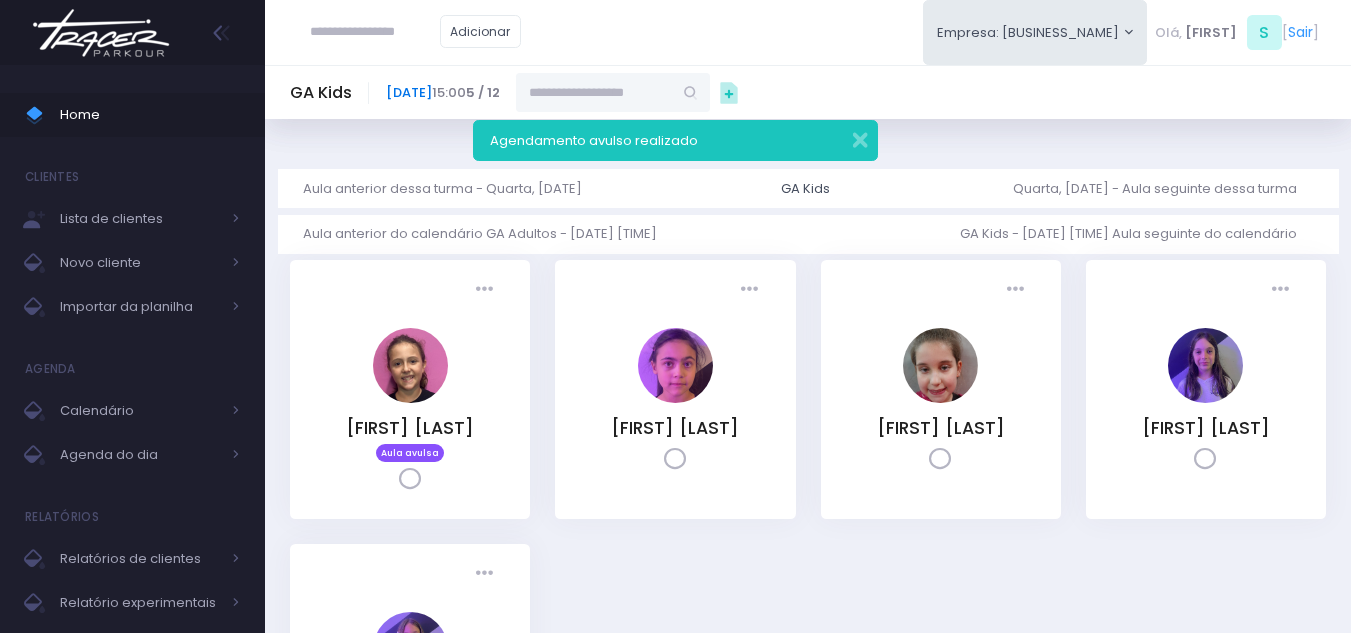click on "14 de Julho de 2025" at bounding box center (486, 92) 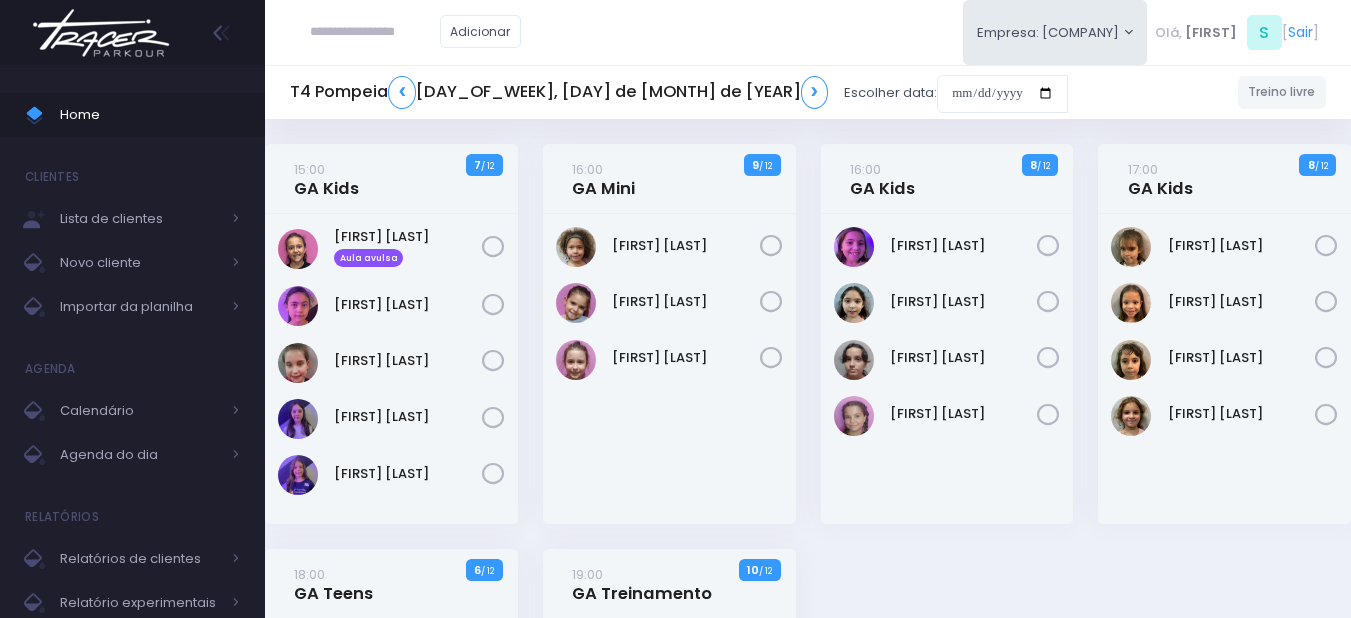 scroll, scrollTop: 0, scrollLeft: 0, axis: both 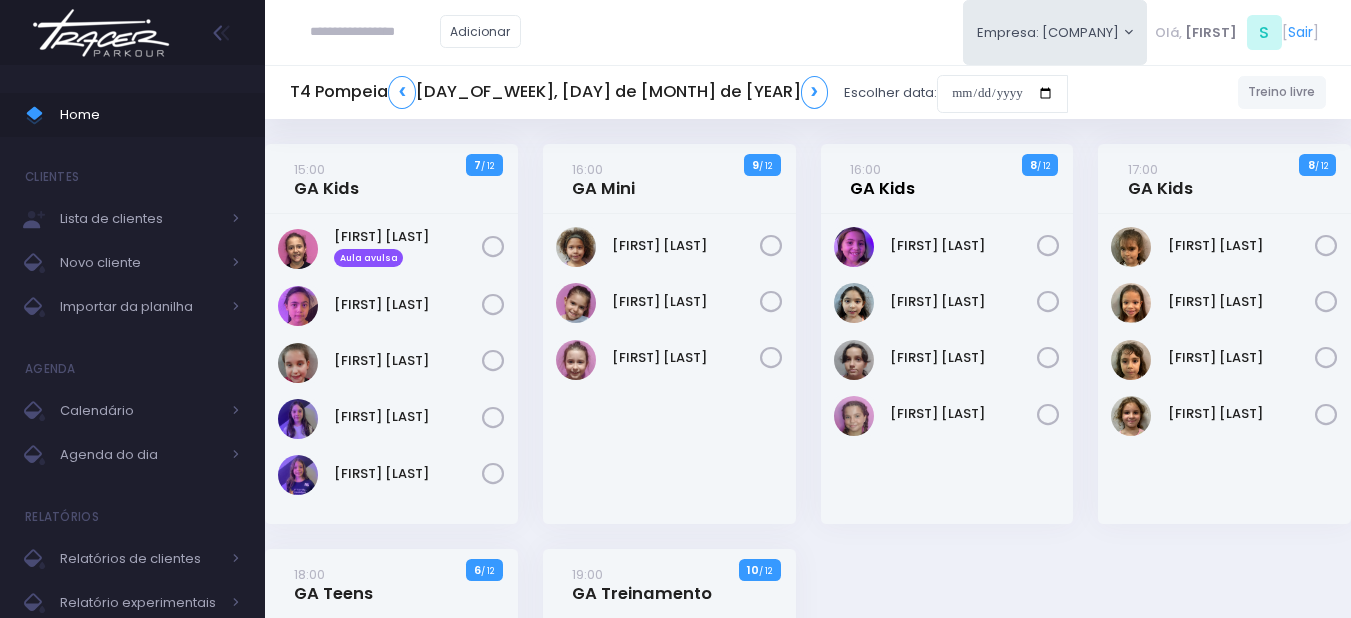 click on "16:00 GA Kids" at bounding box center [882, 179] 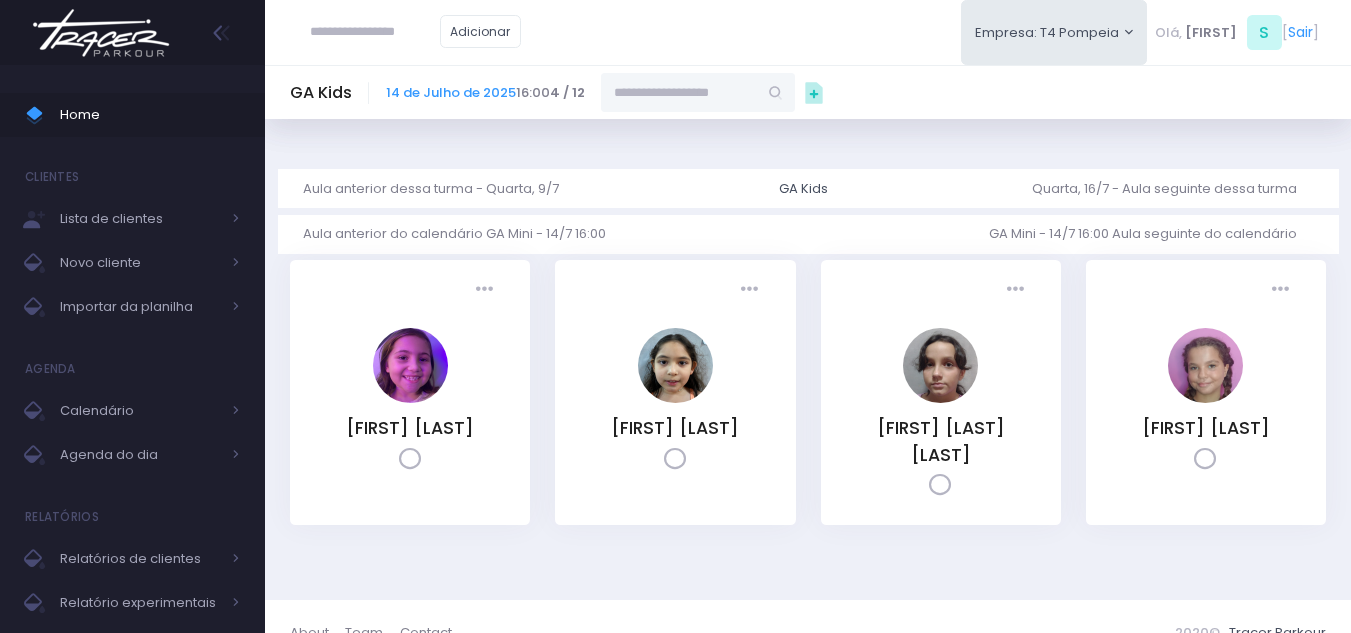 scroll, scrollTop: 0, scrollLeft: 0, axis: both 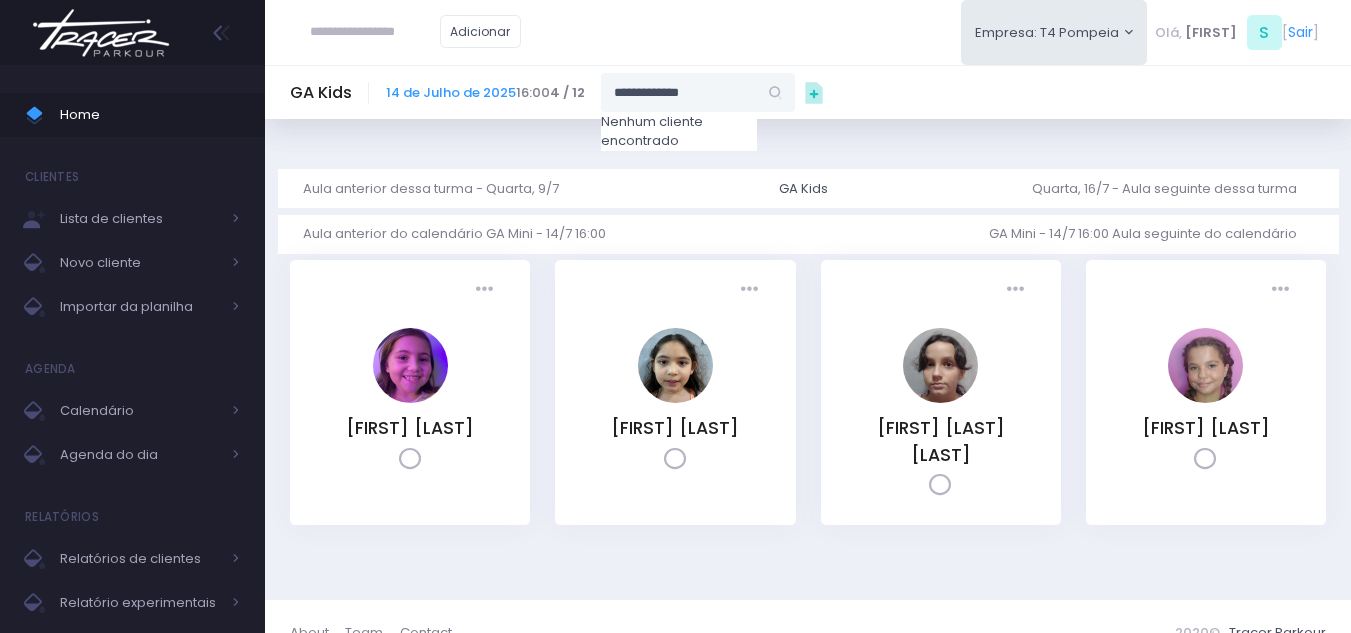 click on "**********" at bounding box center (595, 92) 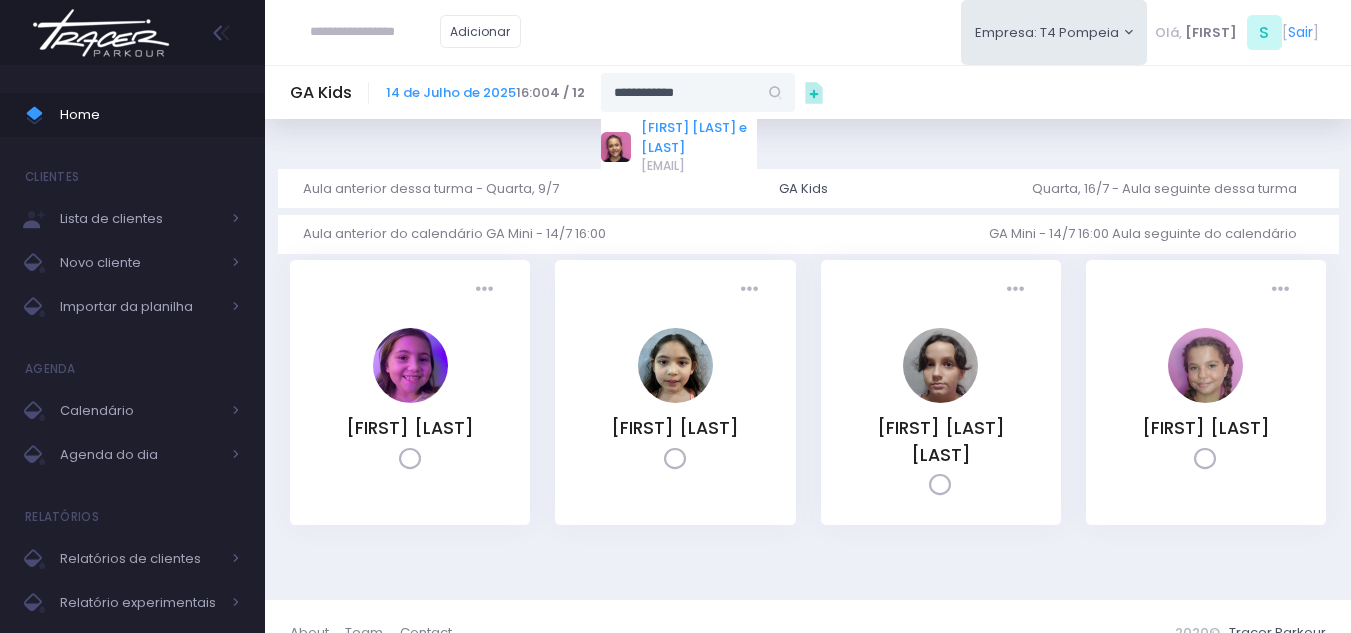 click on "[FIRST] [LAST]" at bounding box center [604, 128] 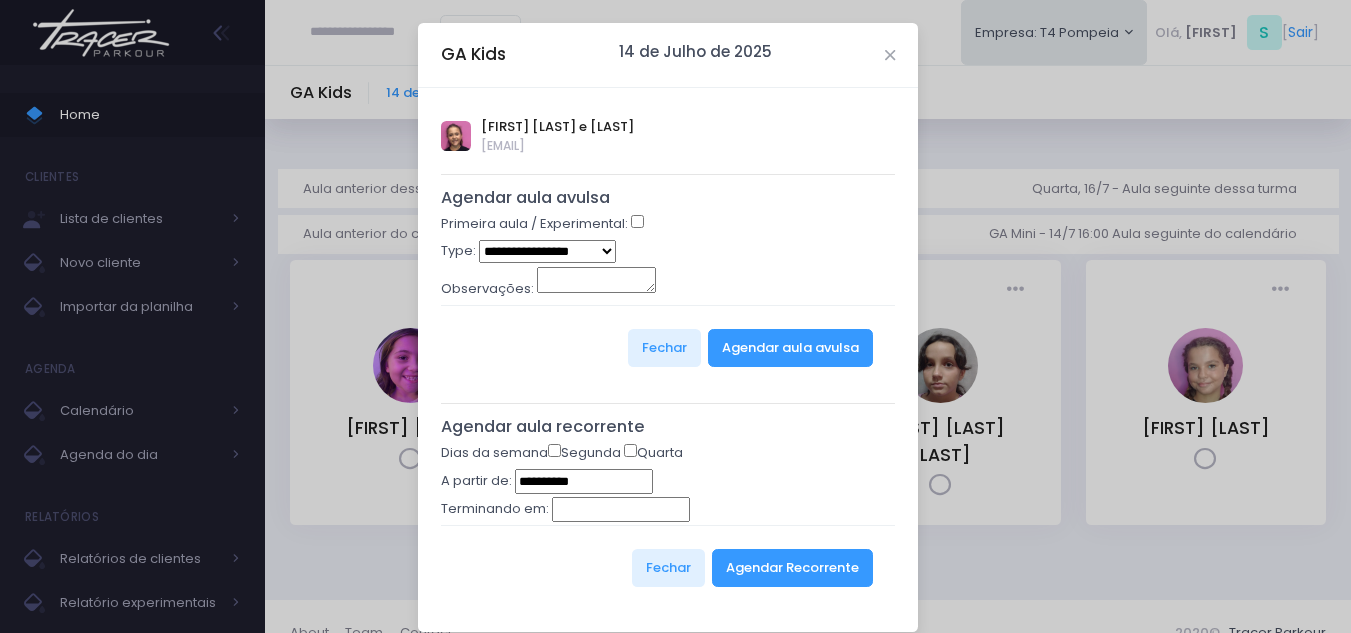 type on "**********" 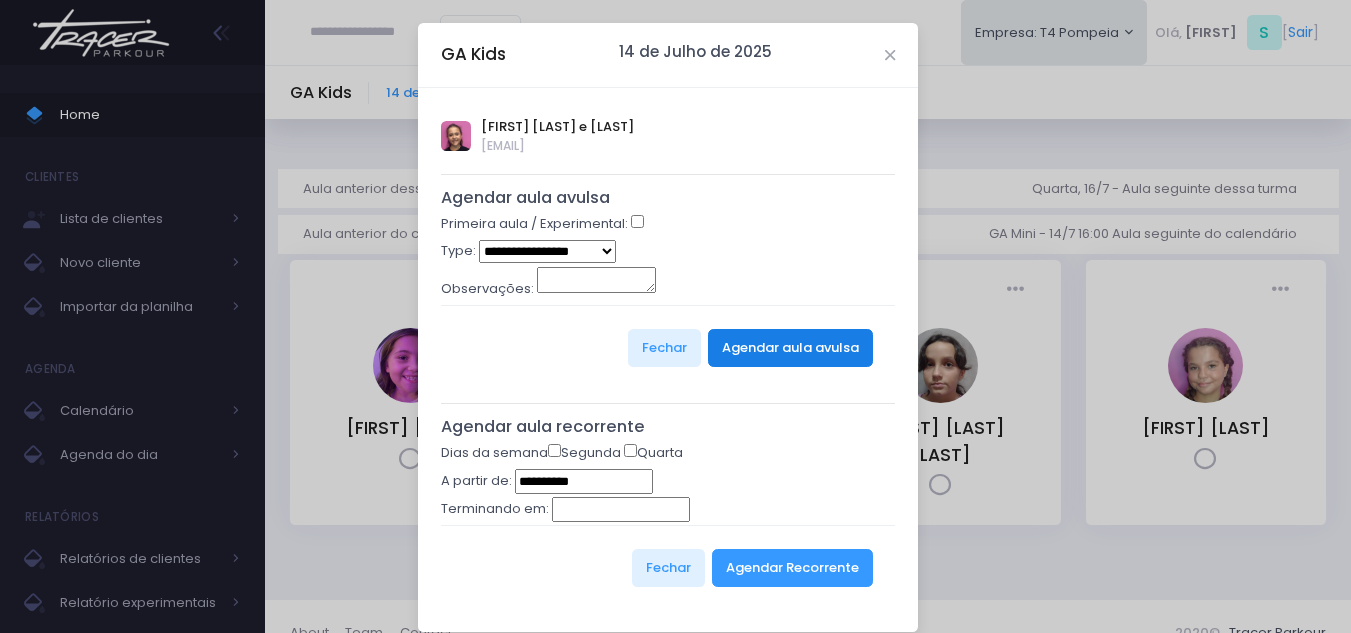 click on "Agendar aula avulsa" at bounding box center (790, 348) 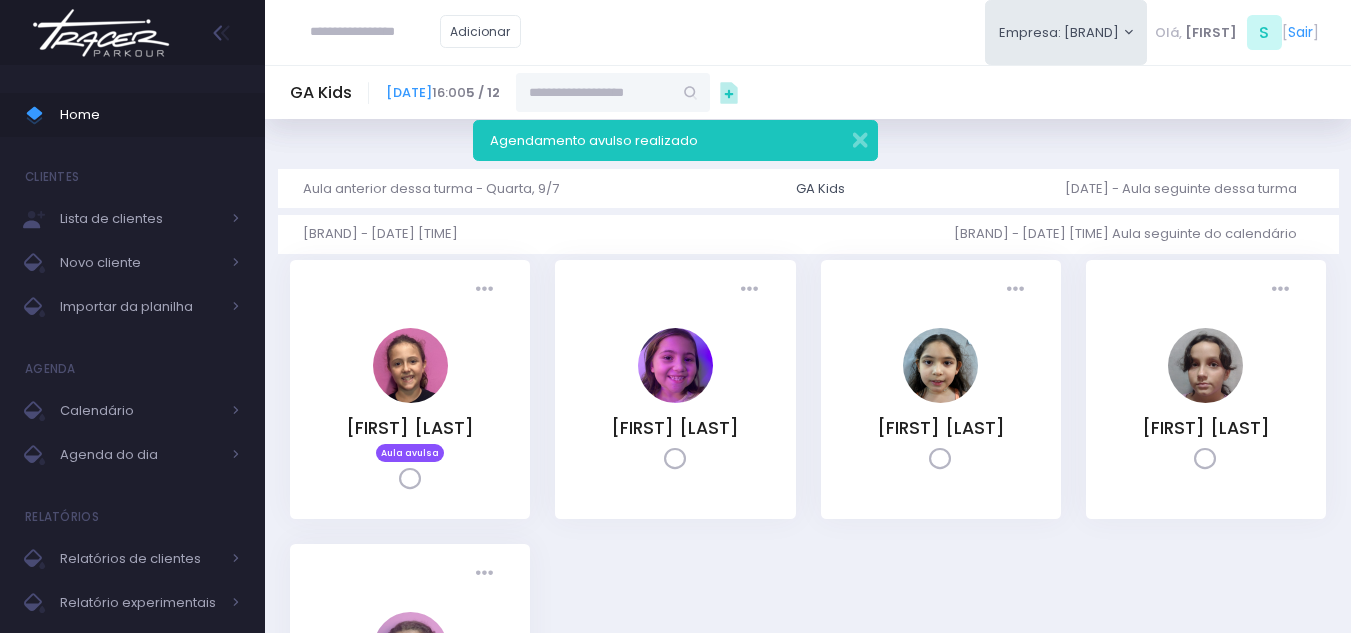 scroll, scrollTop: 0, scrollLeft: 0, axis: both 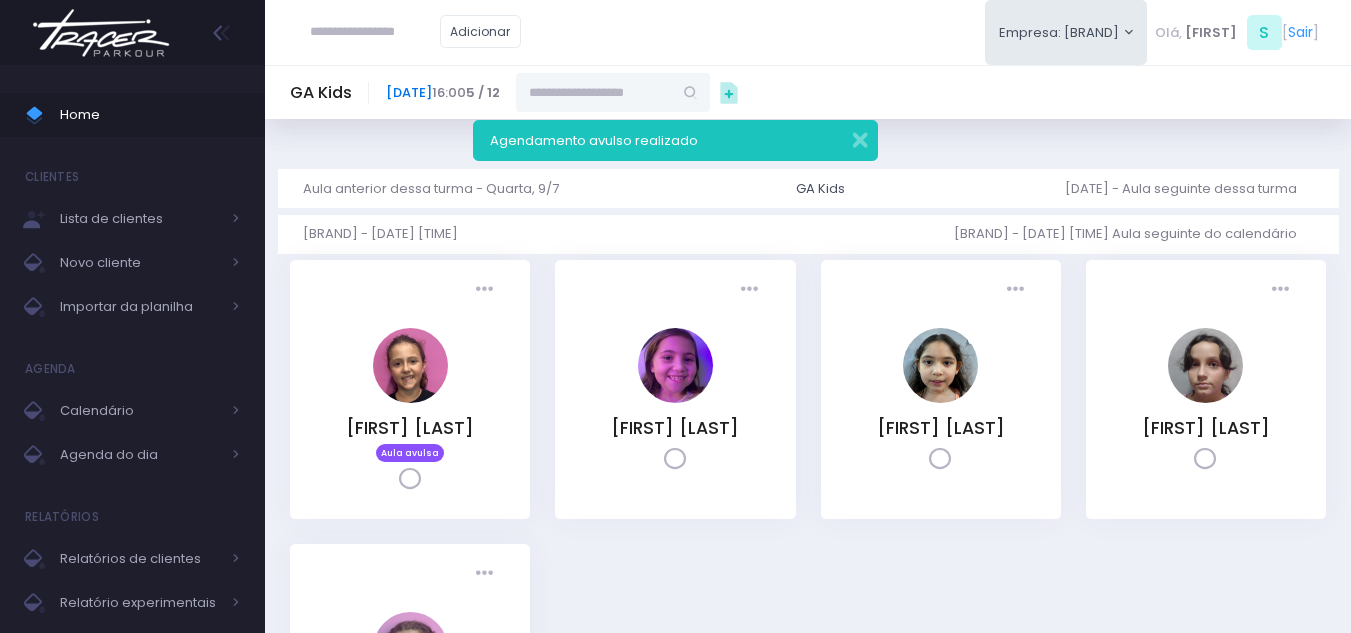 click on "[DAY] de [MONTH] de [YEAR]" at bounding box center [482, 92] 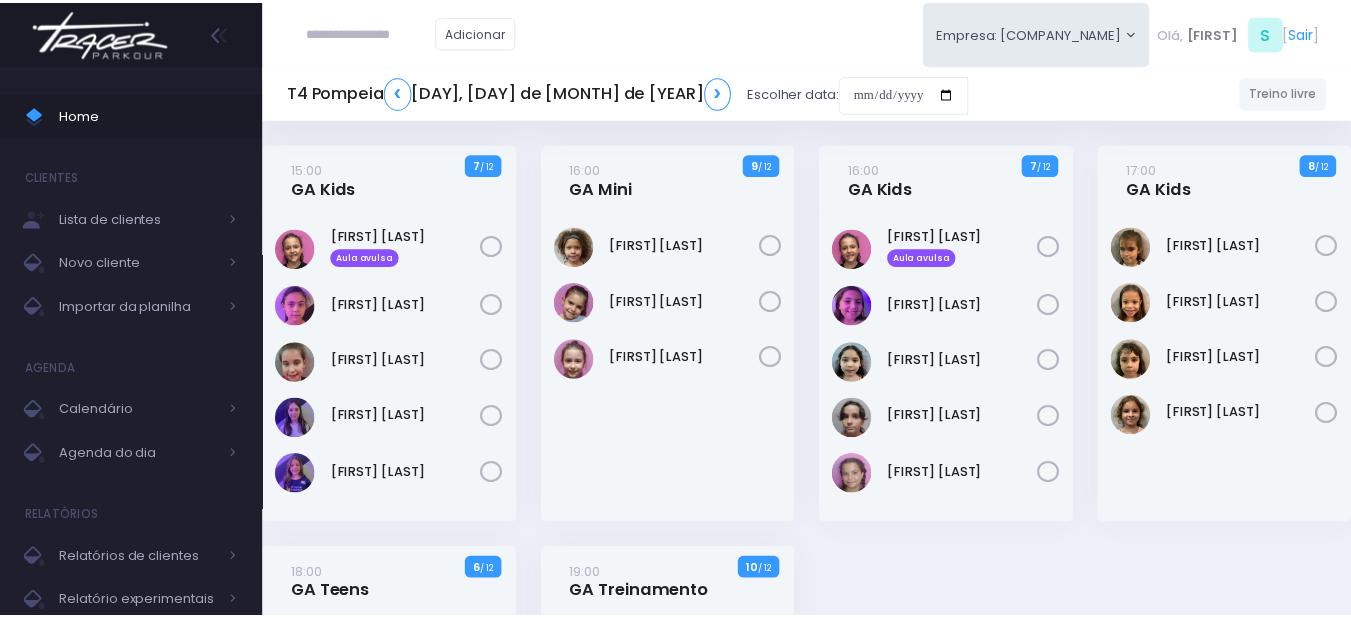 scroll, scrollTop: 0, scrollLeft: 0, axis: both 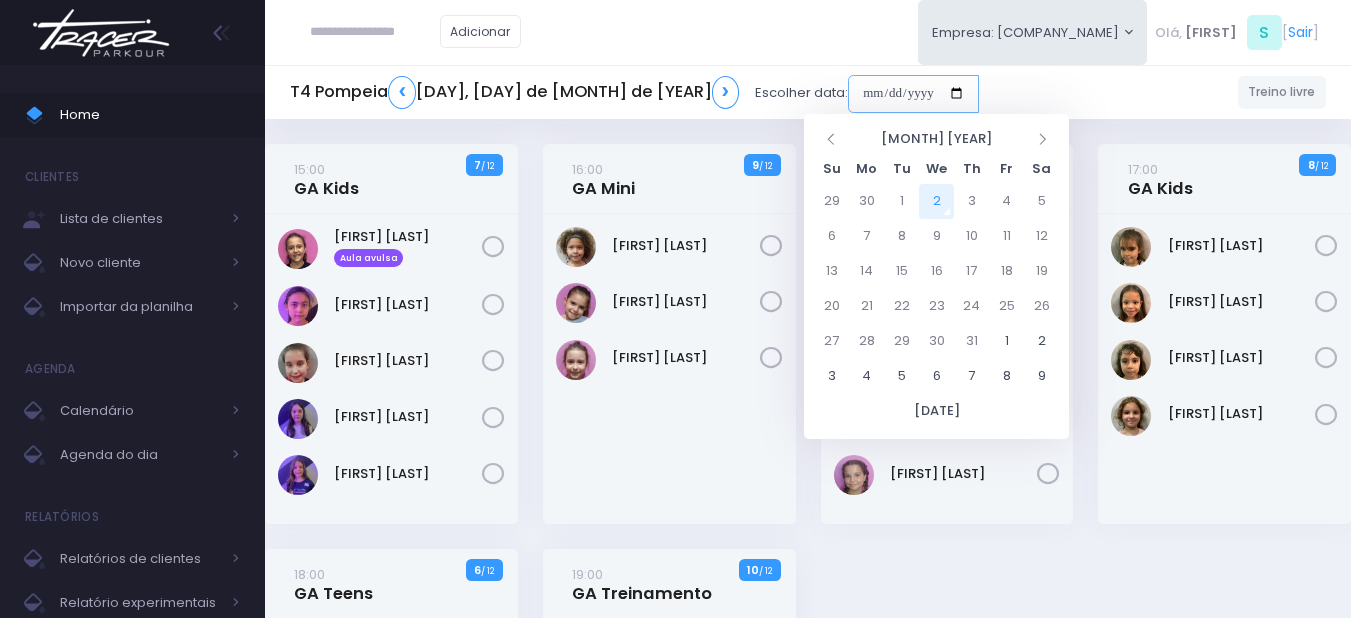 click at bounding box center (969, 94) 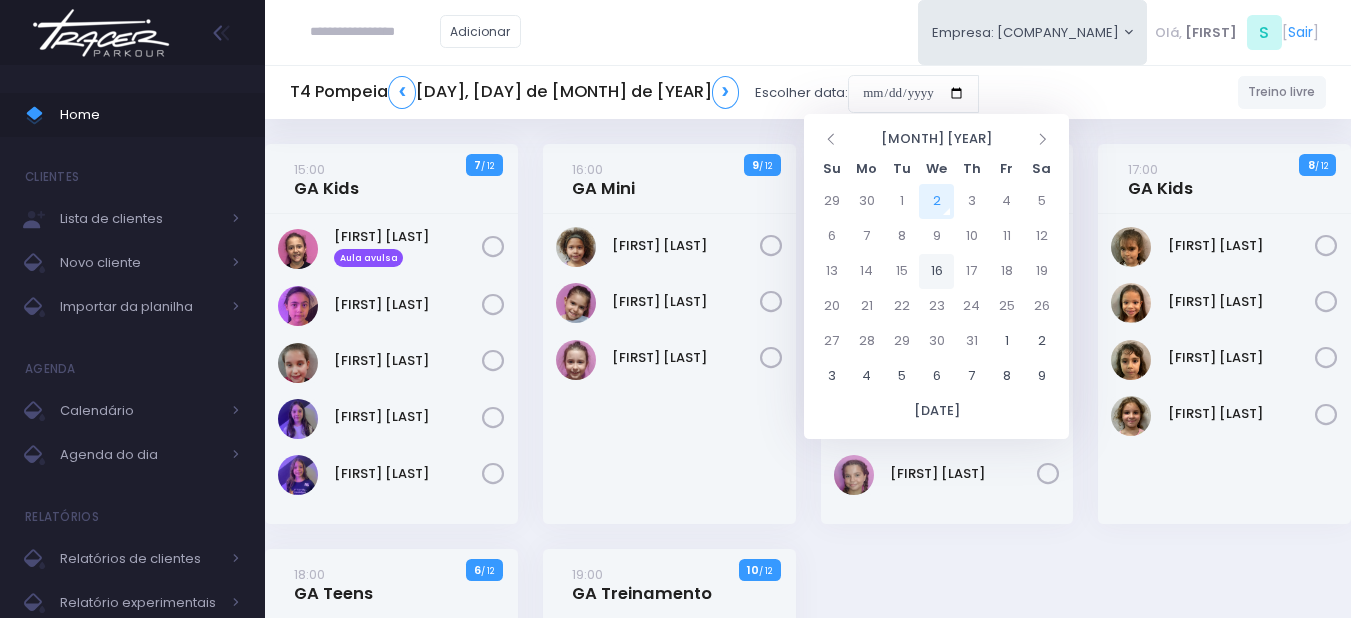 click on "16" at bounding box center (1045, 201) 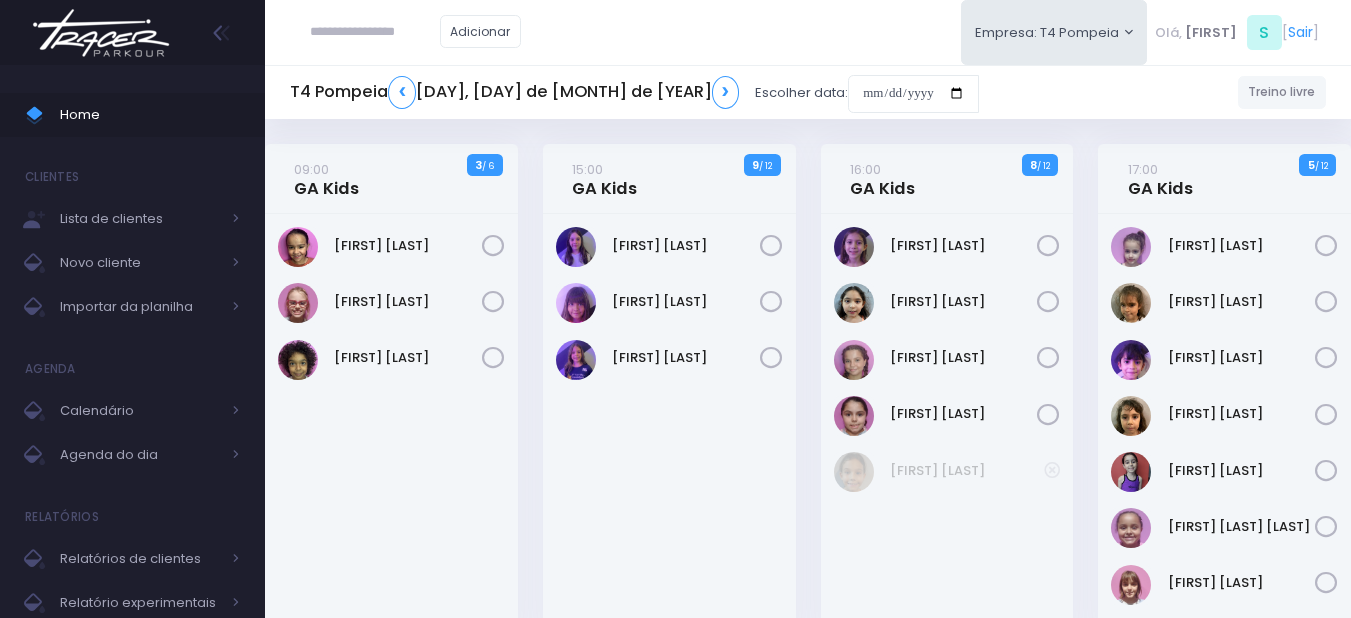 scroll, scrollTop: 0, scrollLeft: 0, axis: both 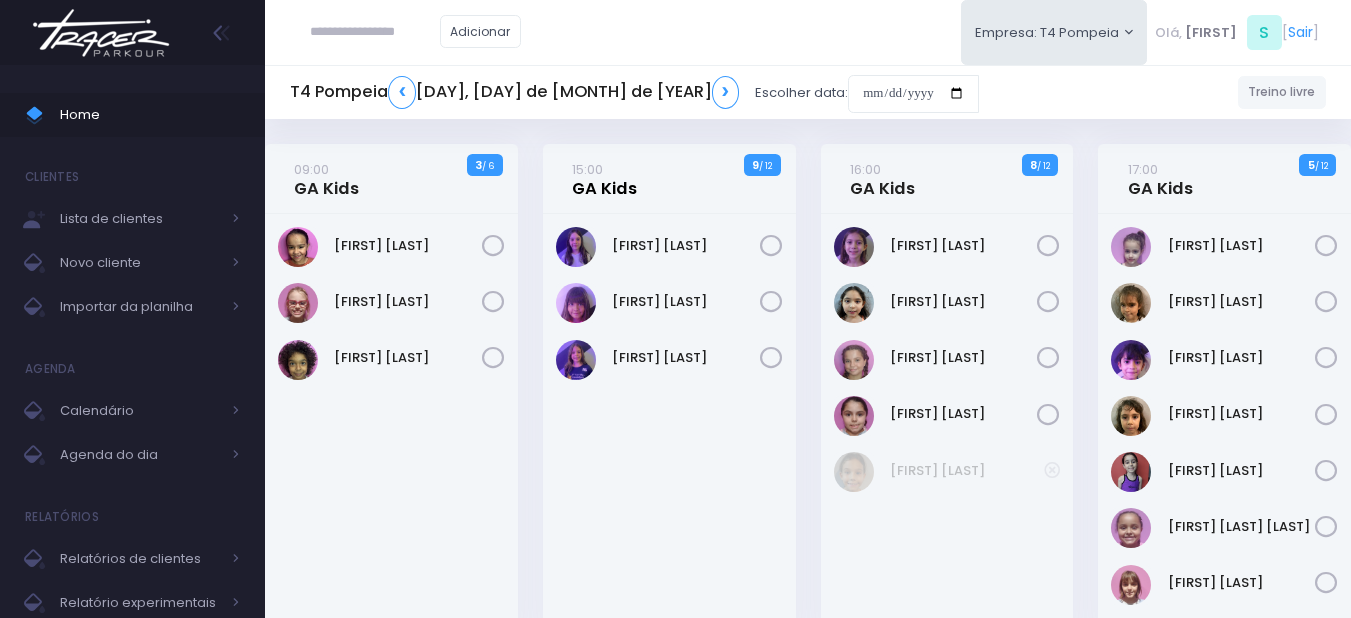 click on "15:00 GA Kids" at bounding box center (604, 179) 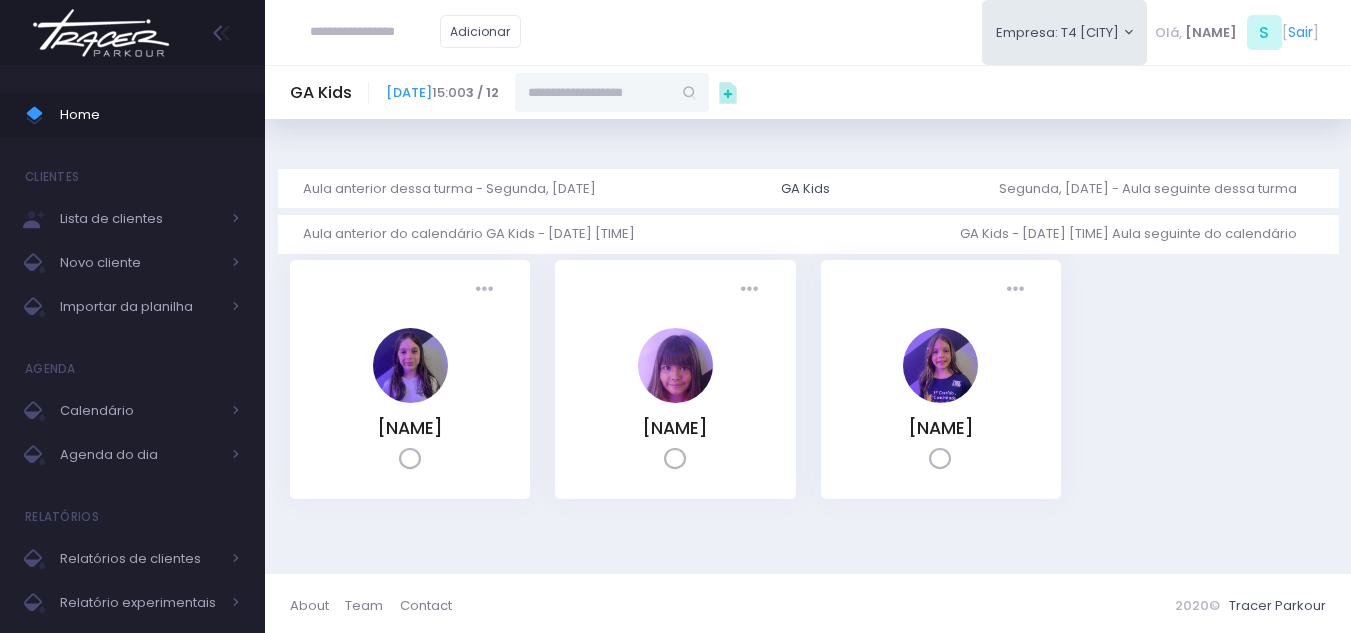 scroll, scrollTop: 0, scrollLeft: 0, axis: both 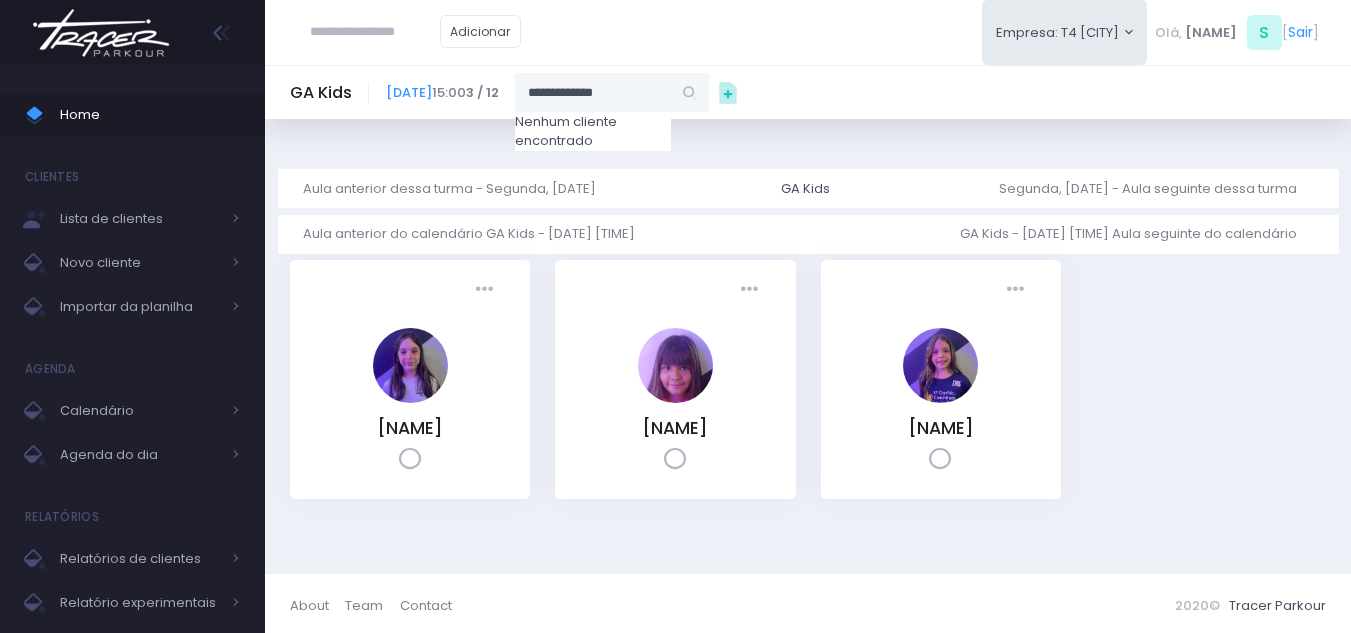 click on "**********" at bounding box center [676, 92] 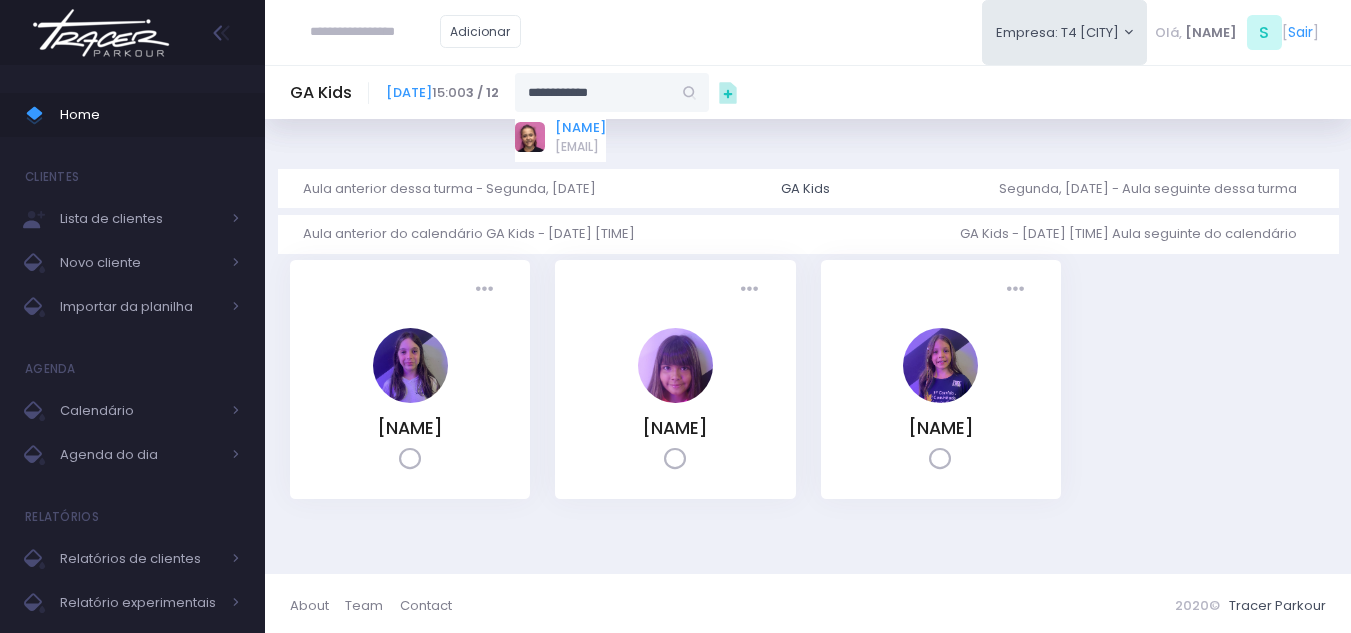 click on "[FIRST] [LAST]" at bounding box center (731, 128) 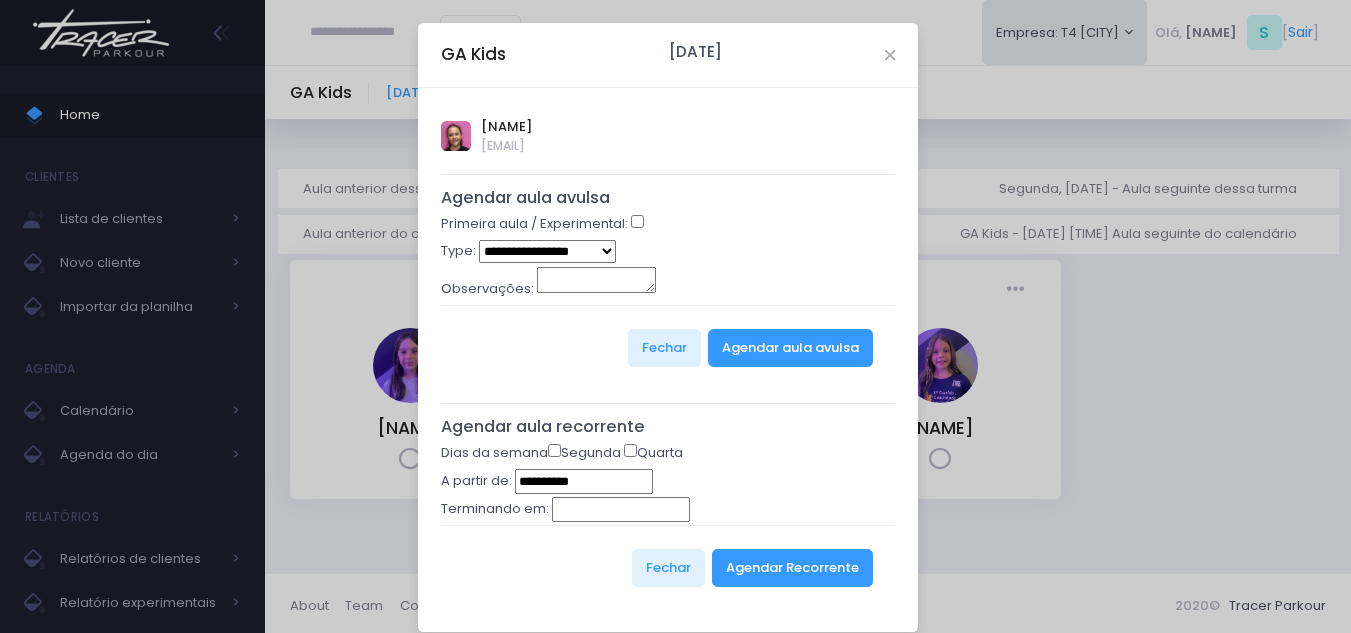 type on "**********" 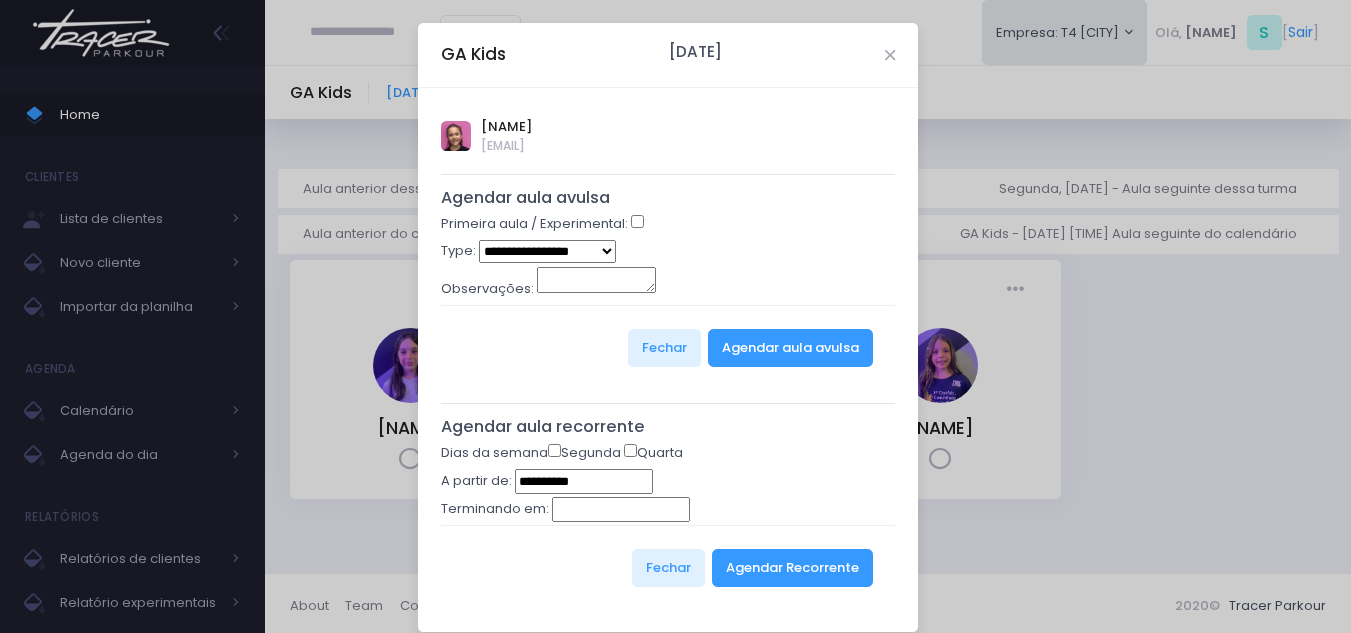 select on "*" 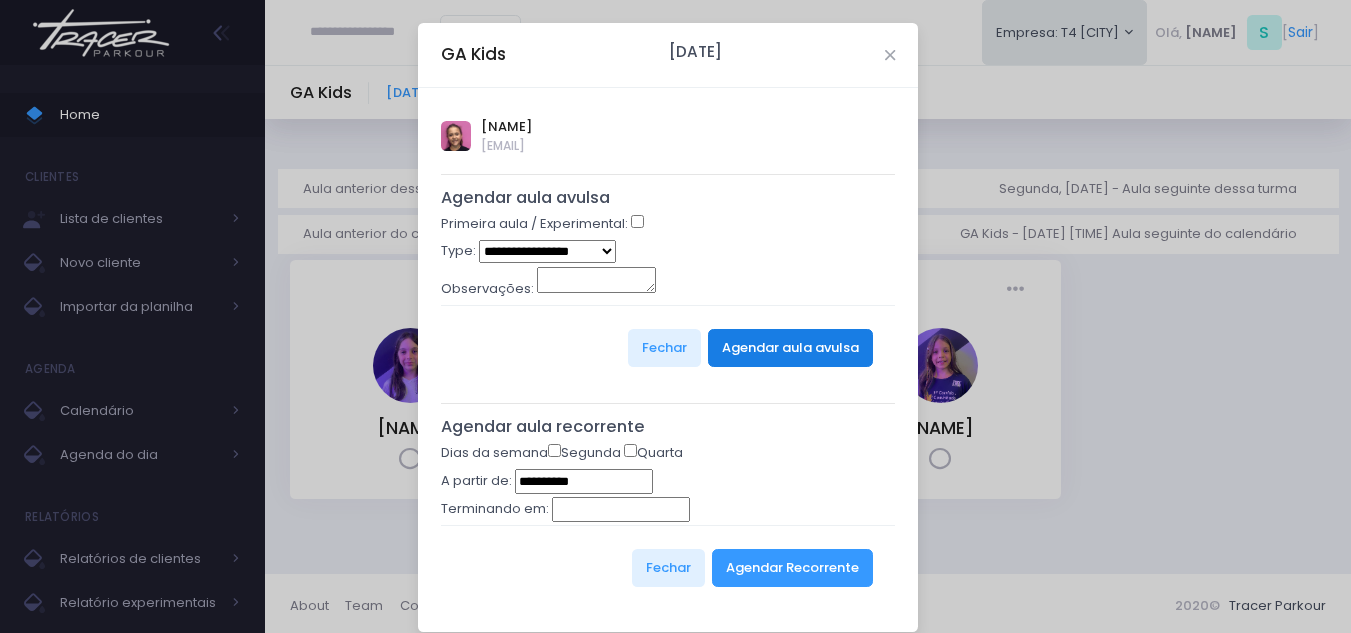 click on "Agendar aula avulsa" at bounding box center [790, 348] 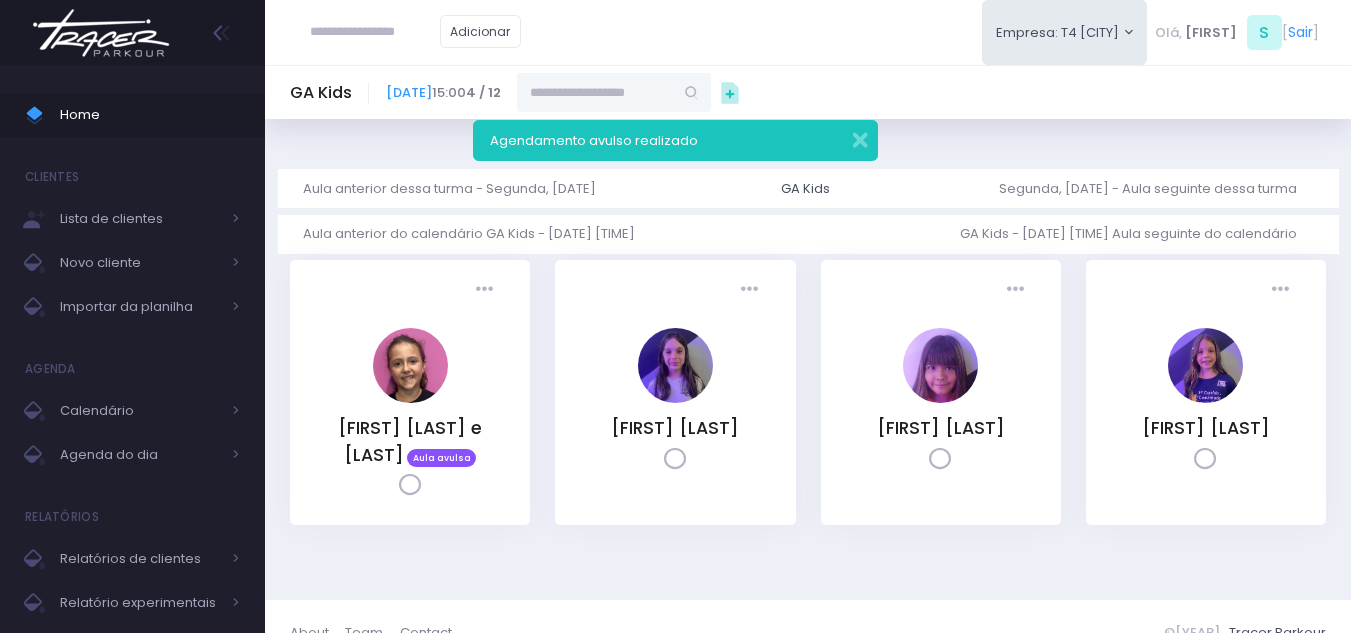scroll, scrollTop: 0, scrollLeft: 0, axis: both 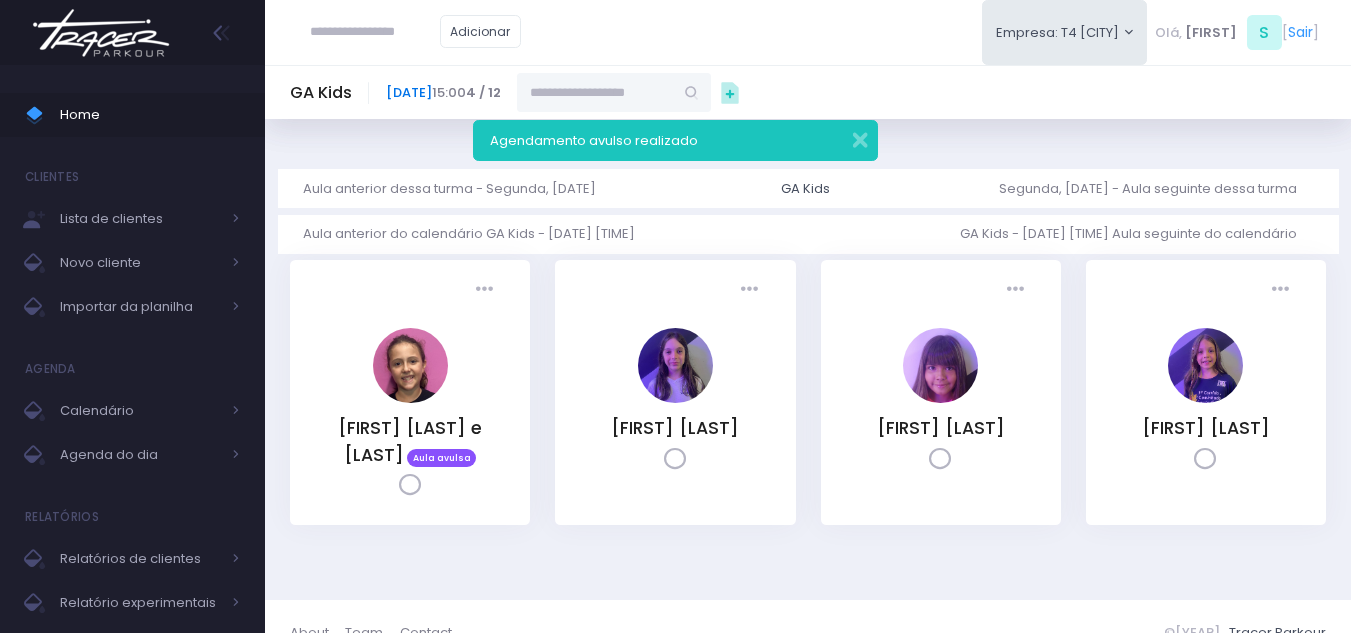 click on "16 de [MONTH] de 2025" at bounding box center (486, 92) 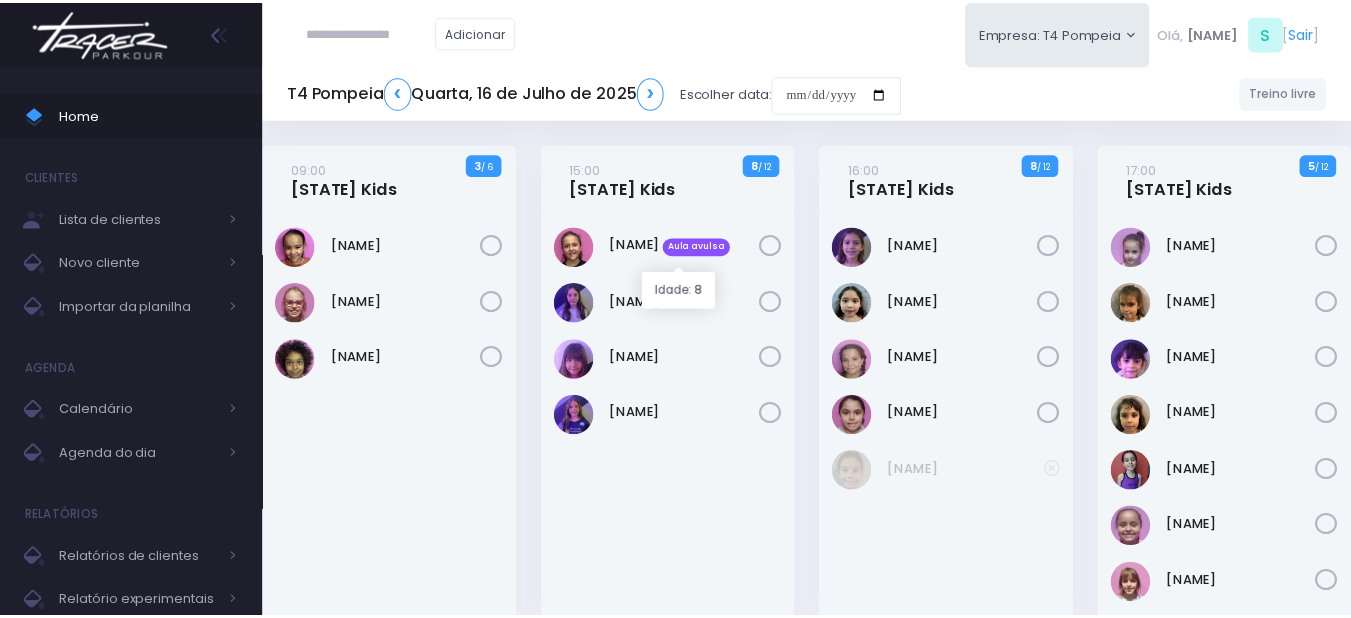 scroll, scrollTop: 0, scrollLeft: 0, axis: both 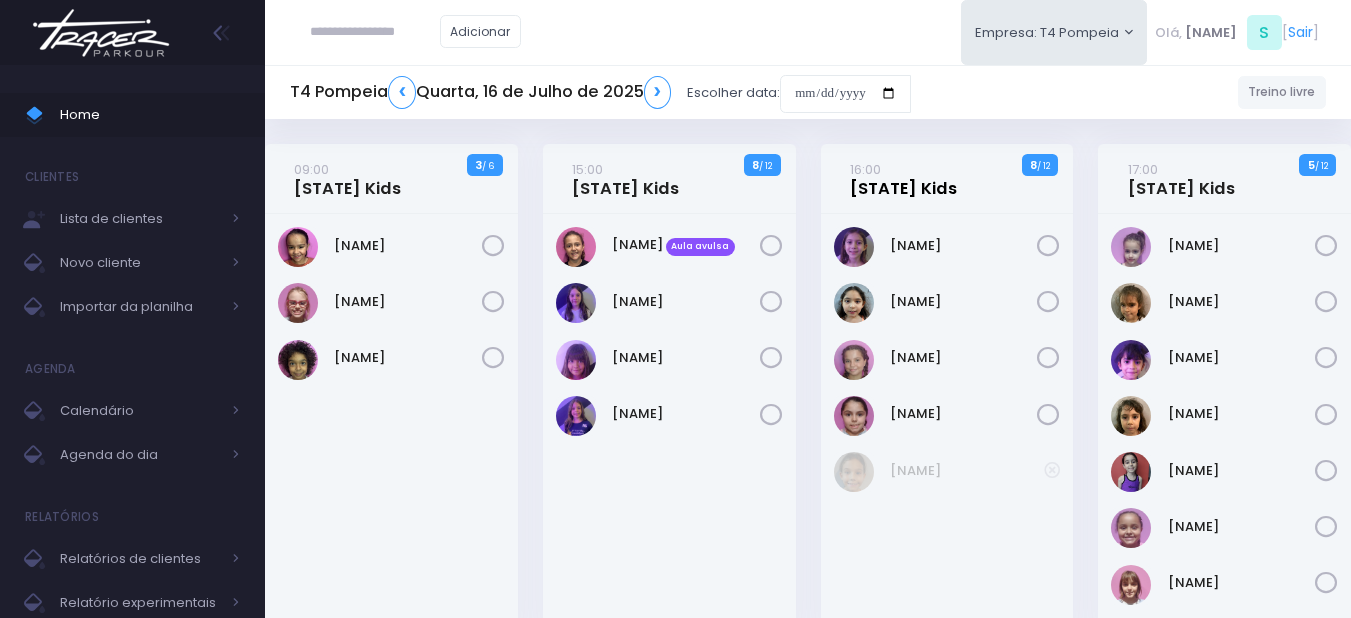 click on "16:00 GA Kids" at bounding box center (882, 179) 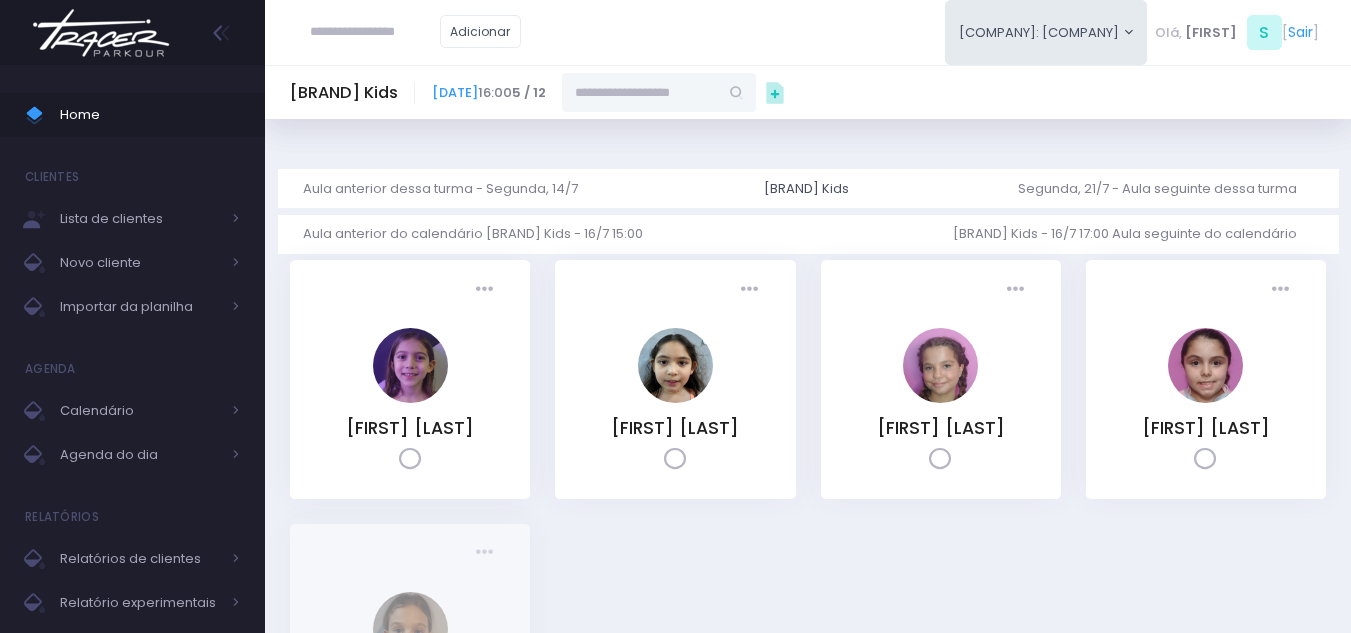 scroll, scrollTop: 0, scrollLeft: 0, axis: both 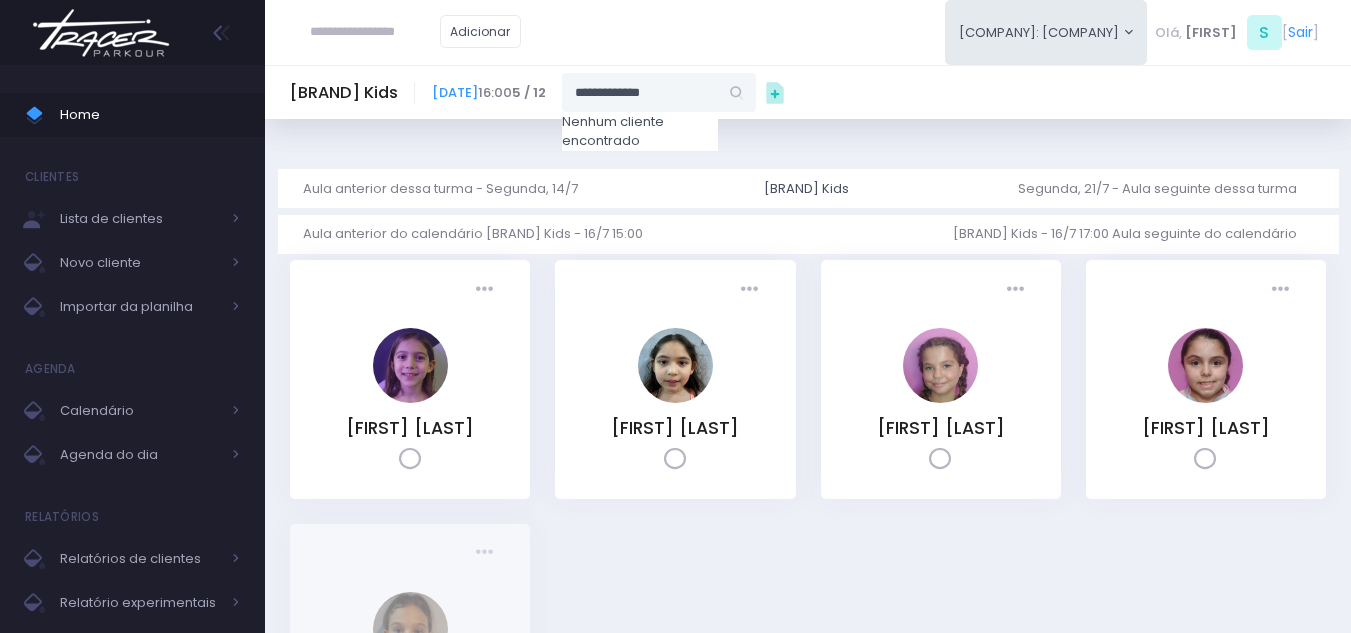 click on "**********" at bounding box center (703, 92) 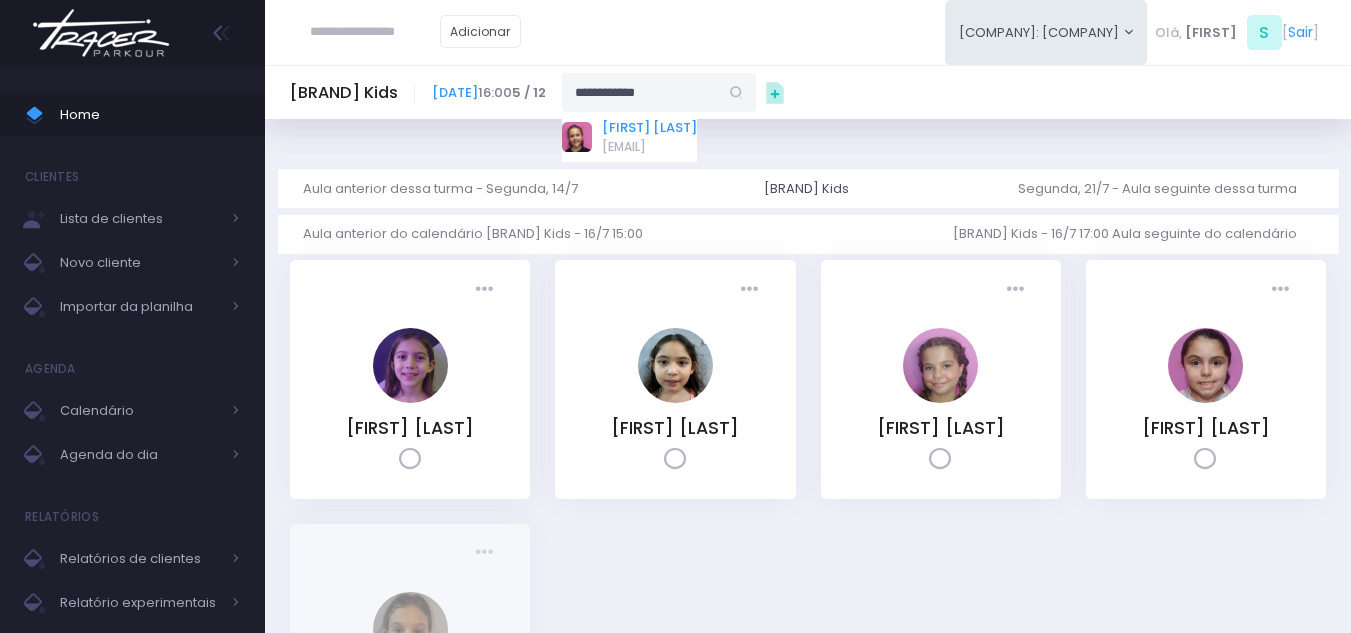 click on "Cecília Ferreira e Amaral" at bounding box center [758, 128] 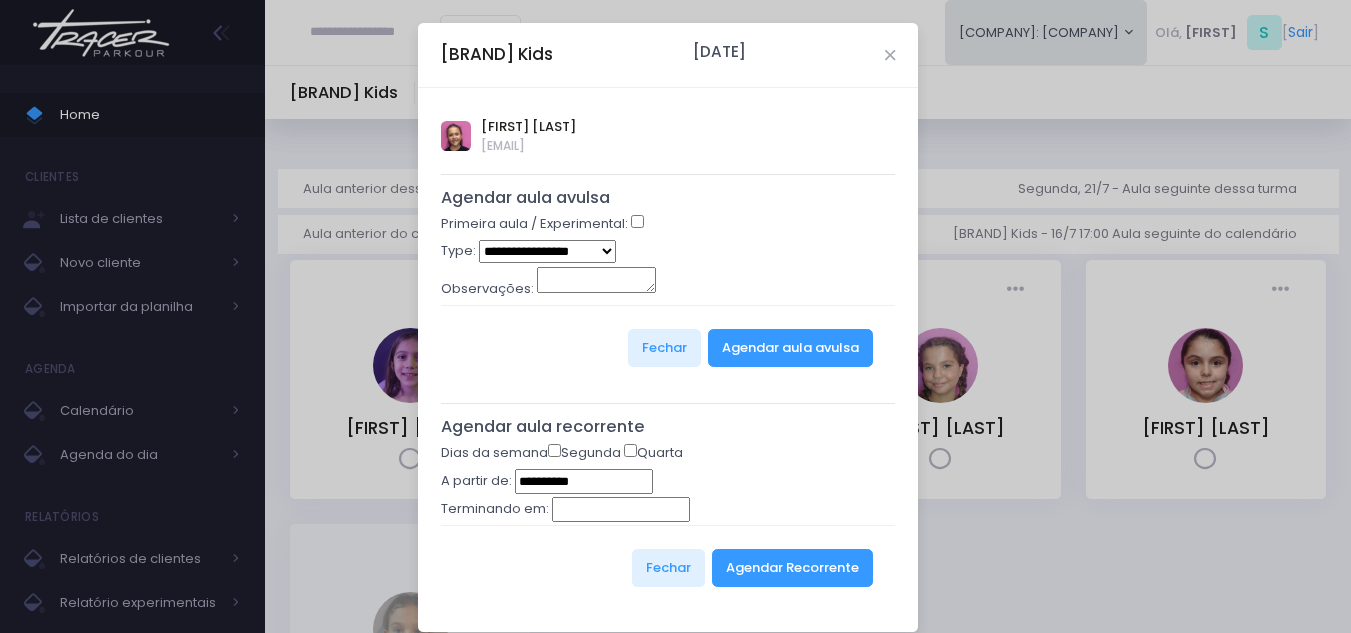 type on "**********" 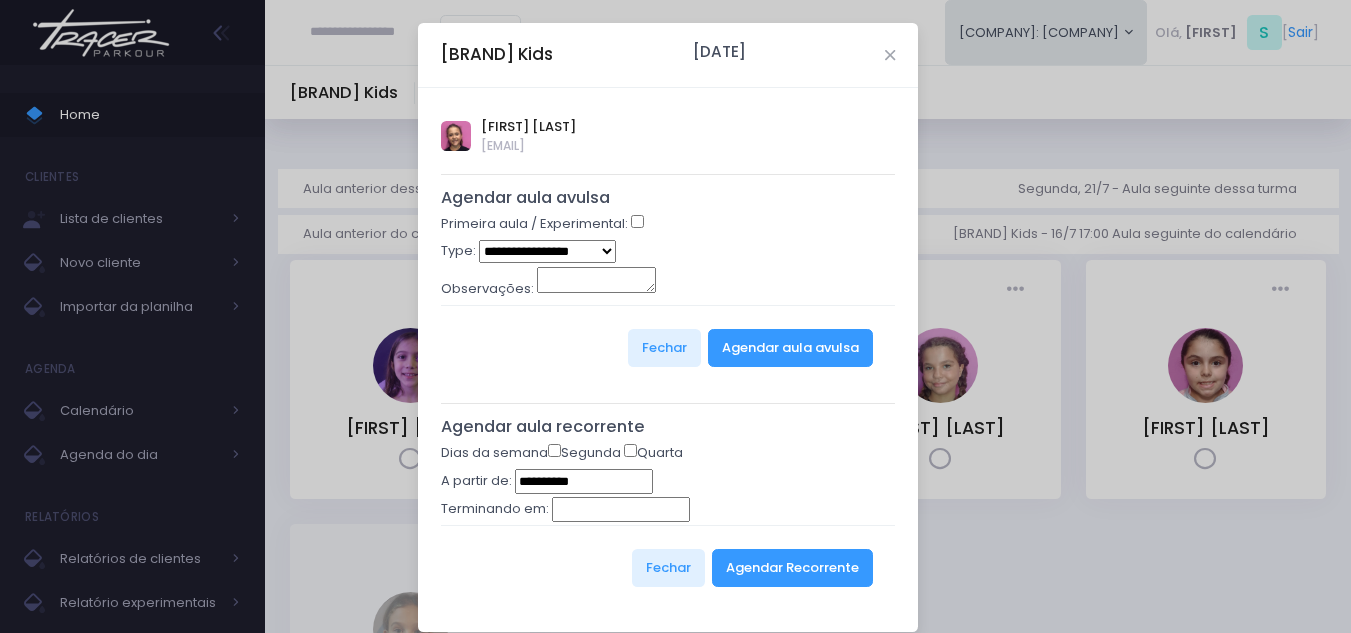 click on "**********" at bounding box center [547, 251] 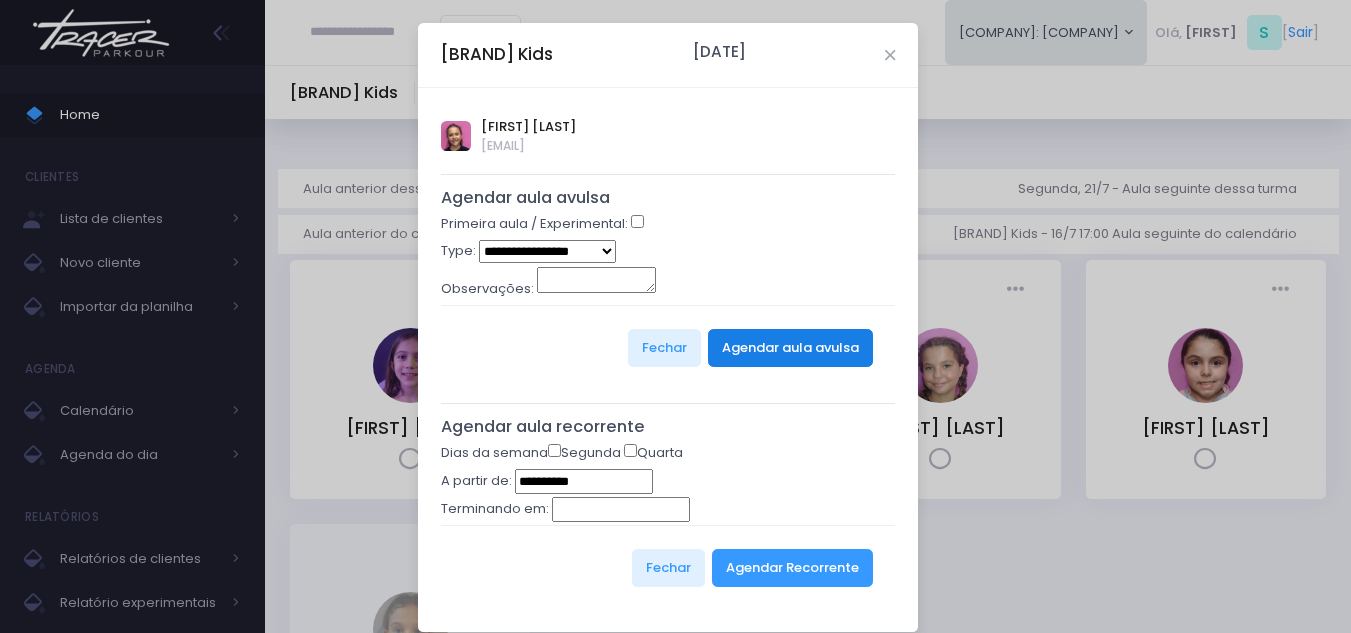 click on "Agendar aula avulsa" at bounding box center [790, 348] 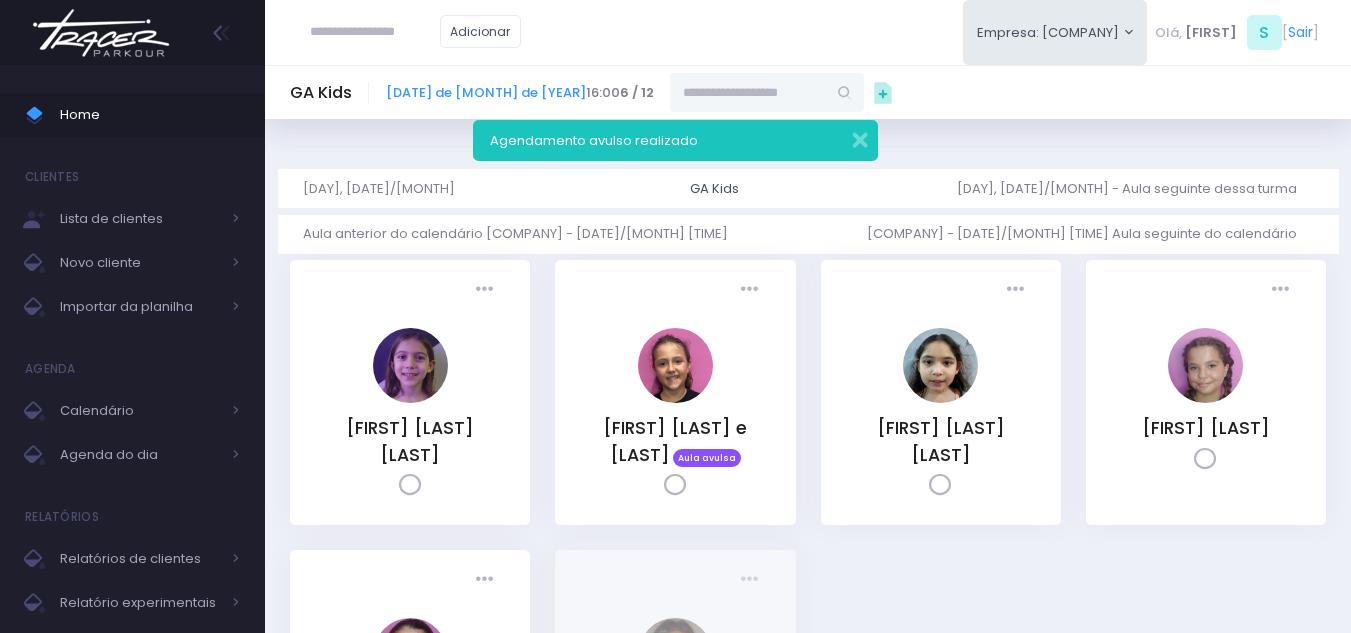 scroll, scrollTop: 0, scrollLeft: 0, axis: both 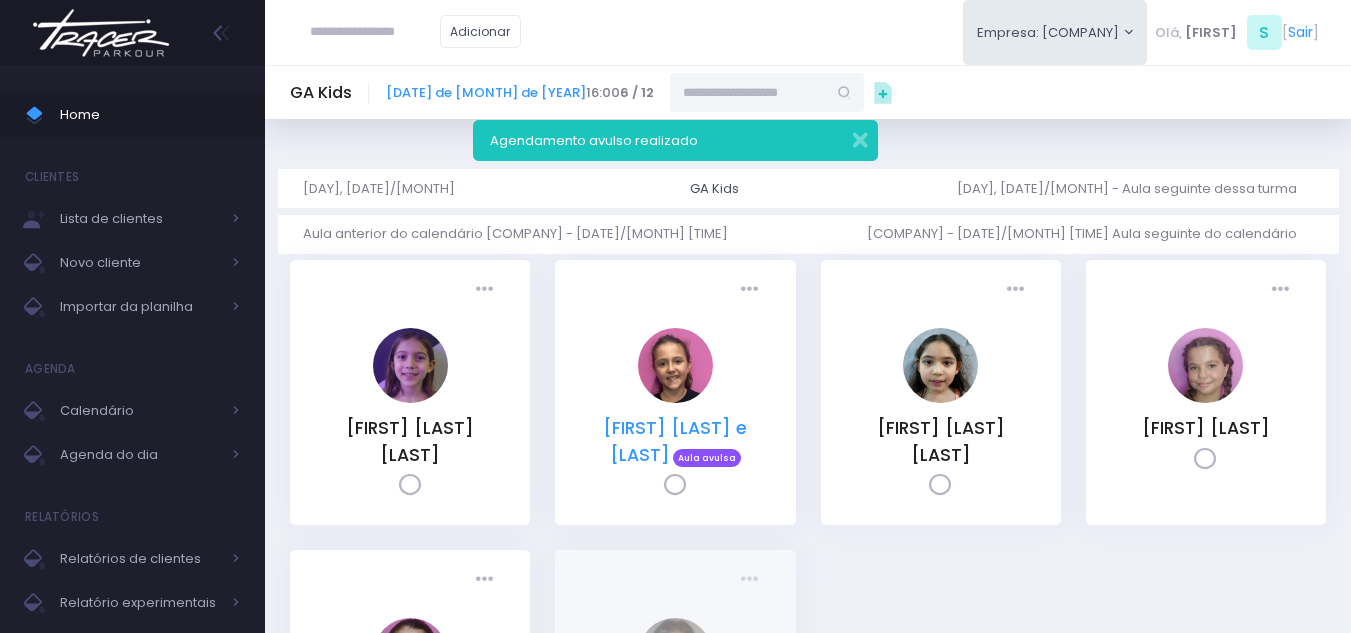 click on "Cecília Ferreira e Amaral" at bounding box center [675, 428] 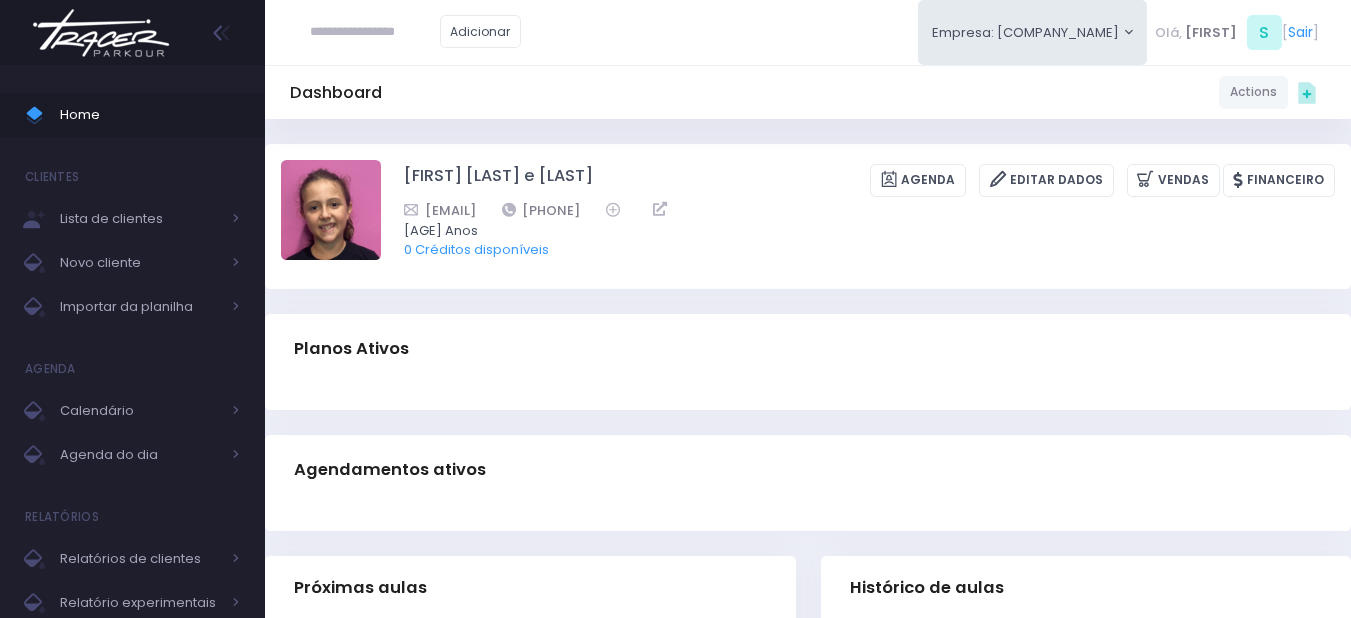 scroll, scrollTop: 0, scrollLeft: 0, axis: both 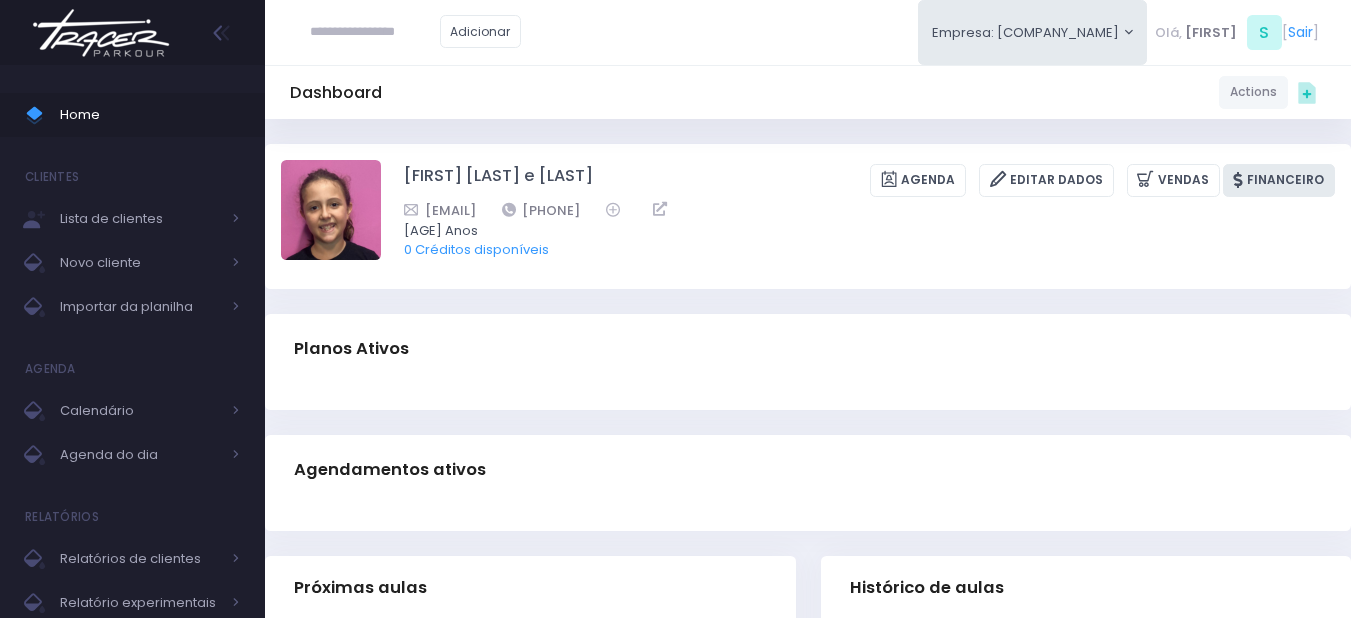 click on "Financeiro" at bounding box center (1279, 180) 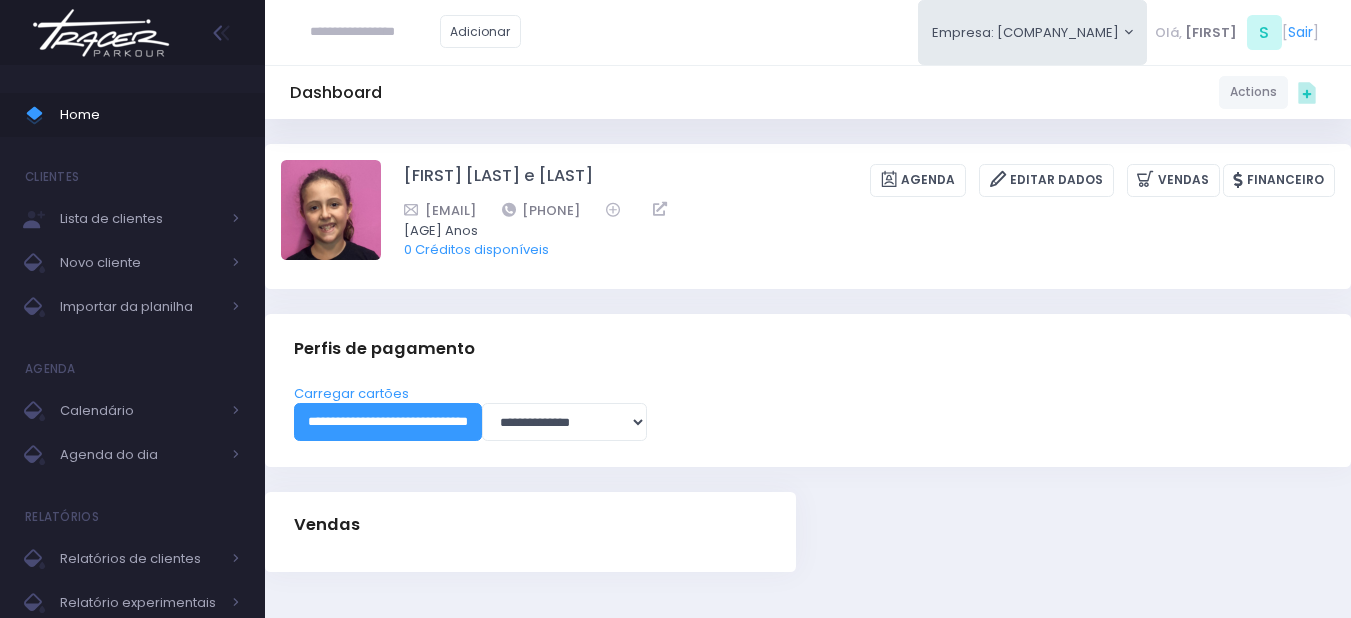 scroll, scrollTop: 0, scrollLeft: 0, axis: both 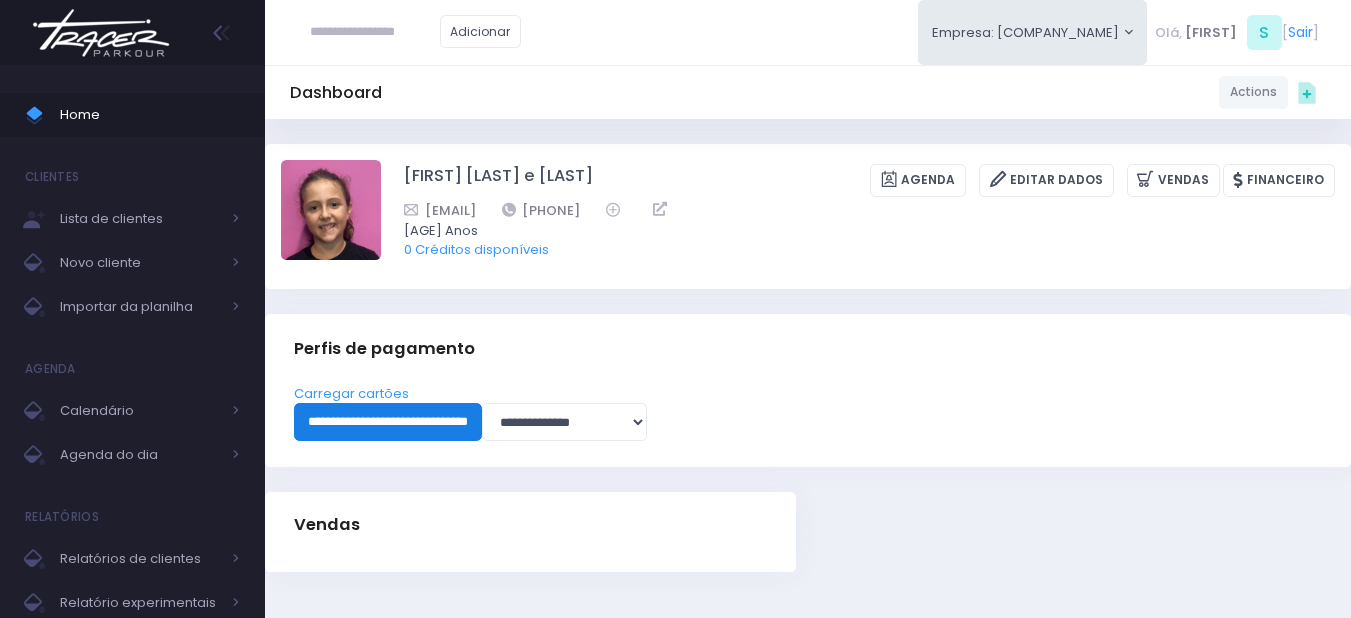 click on "**********" at bounding box center [388, 422] 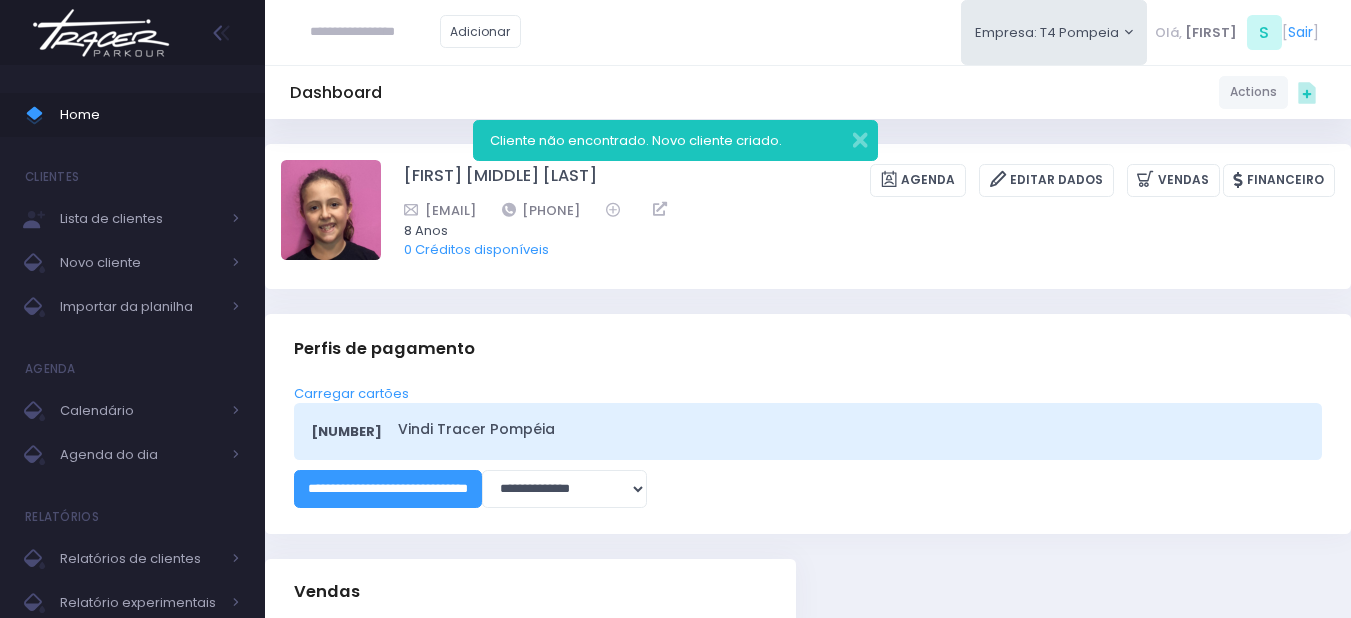 scroll, scrollTop: 0, scrollLeft: 0, axis: both 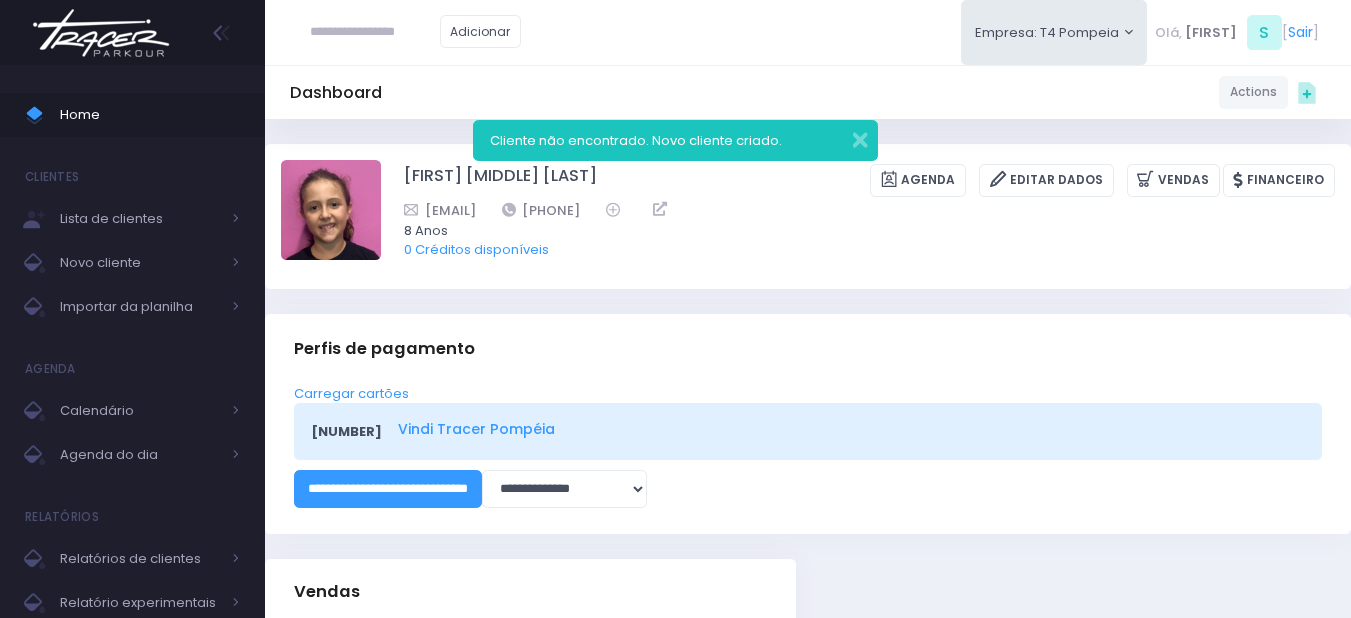 click on "Vindi Tracer Pompéia" at bounding box center (846, 429) 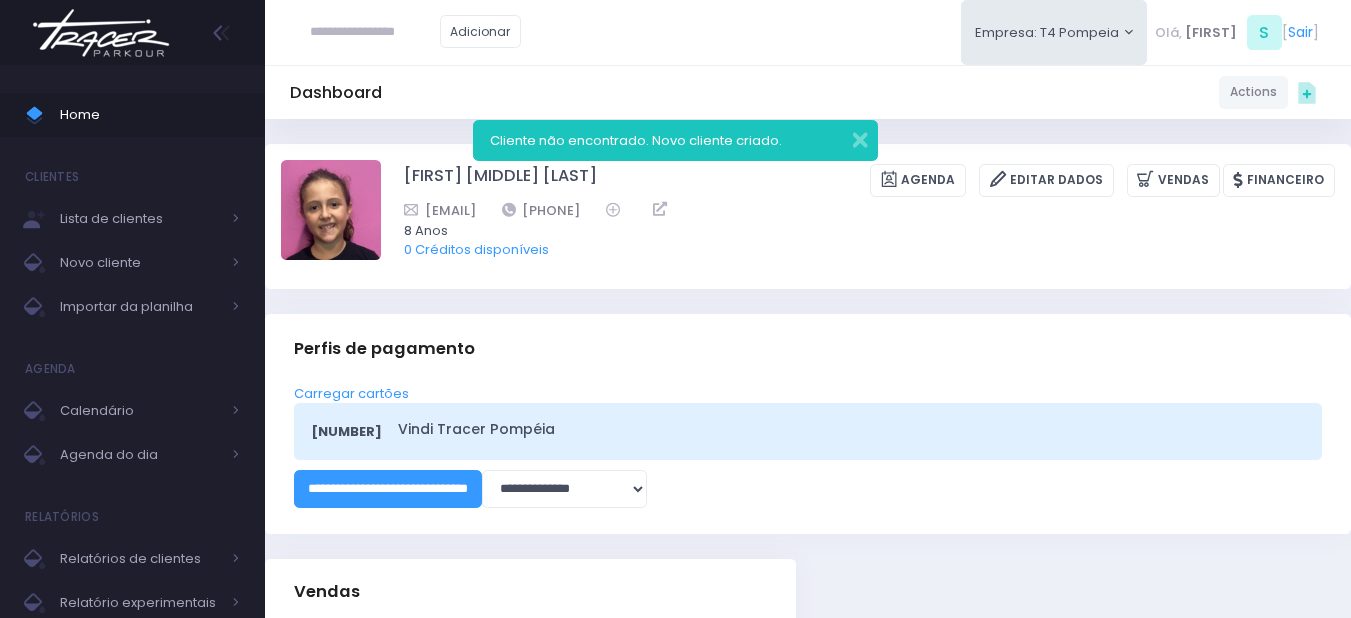 click at bounding box center (375, 32) 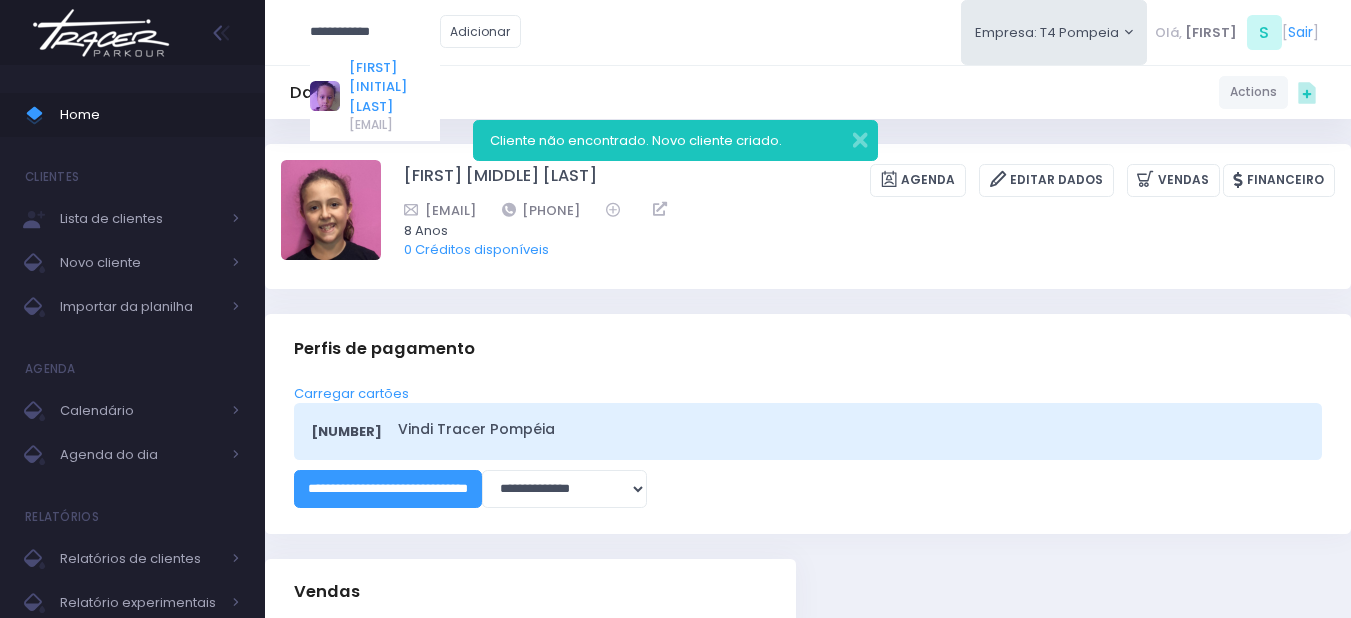 click on "Naya R. H. Miranda" at bounding box center (394, 87) 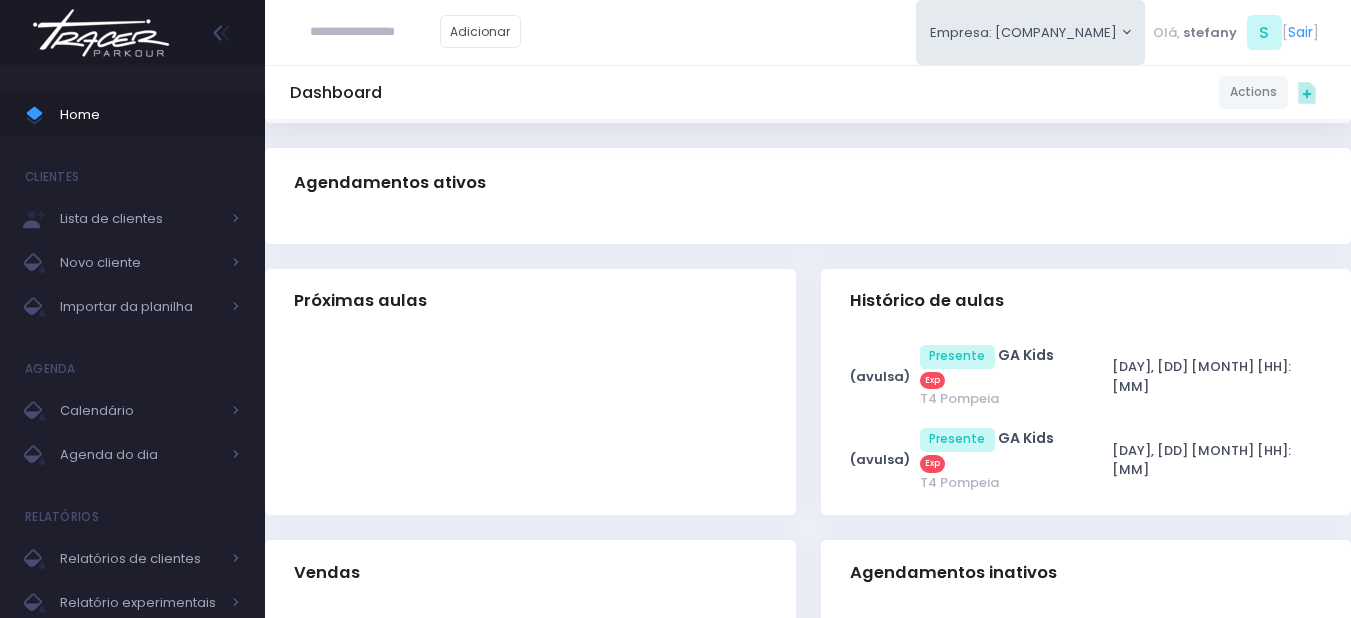 scroll, scrollTop: 300, scrollLeft: 0, axis: vertical 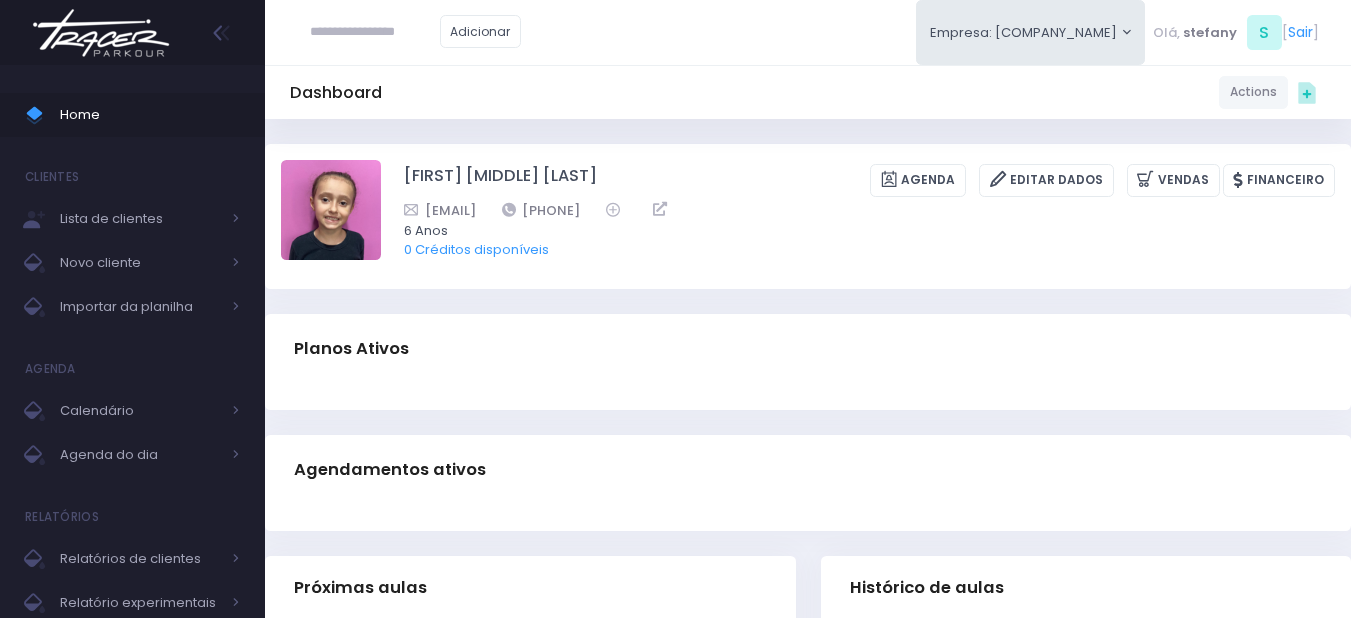 click at bounding box center (101, 33) 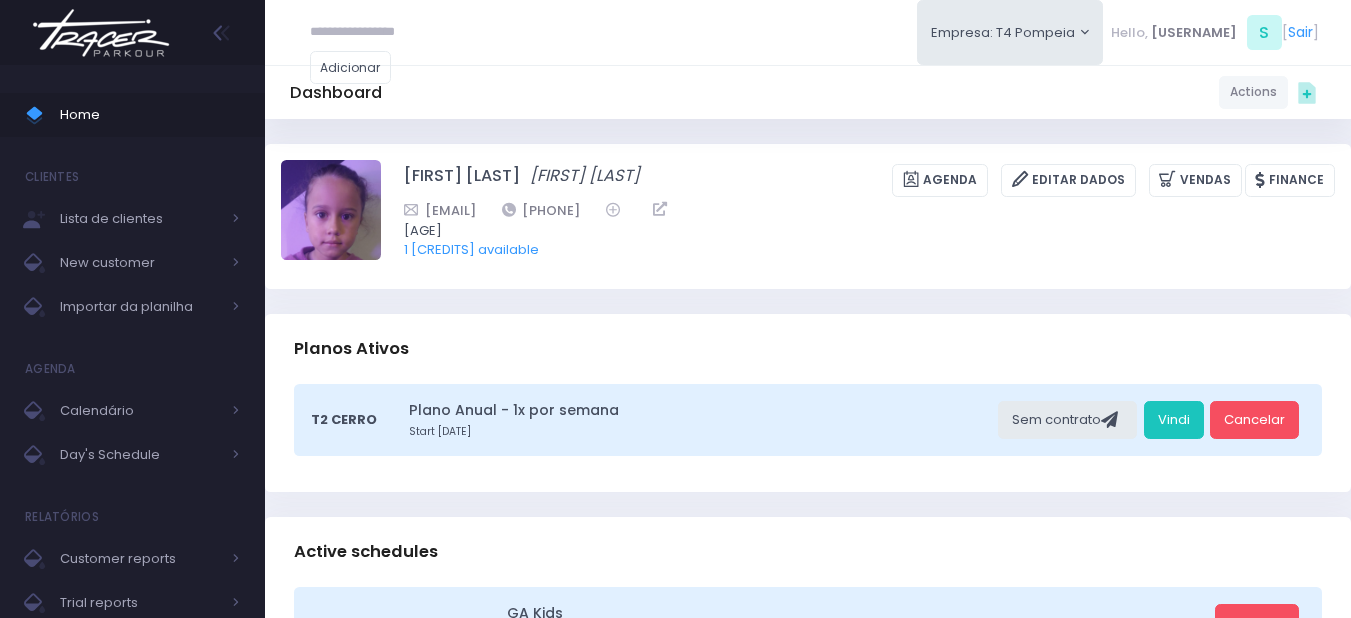 scroll, scrollTop: 0, scrollLeft: 0, axis: both 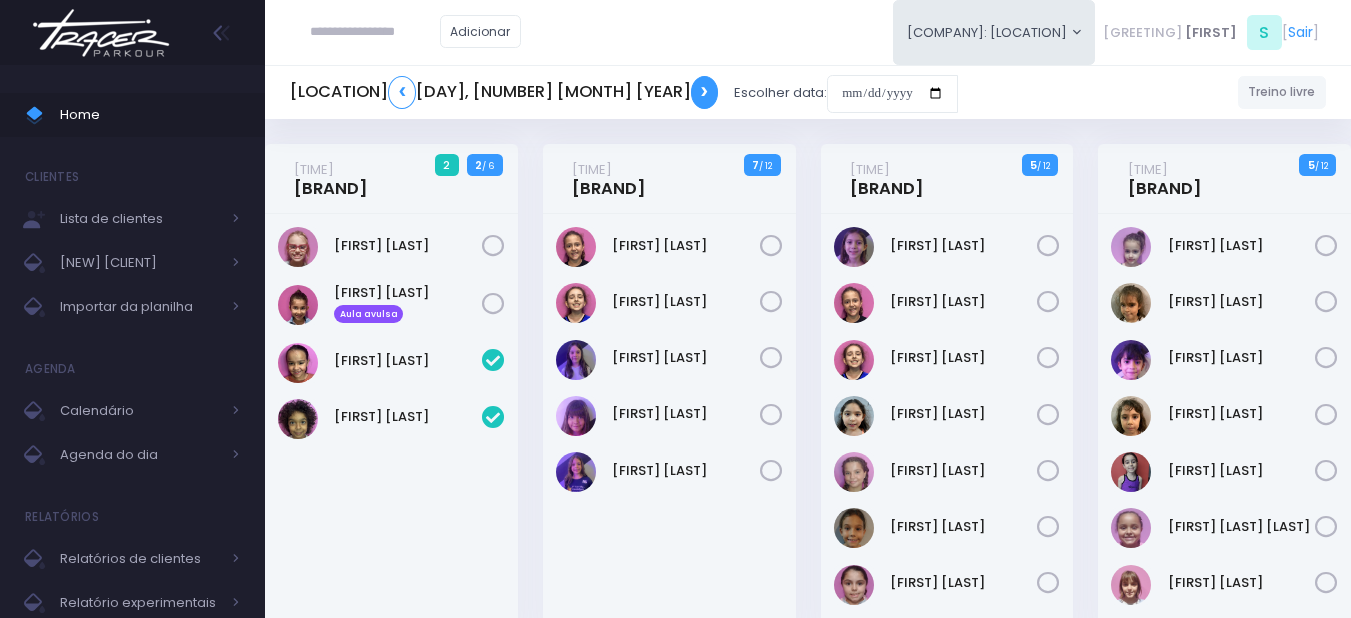 click on "❯" at bounding box center [705, 92] 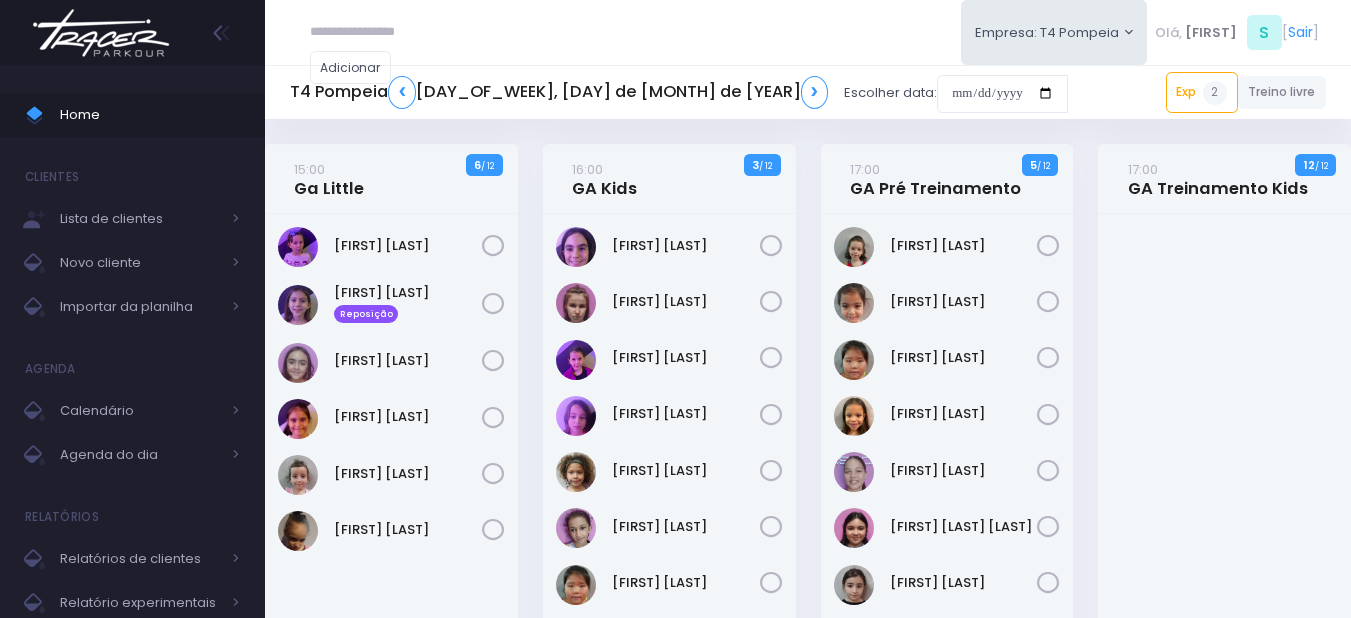 scroll, scrollTop: 0, scrollLeft: 0, axis: both 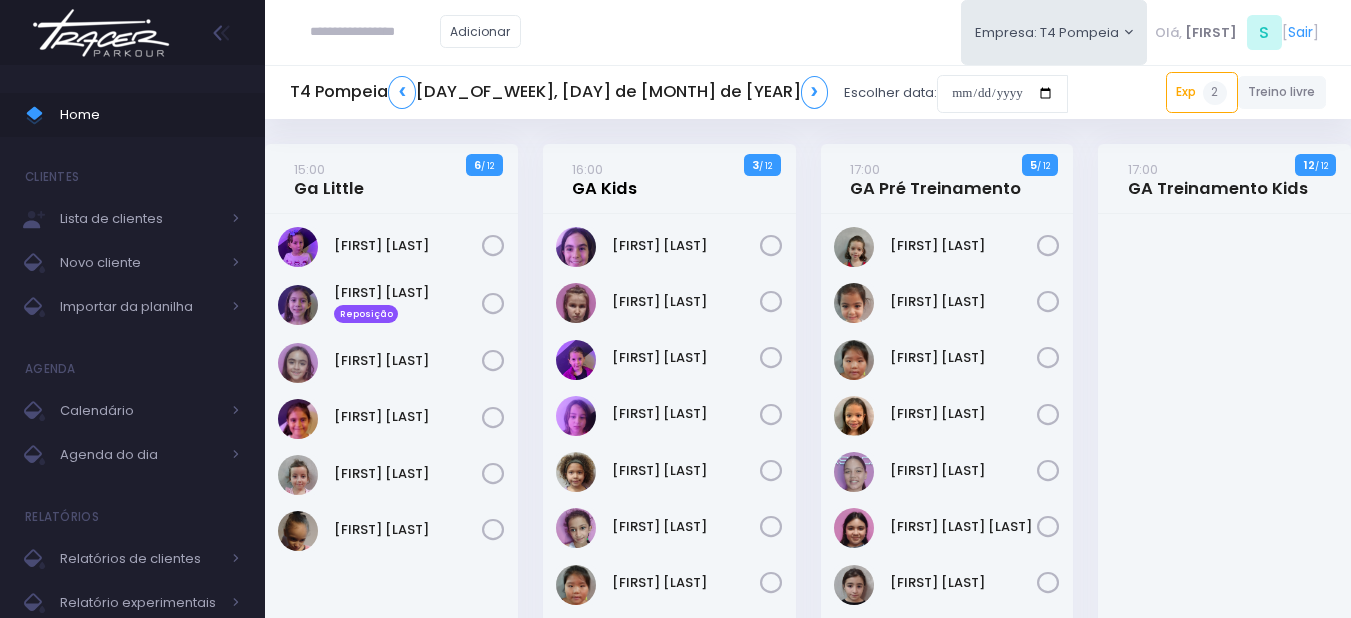 click on "16:00 GA Kids" at bounding box center (623, 179) 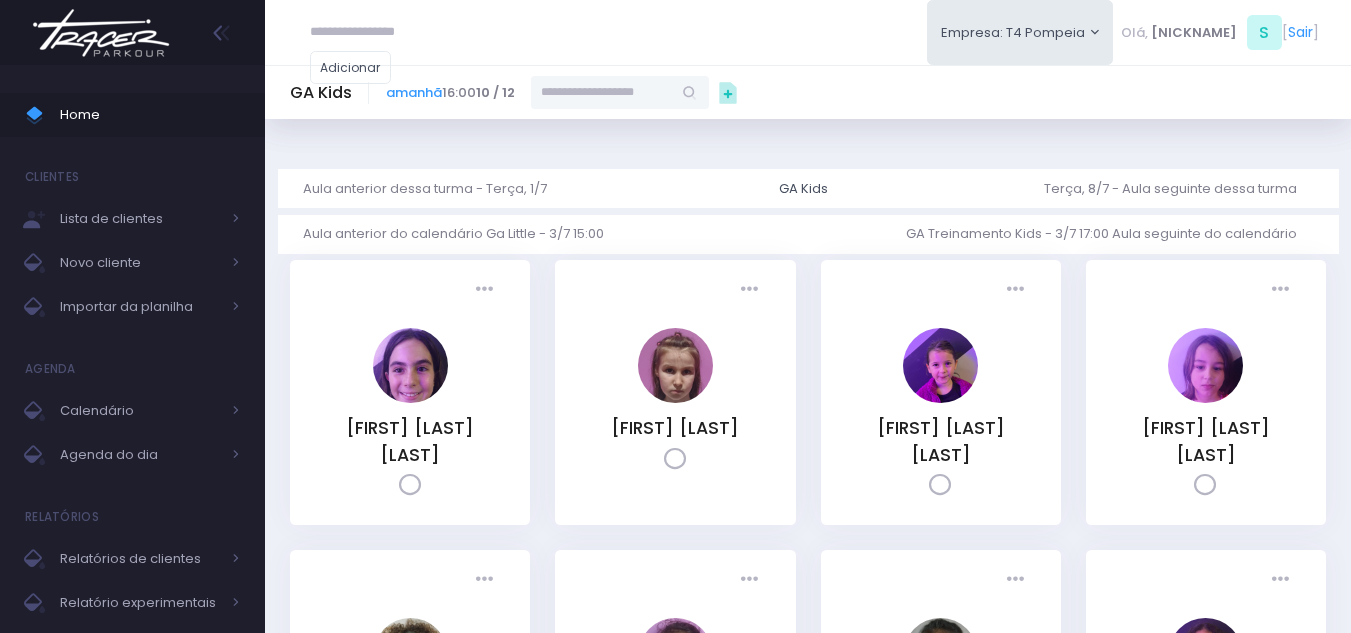 scroll, scrollTop: 0, scrollLeft: 0, axis: both 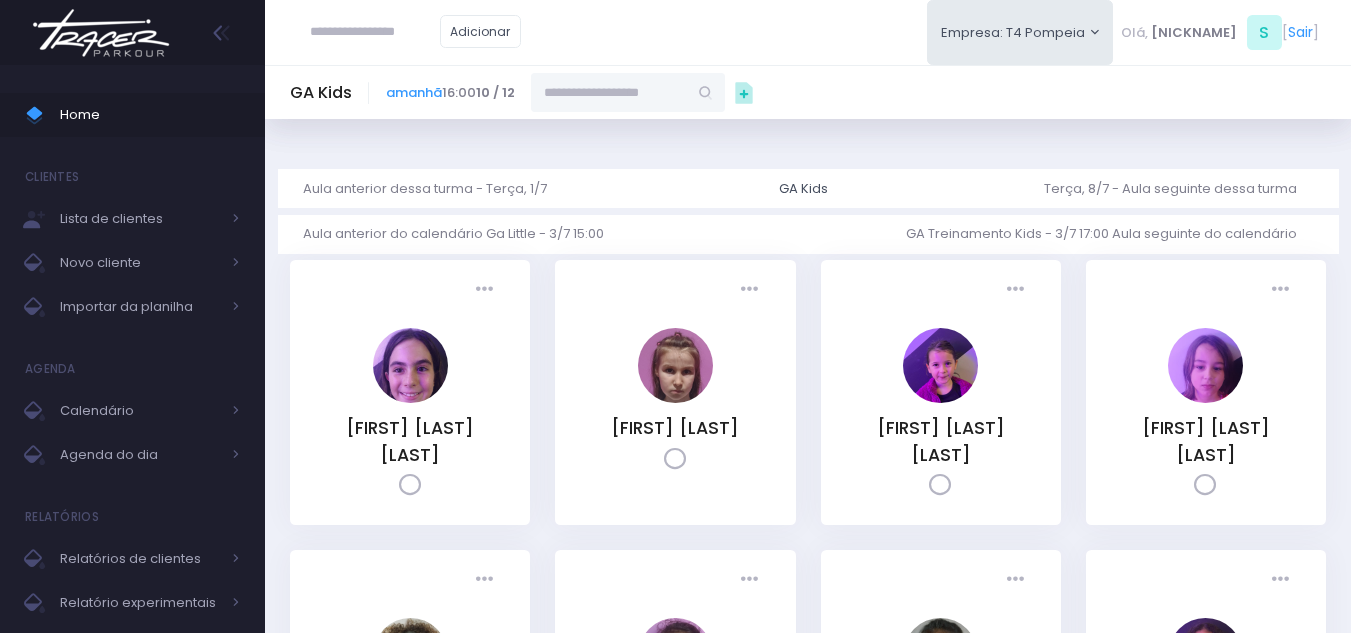 click at bounding box center (619, 92) 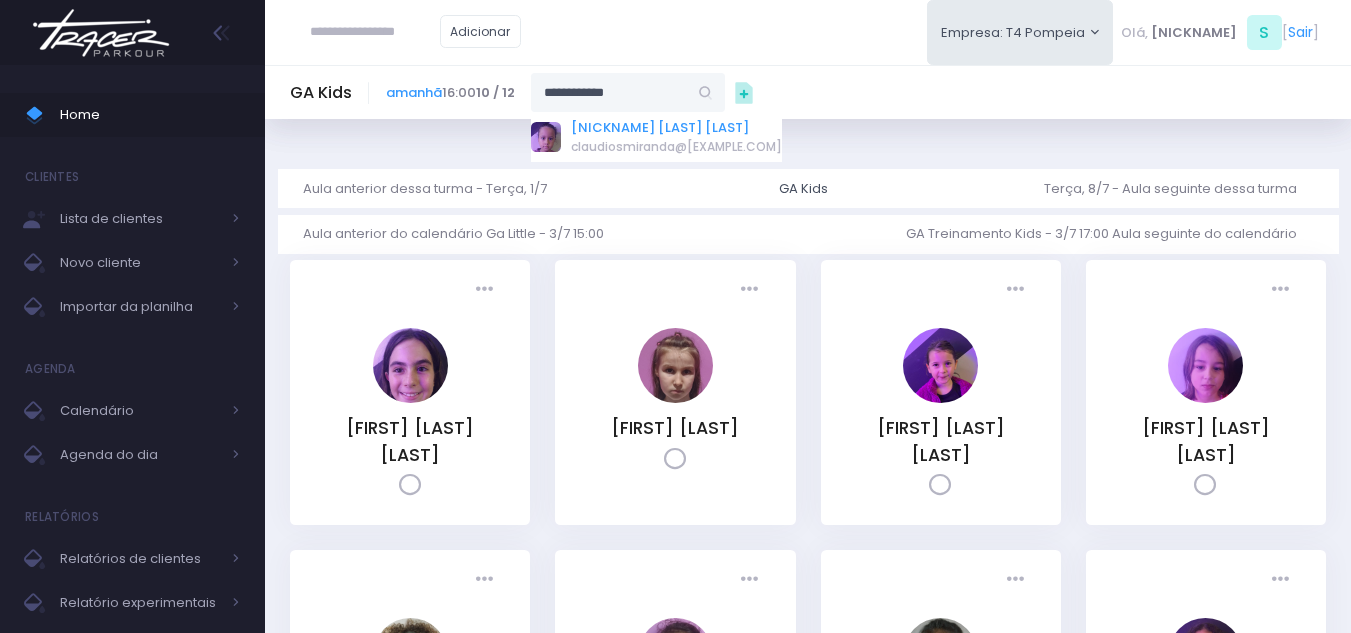 click on "Naya R. H. Miranda" at bounding box center [628, 128] 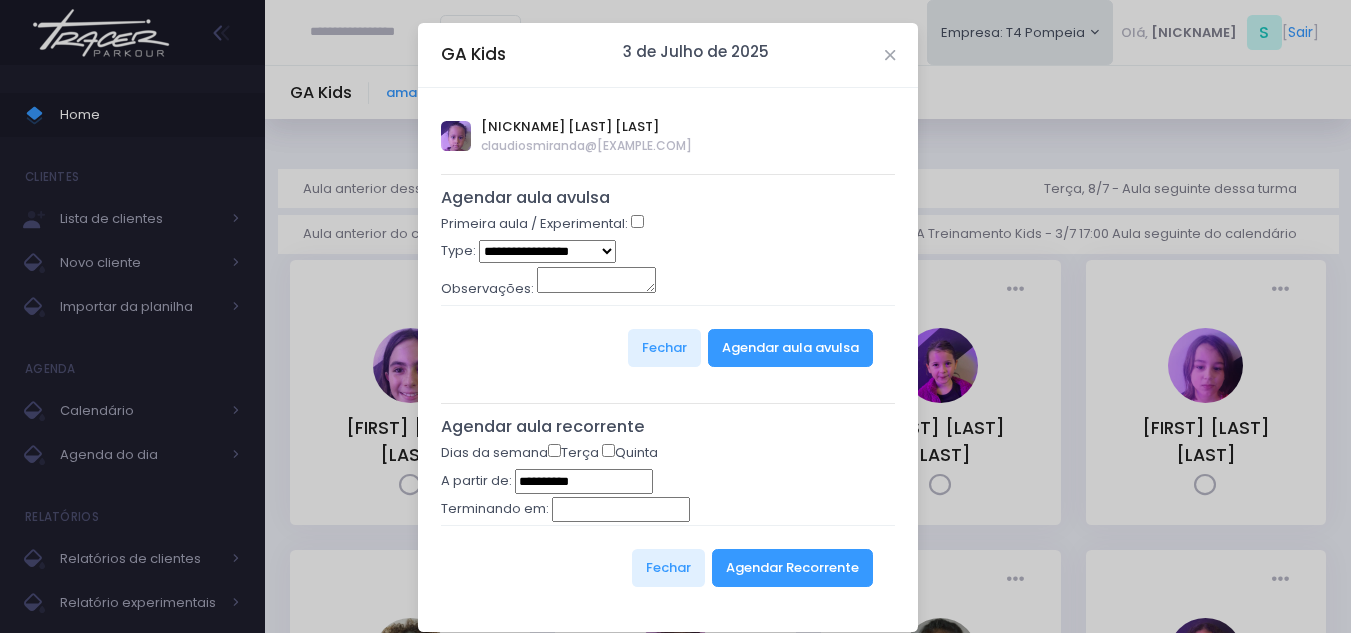 type on "**********" 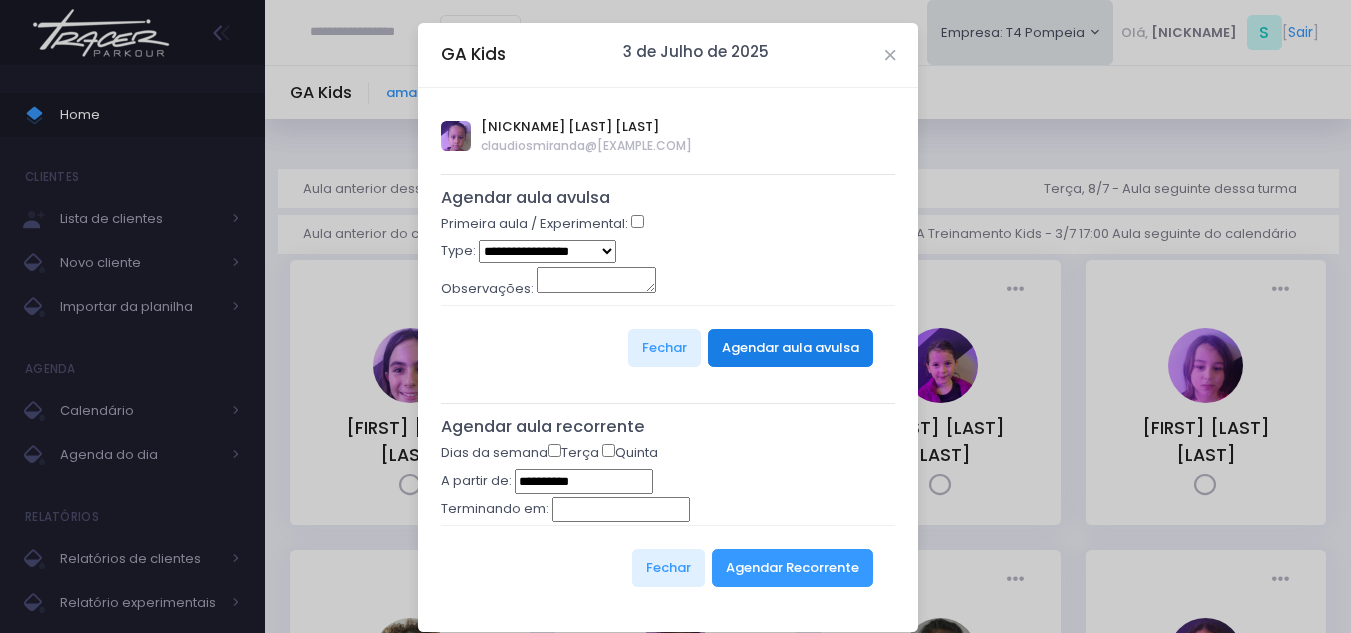 click on "Agendar aula avulsa" at bounding box center (790, 348) 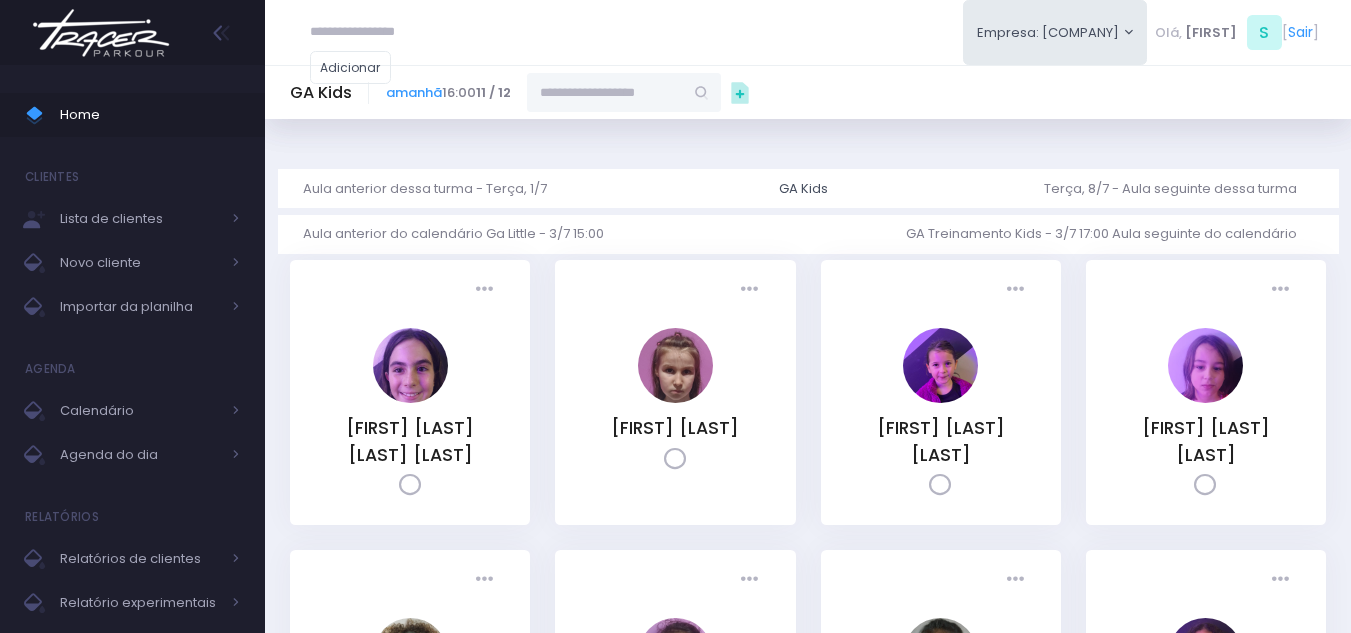 scroll, scrollTop: 0, scrollLeft: 0, axis: both 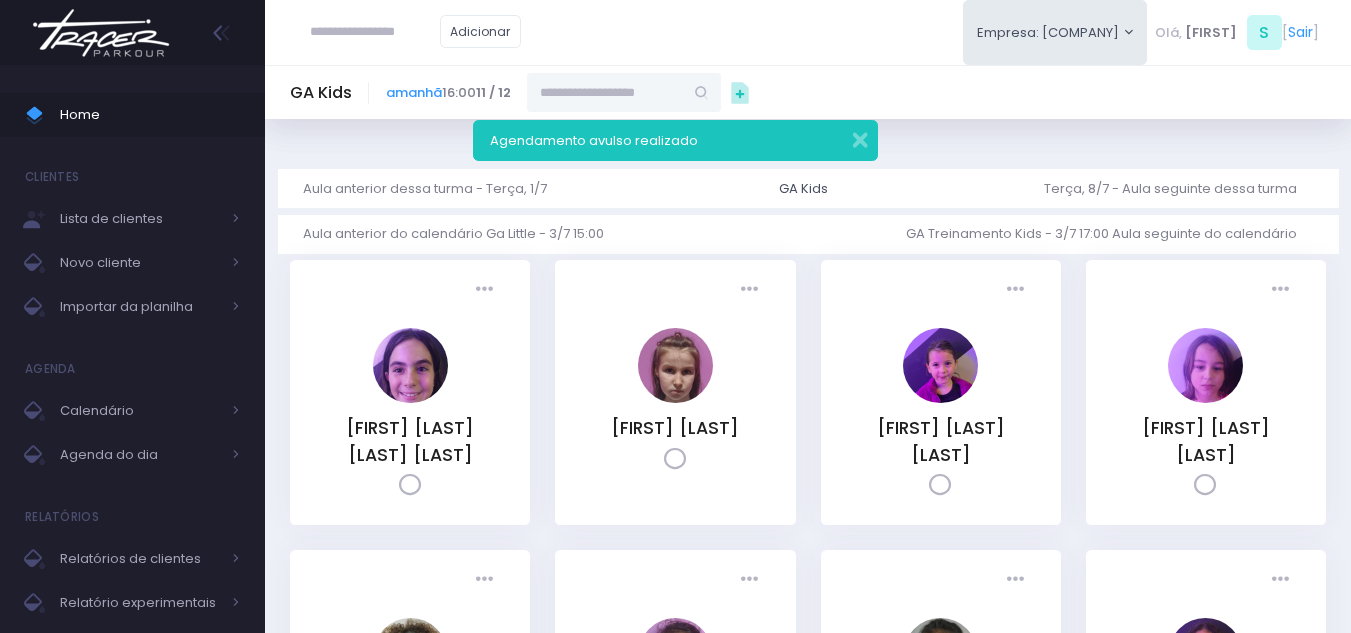 click at bounding box center [101, 33] 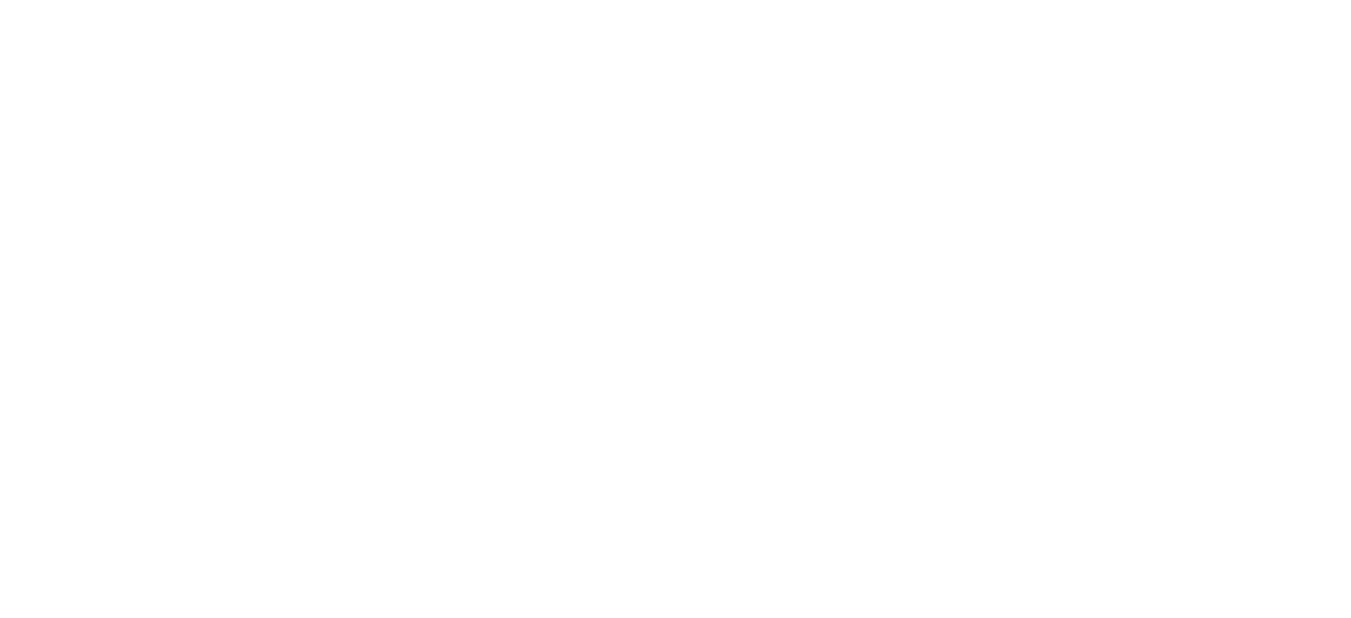 scroll, scrollTop: 0, scrollLeft: 0, axis: both 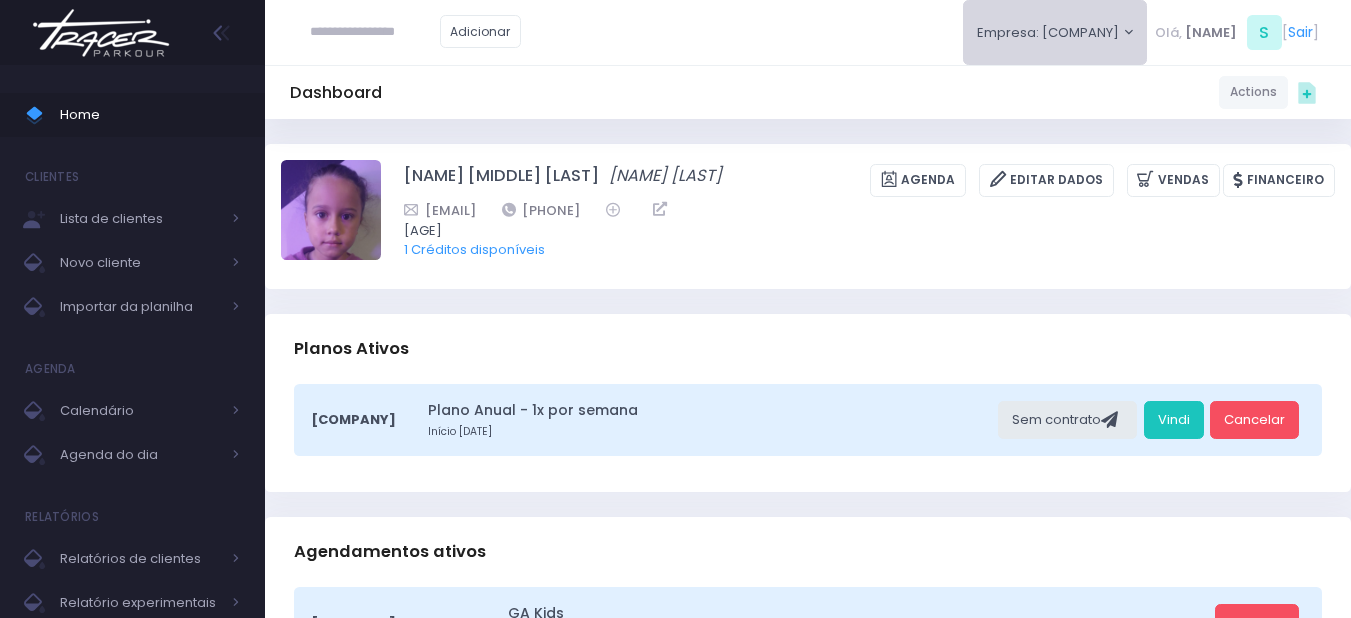 click on "Empresa: T4 Pompeia" at bounding box center (1013, 32) 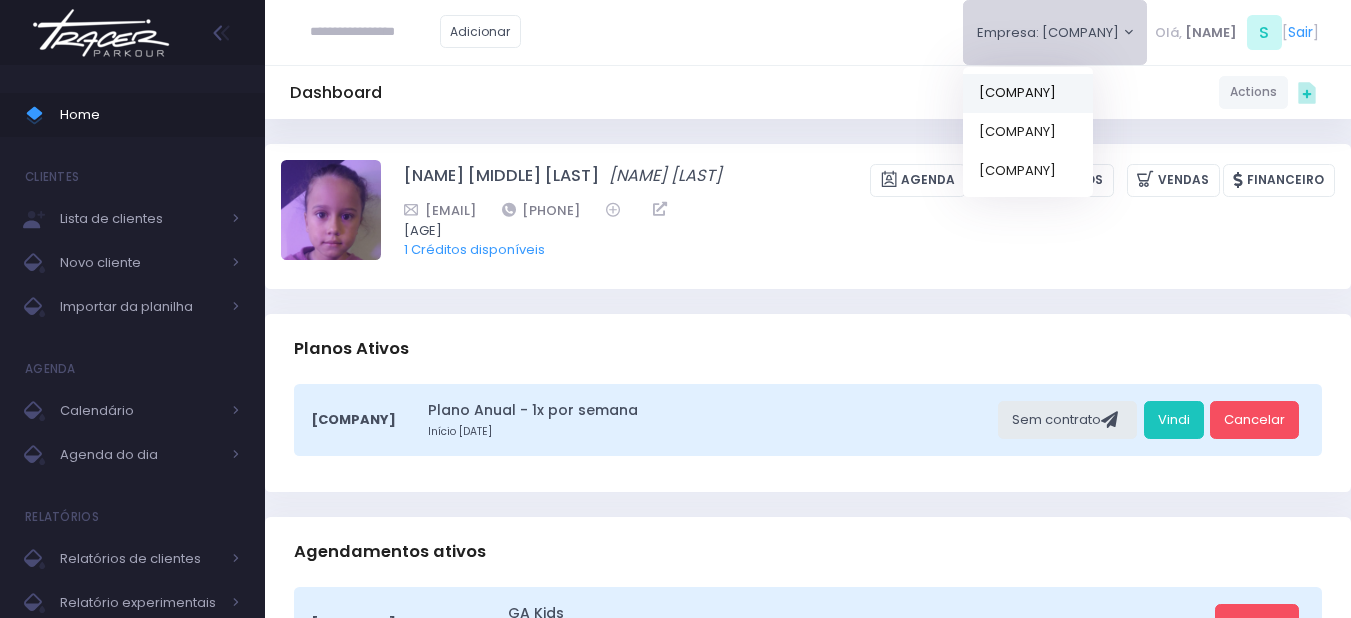click on "T2 Cerro" at bounding box center (985, 92) 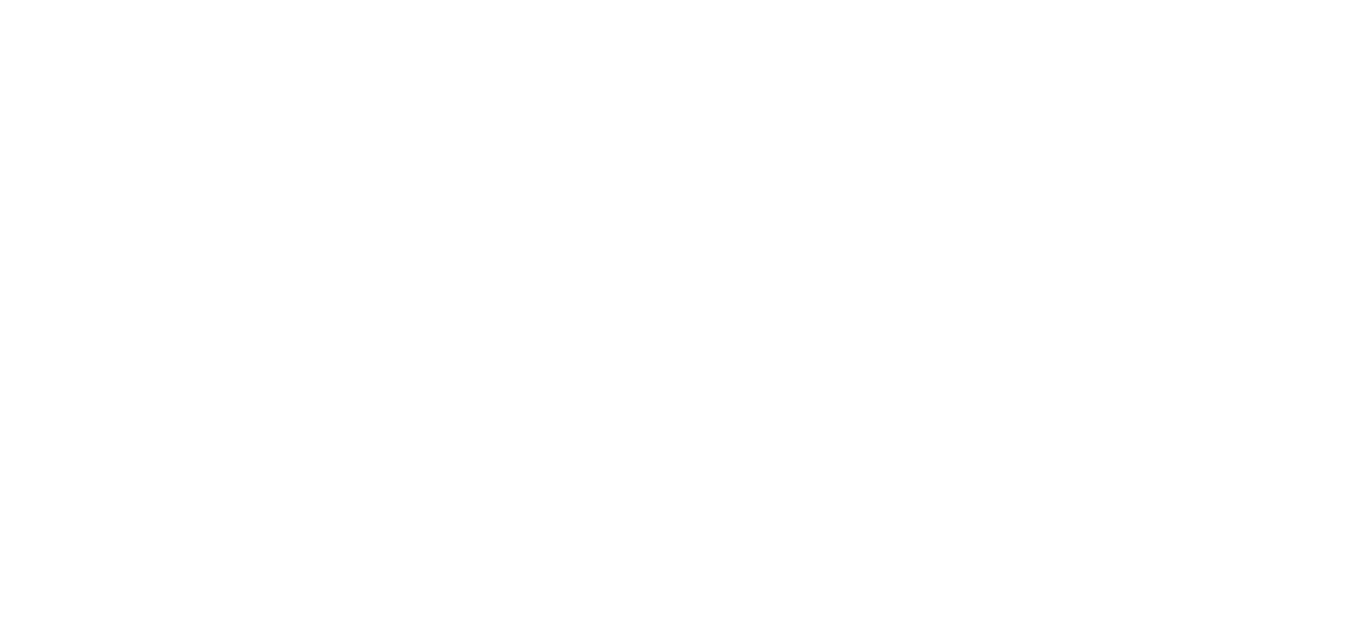 scroll, scrollTop: 0, scrollLeft: 0, axis: both 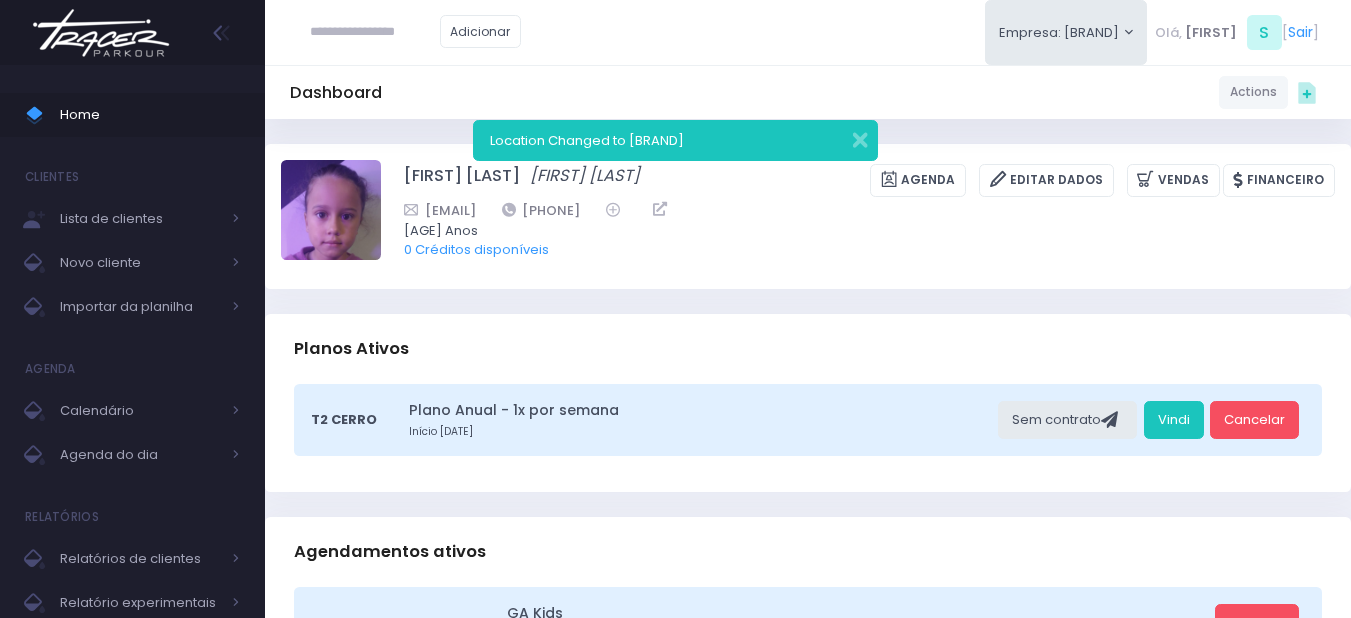 click at bounding box center [101, 33] 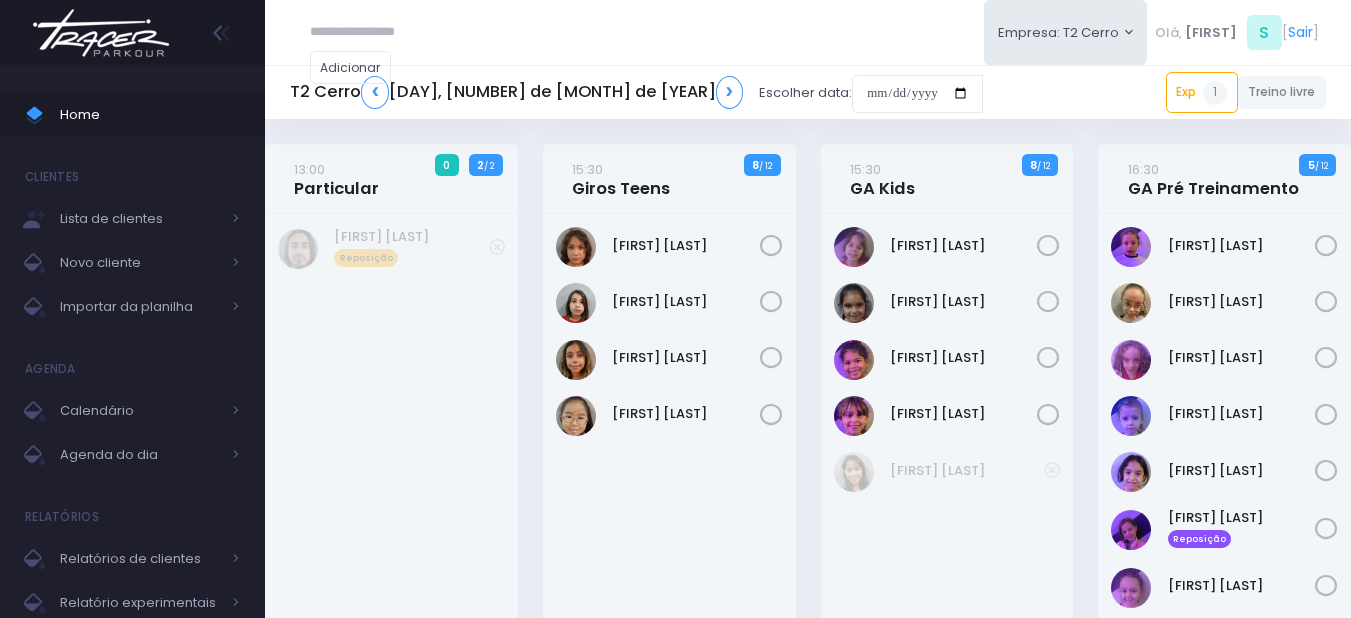 scroll, scrollTop: 0, scrollLeft: 0, axis: both 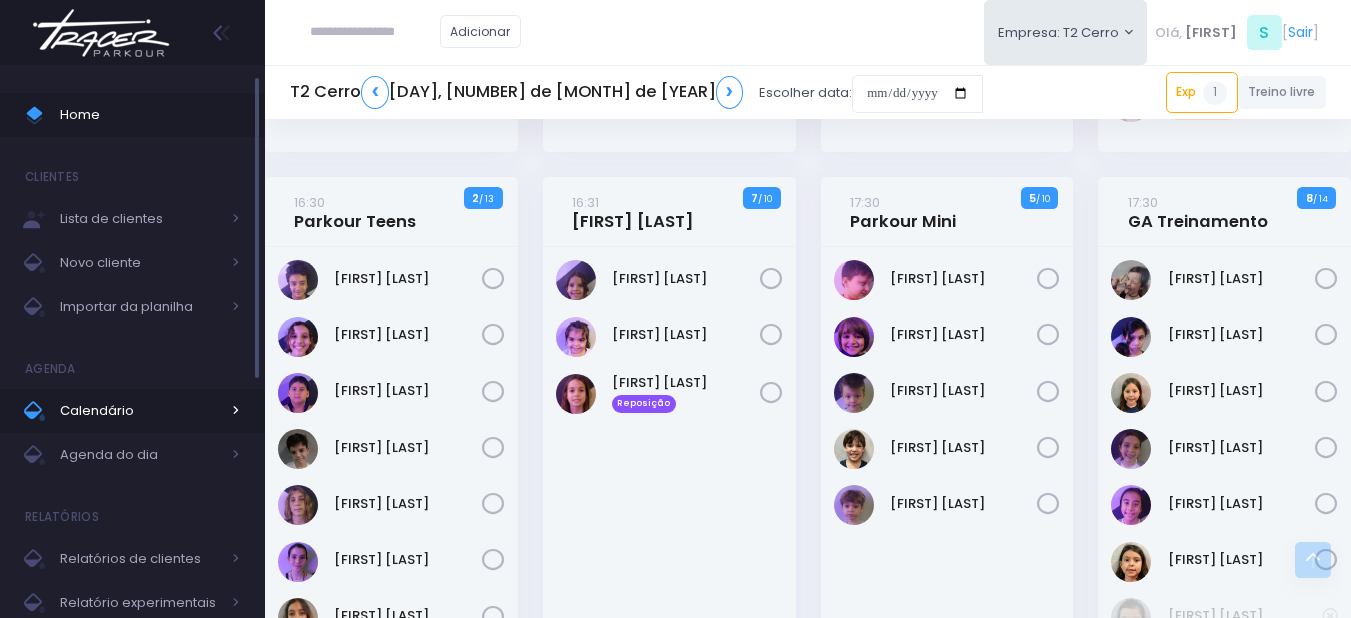 click on "Calendário" at bounding box center (140, 411) 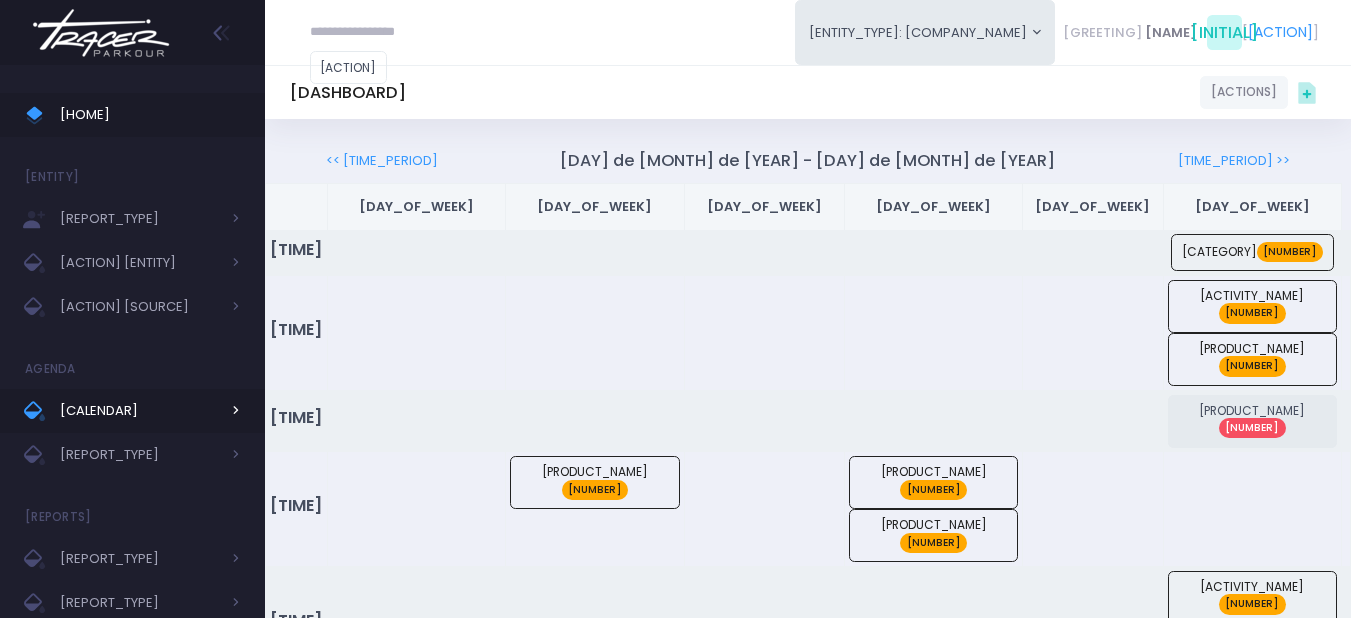 scroll, scrollTop: 0, scrollLeft: 0, axis: both 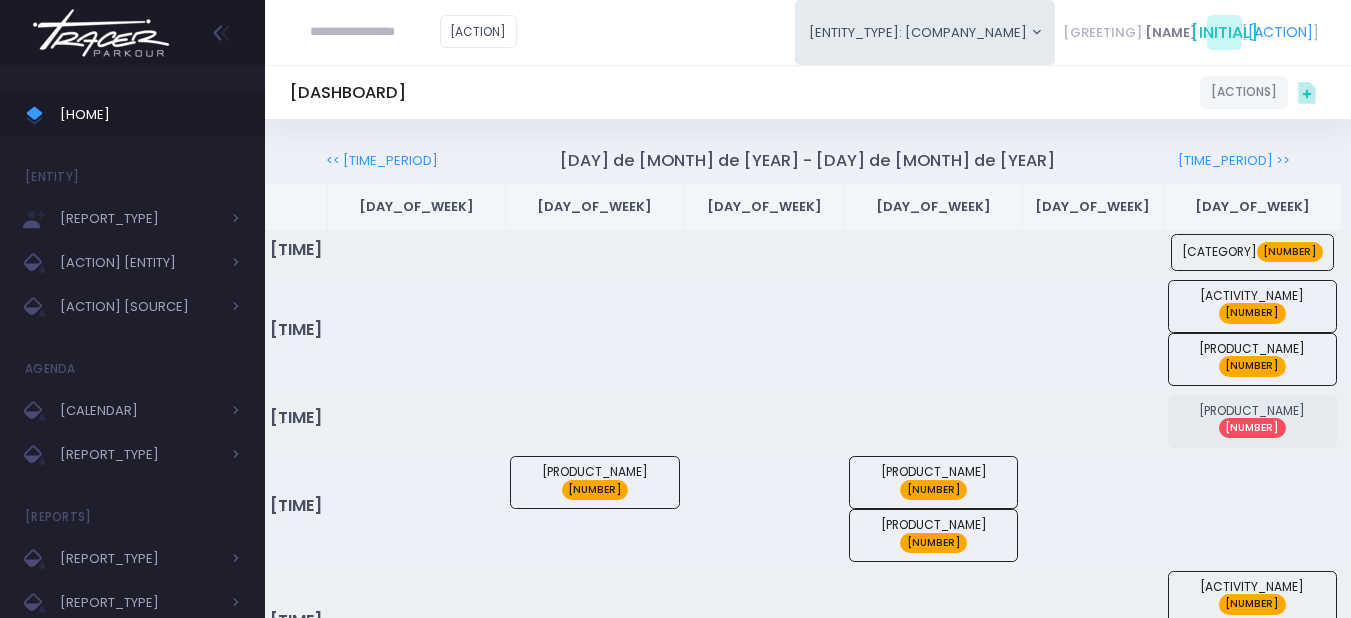 click at bounding box center [101, 33] 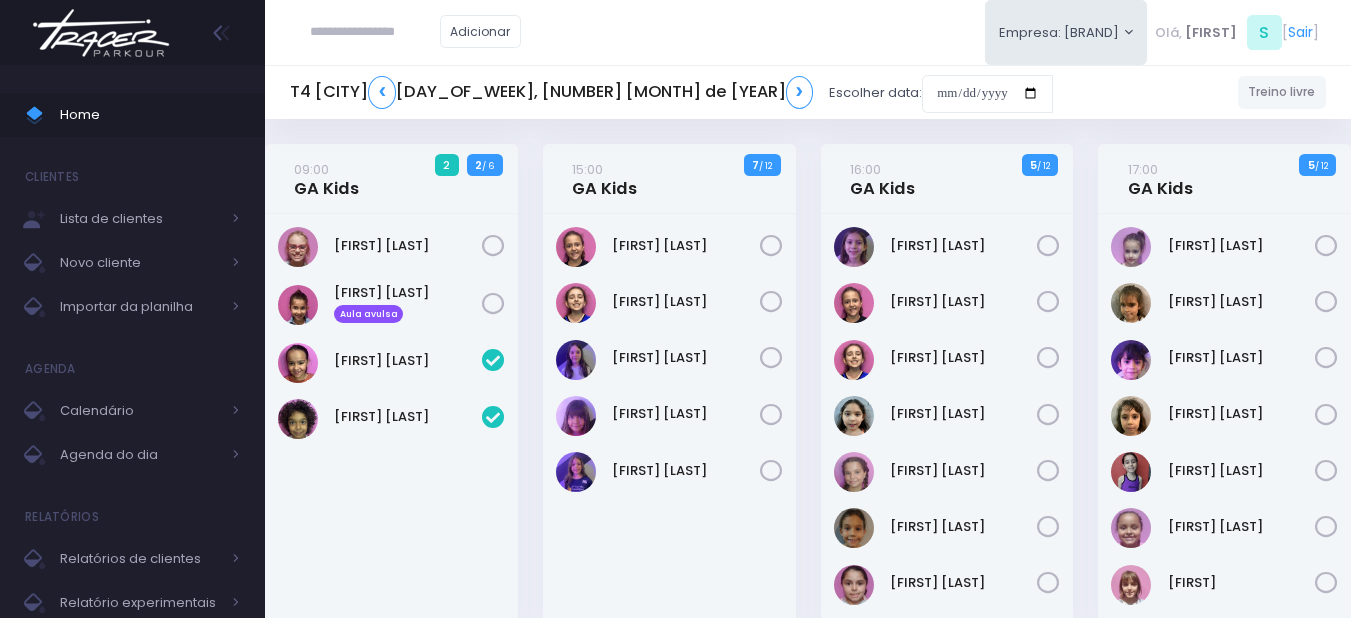 scroll, scrollTop: 0, scrollLeft: 0, axis: both 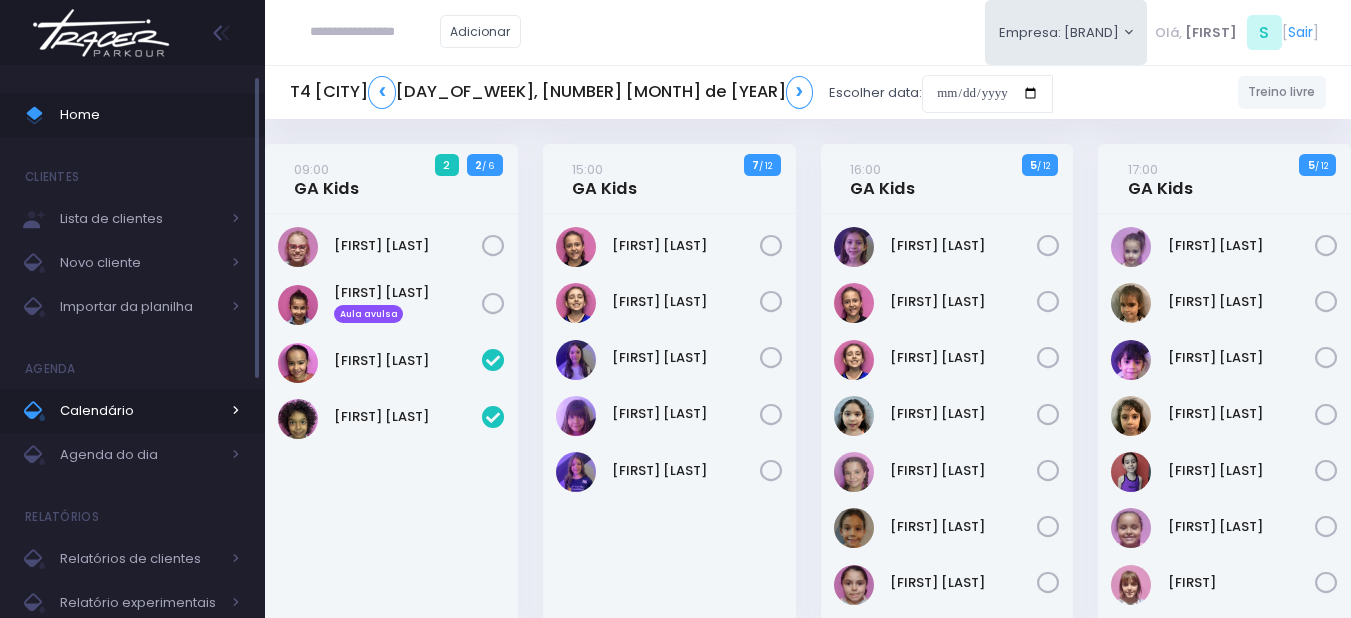 click on "Calendário" at bounding box center (140, 411) 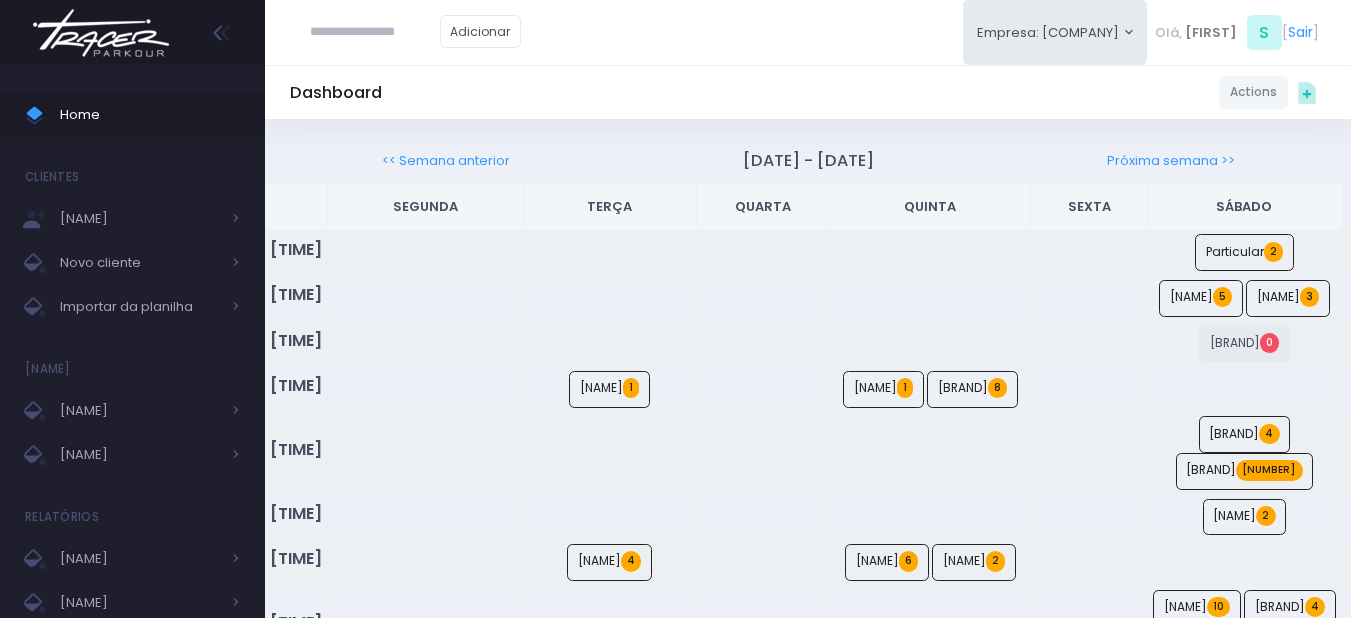 scroll, scrollTop: 0, scrollLeft: 0, axis: both 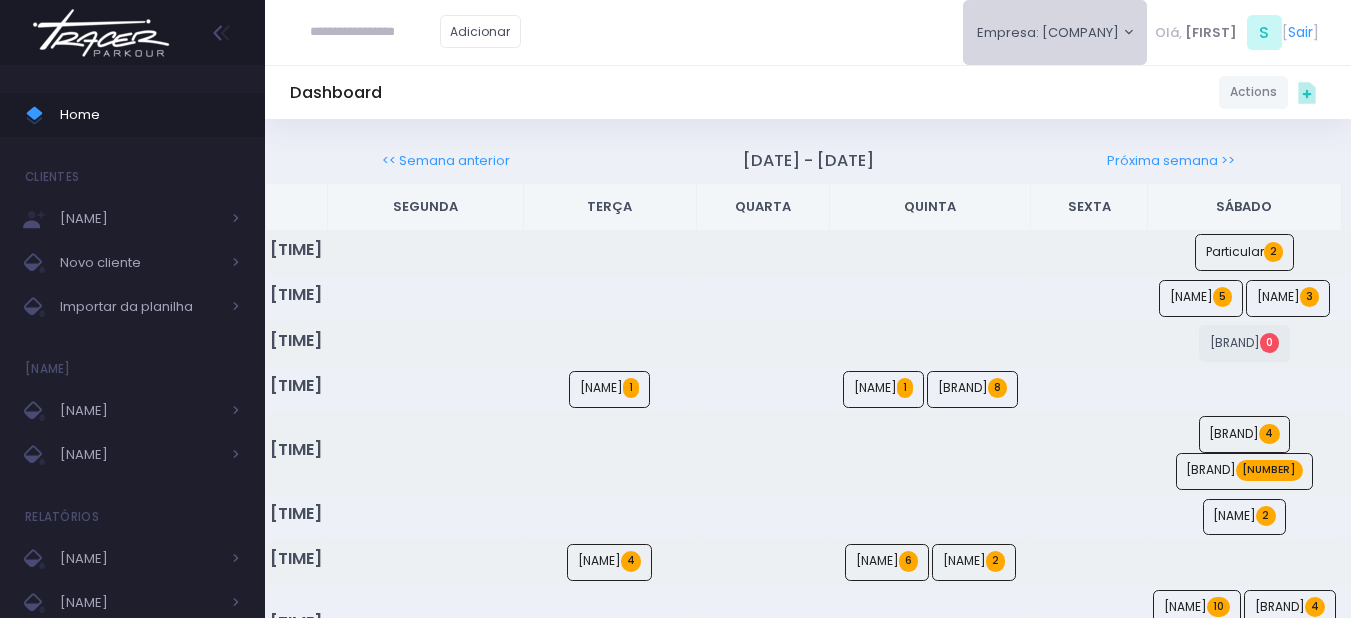 click on "Empresa: [BRAND]" at bounding box center (1055, 32) 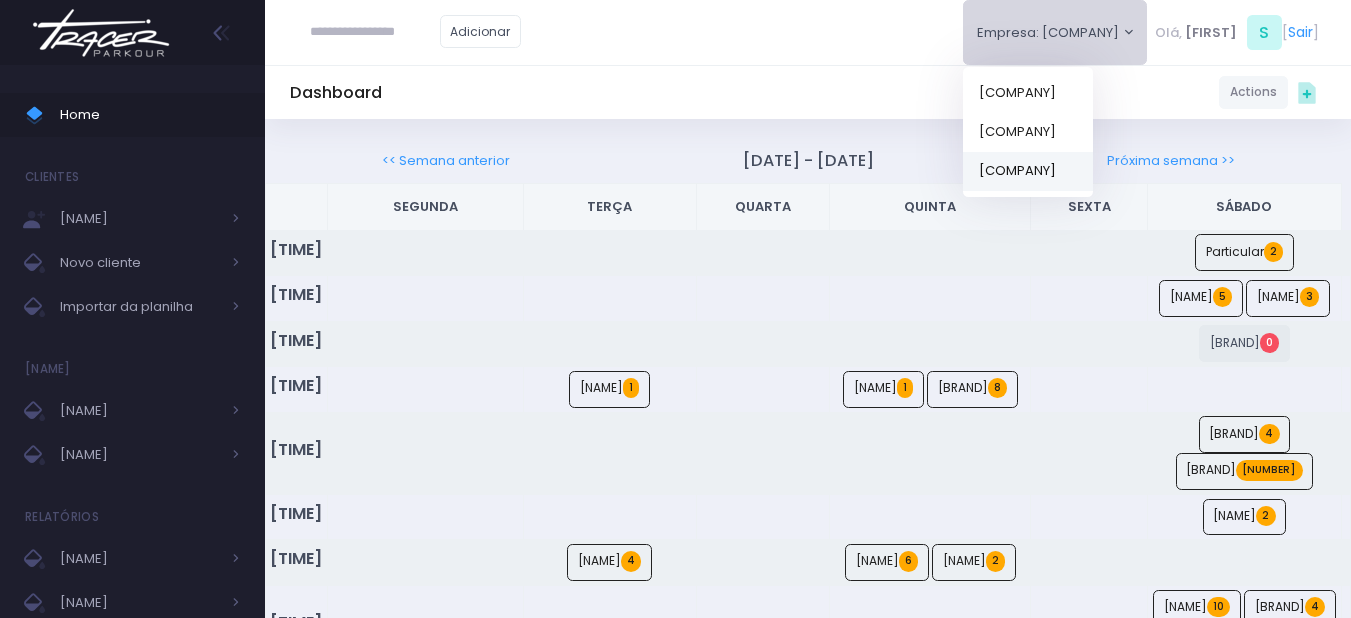 click on "T4 Pompeia" at bounding box center (1028, 170) 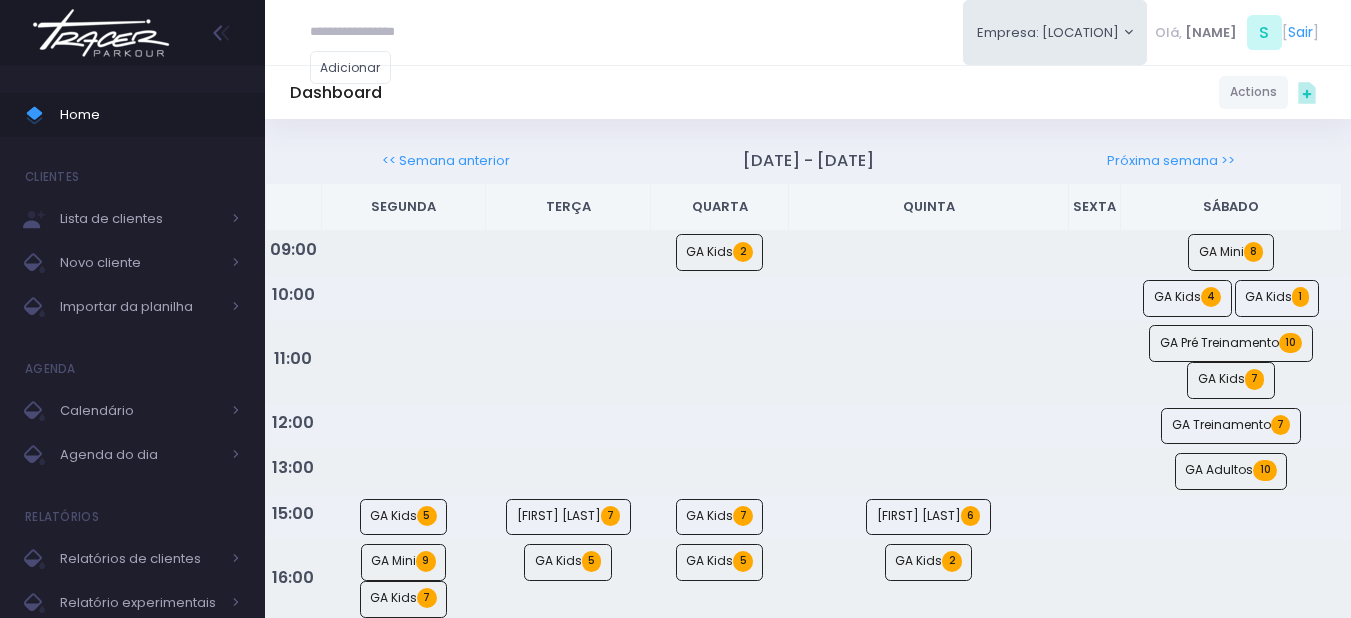 scroll, scrollTop: 0, scrollLeft: 0, axis: both 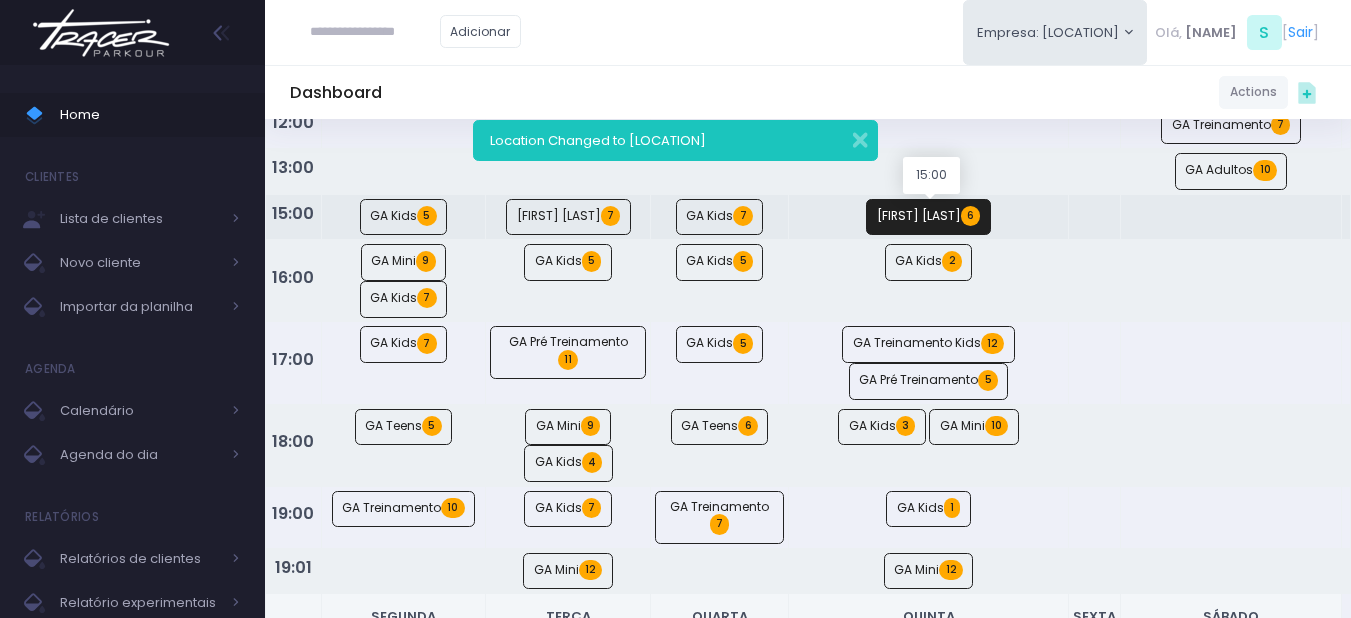 click on "Ga Little  6" at bounding box center [931, 217] 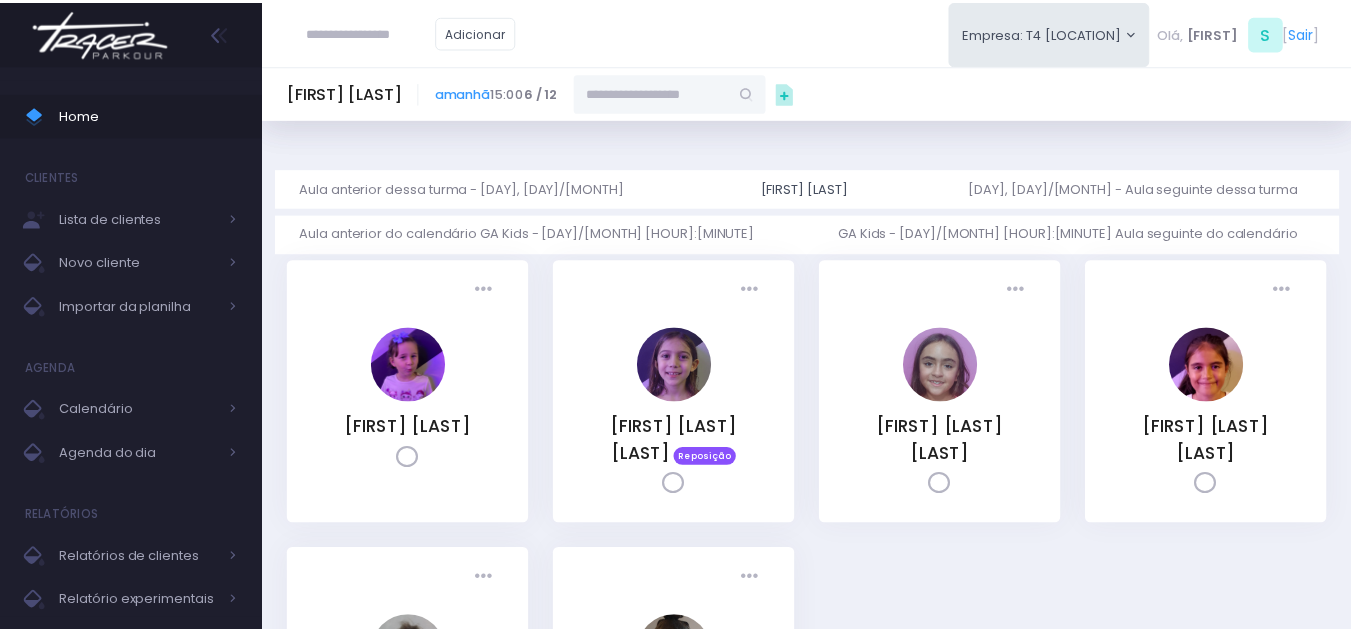 scroll, scrollTop: 0, scrollLeft: 0, axis: both 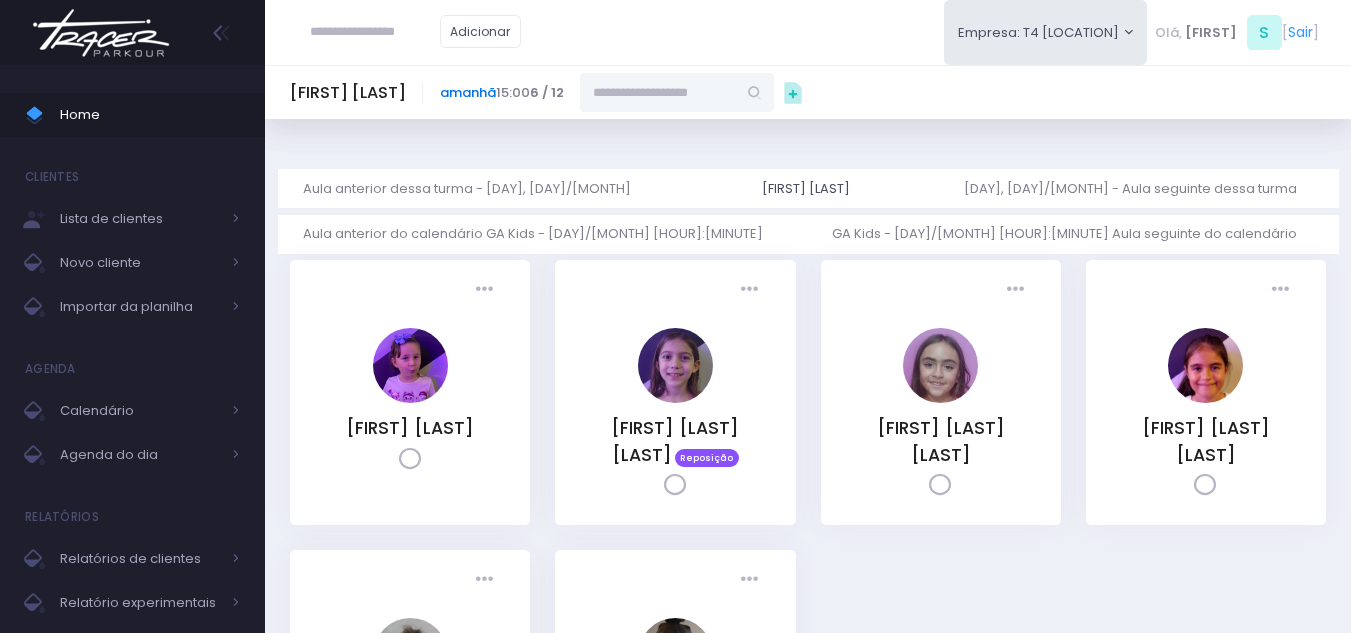 click on "amanhã" at bounding box center (420, 92) 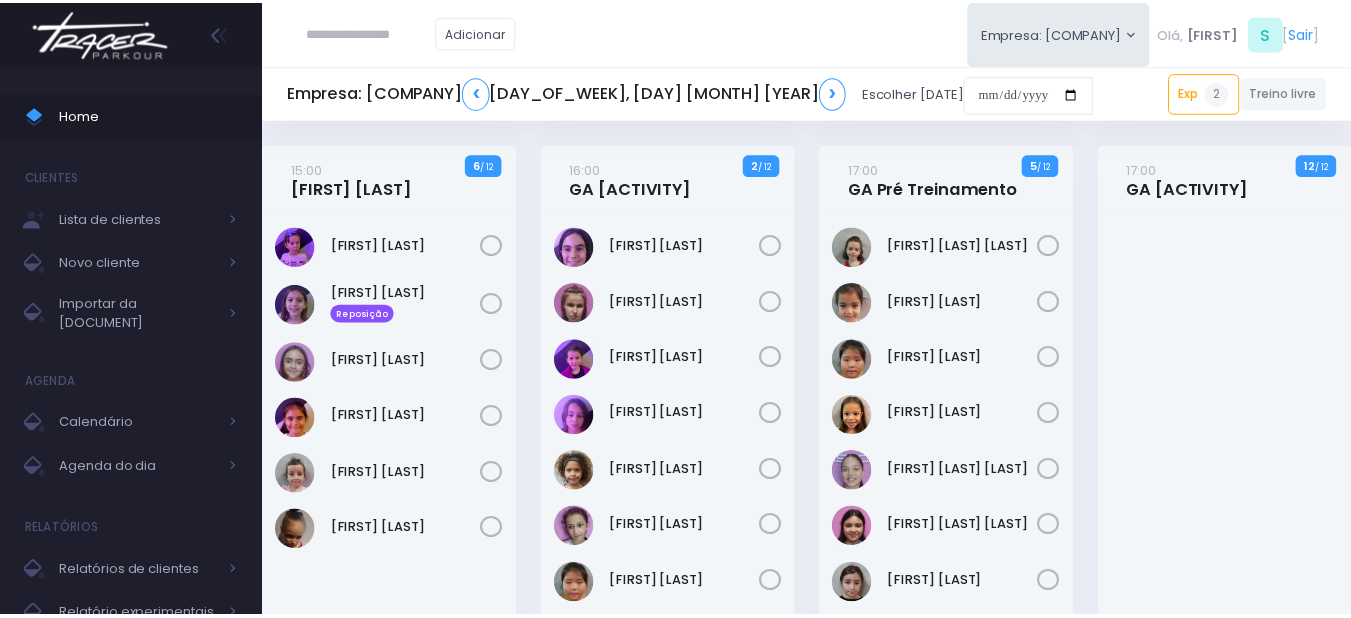 scroll, scrollTop: 0, scrollLeft: 0, axis: both 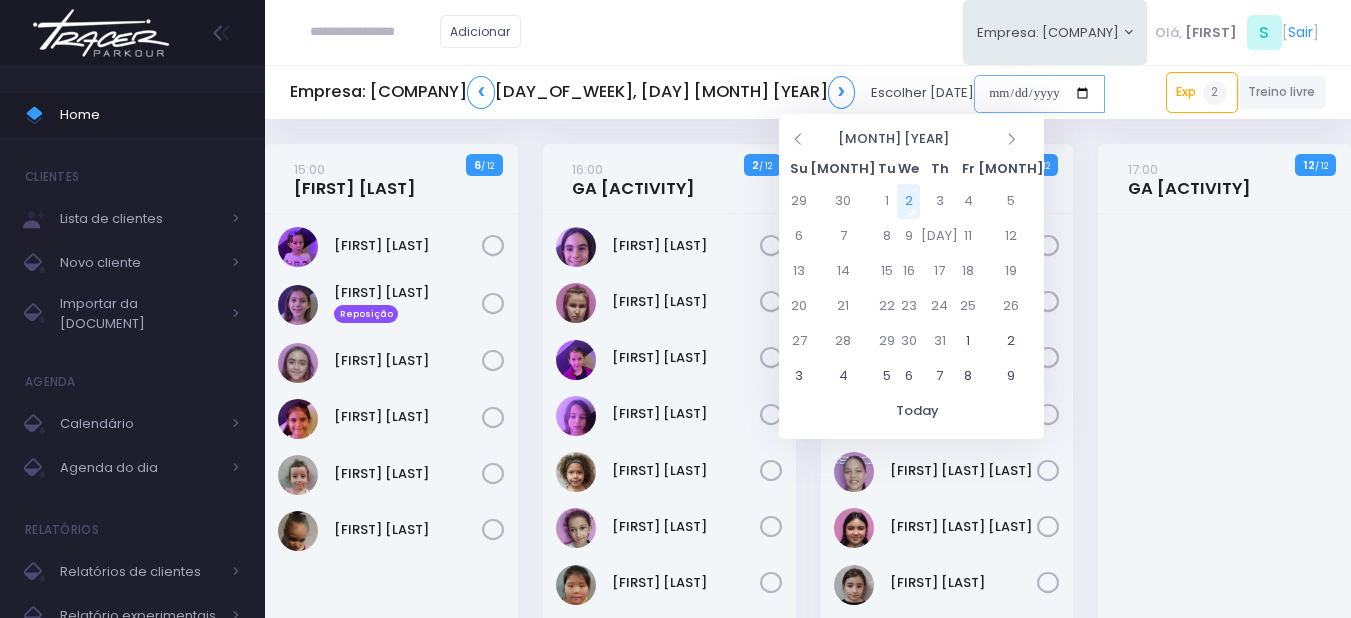 click at bounding box center [1081, 77] 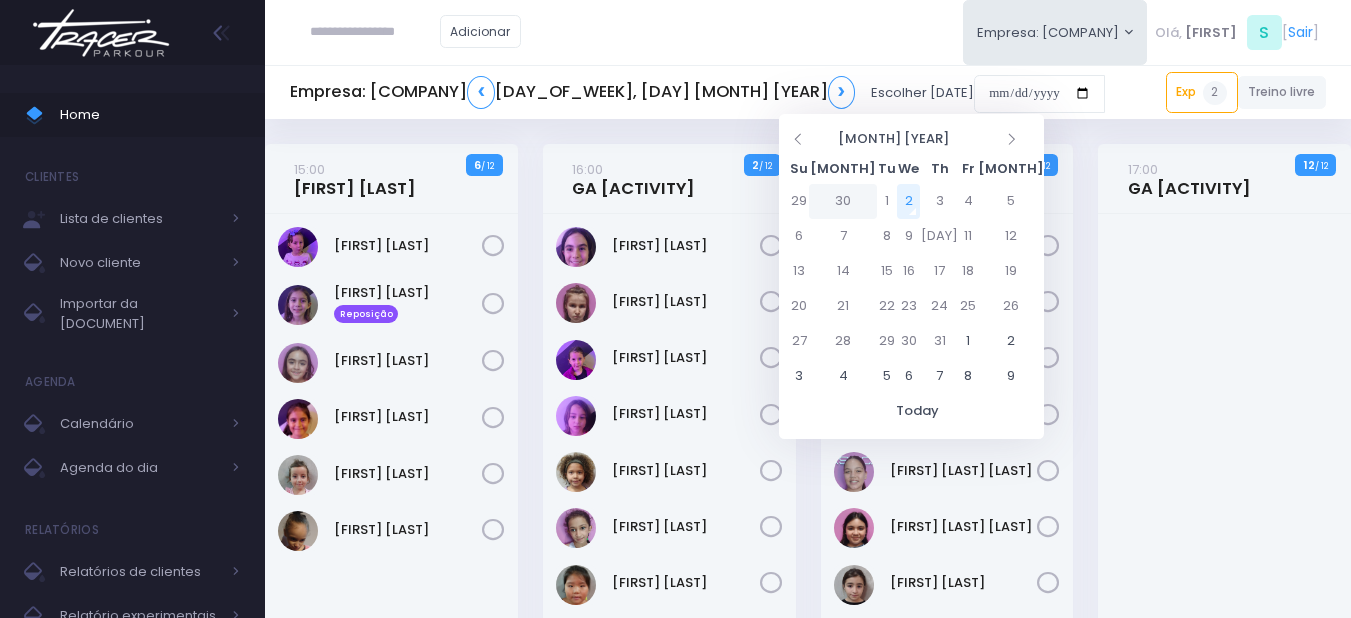 click on "30" at bounding box center [891, 201] 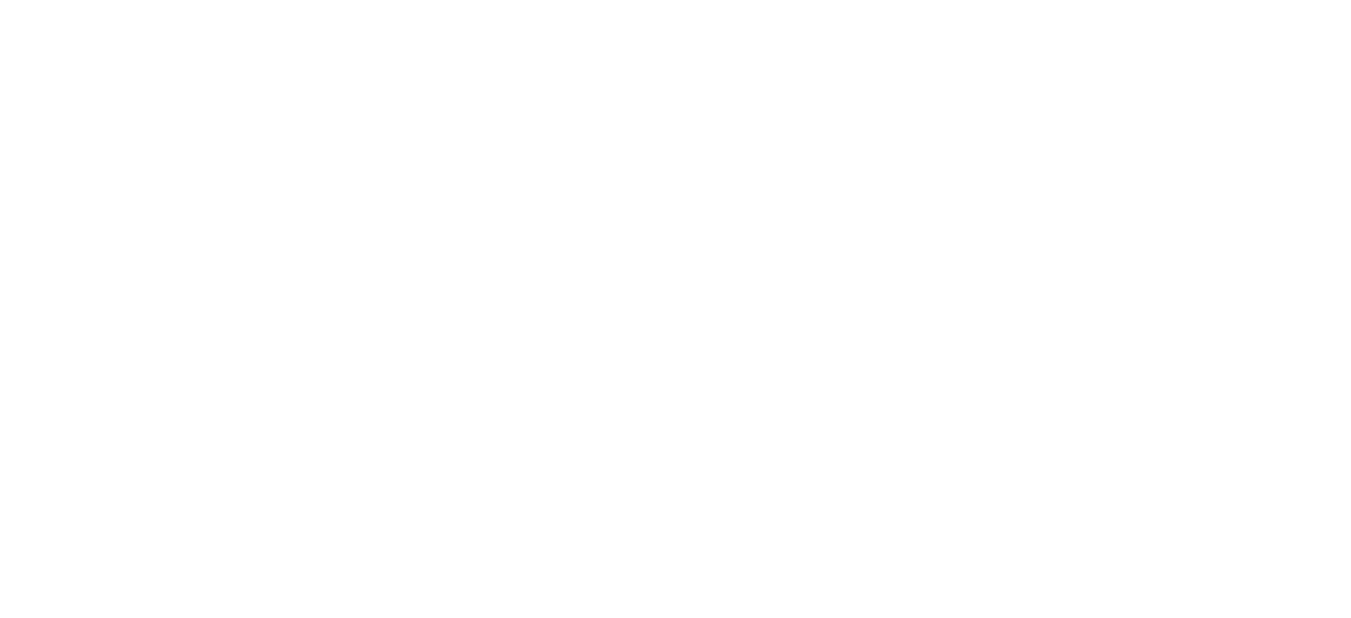 scroll, scrollTop: 0, scrollLeft: 0, axis: both 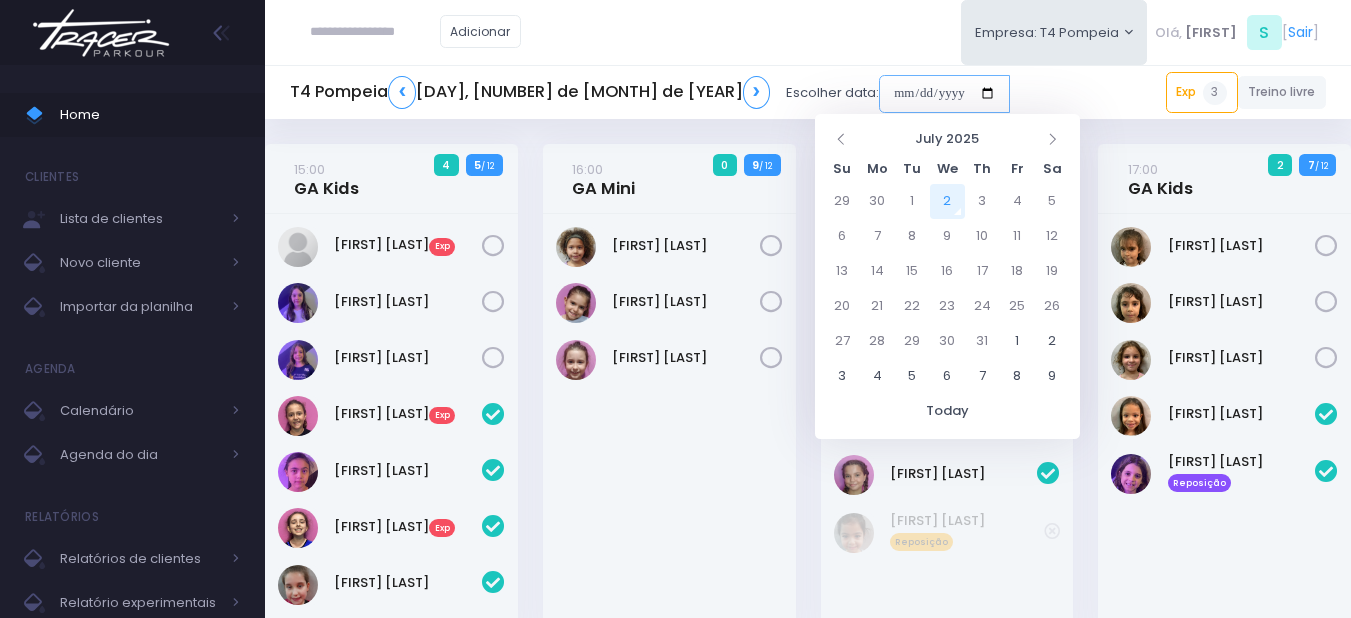 click at bounding box center (978, 77) 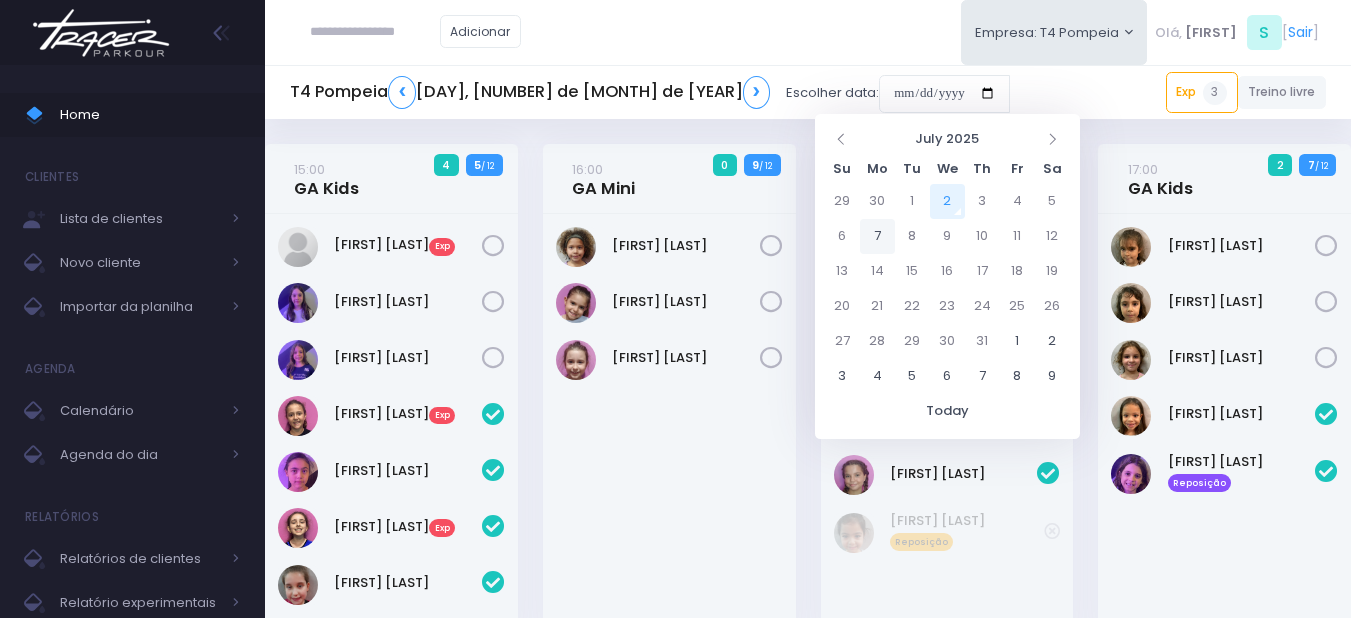 click on "7" at bounding box center [902, 201] 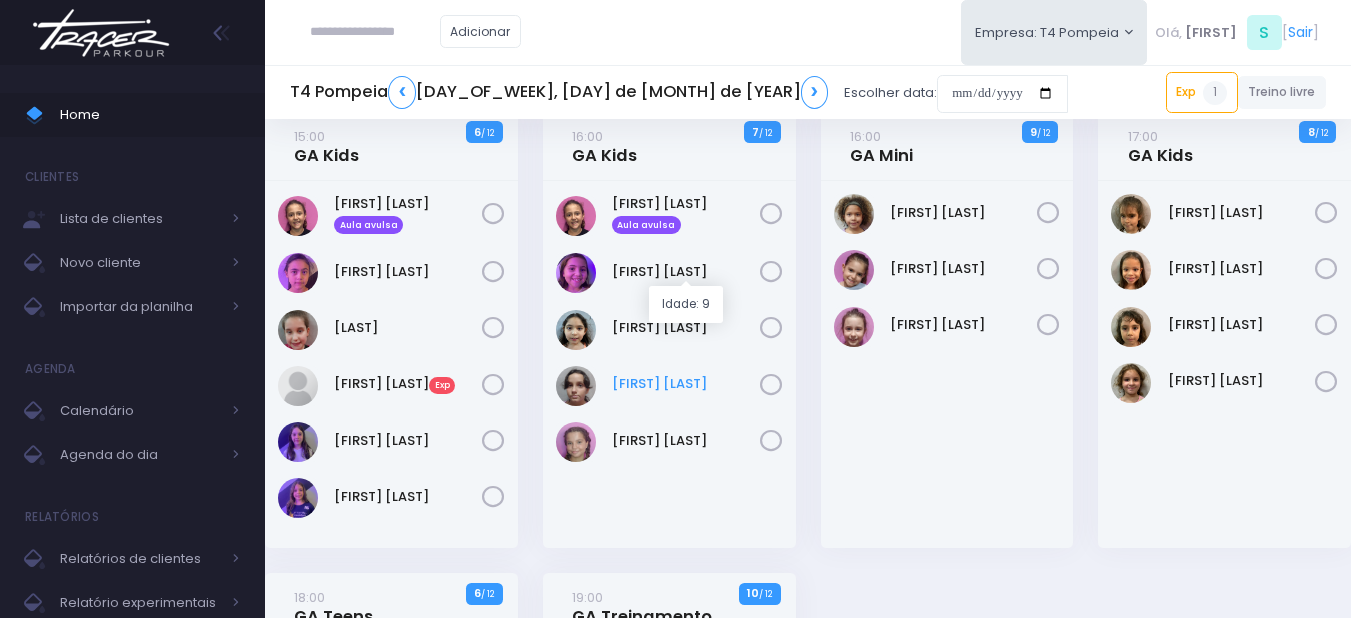 scroll, scrollTop: 0, scrollLeft: 0, axis: both 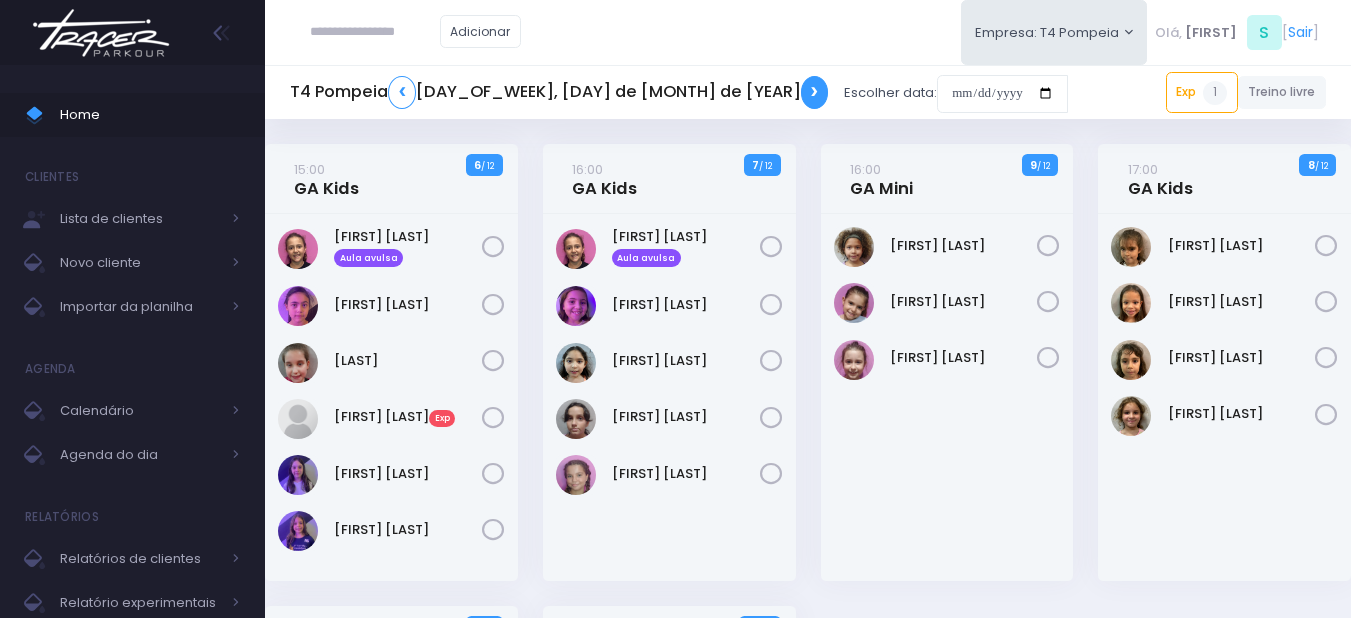 click on "❯" at bounding box center (757, 92) 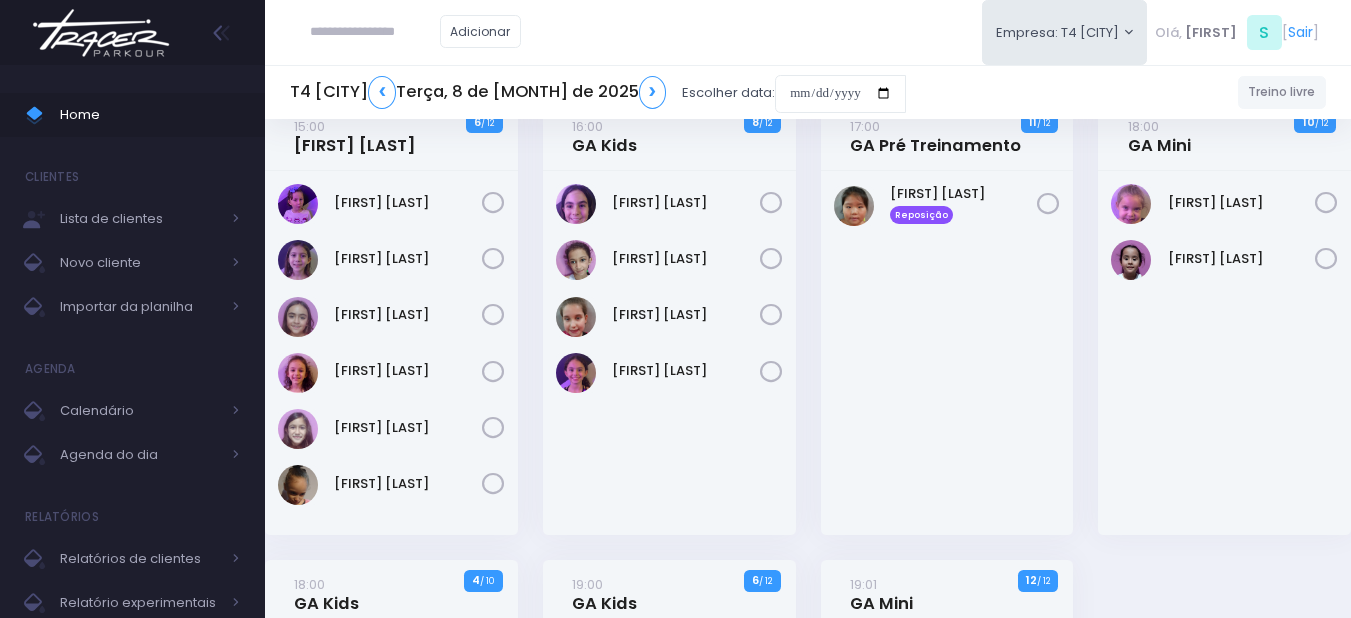 scroll, scrollTop: 0, scrollLeft: 0, axis: both 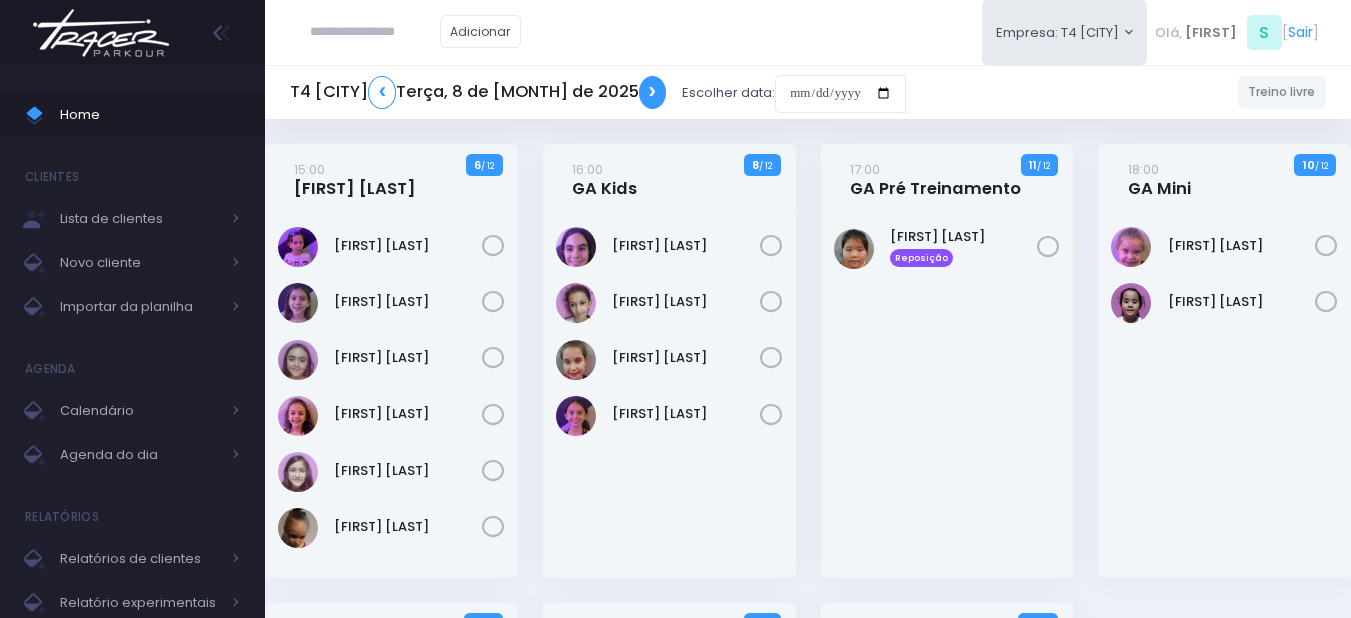 click on "❯" at bounding box center (726, 92) 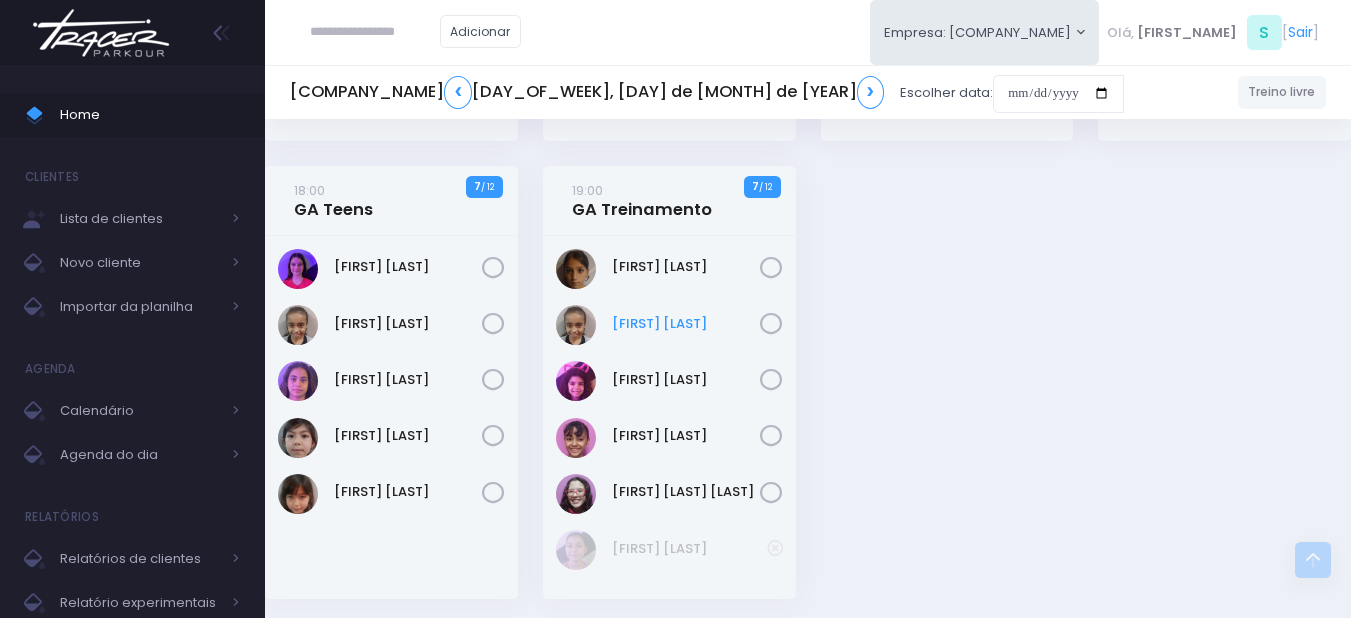 scroll, scrollTop: 500, scrollLeft: 0, axis: vertical 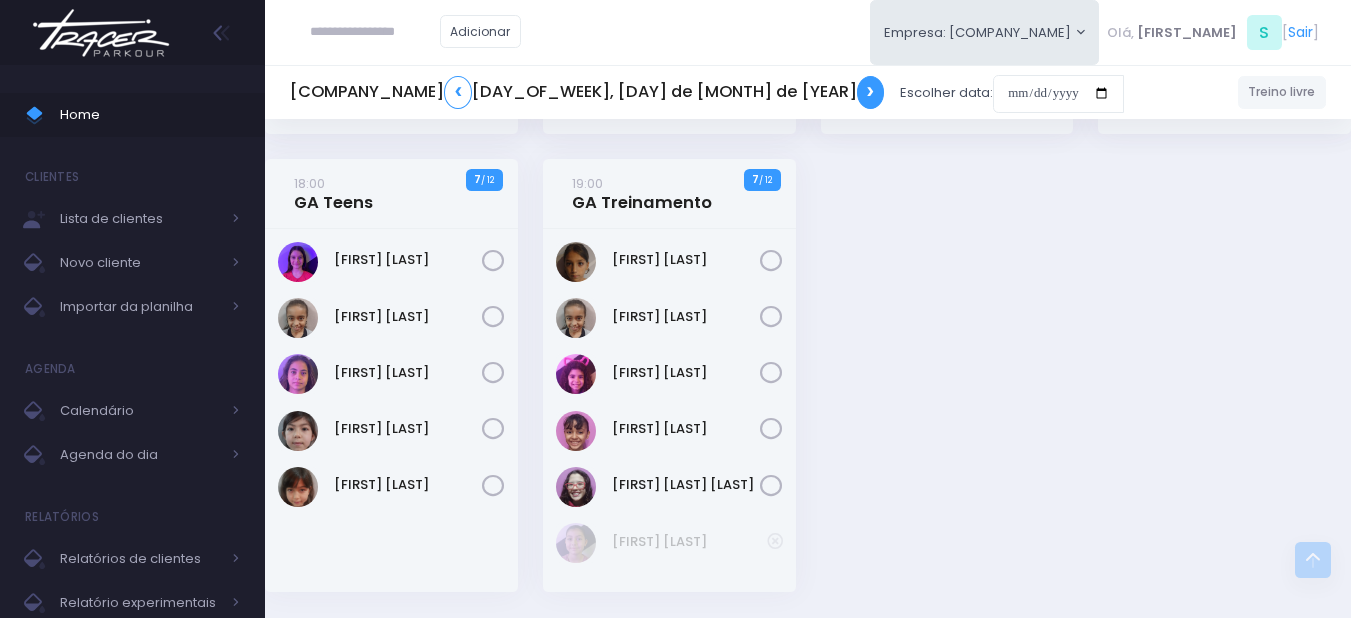 click on "❯" at bounding box center [705, 92] 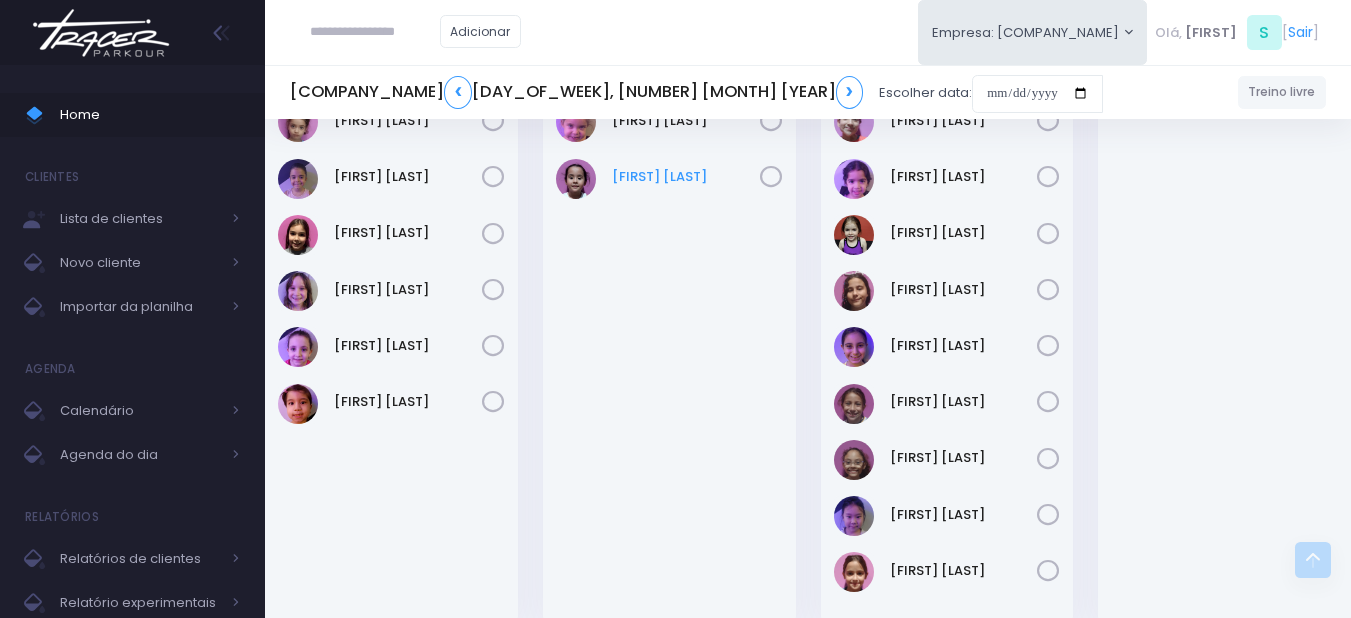 scroll, scrollTop: 800, scrollLeft: 0, axis: vertical 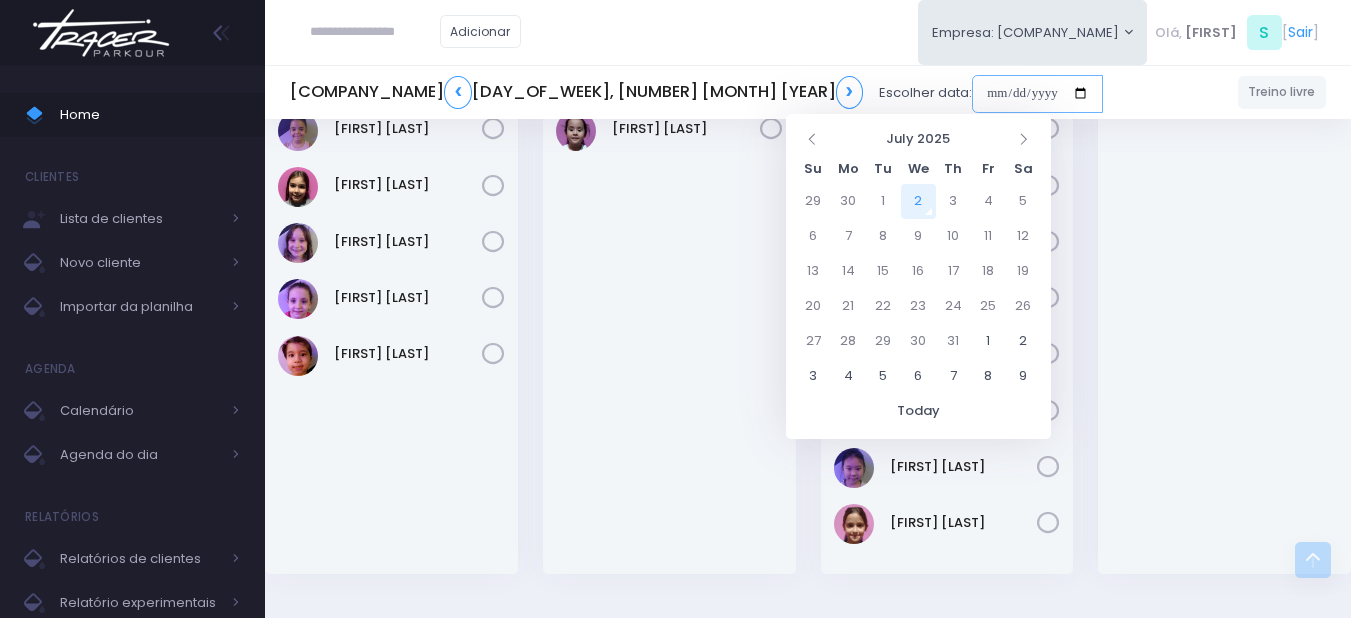 click at bounding box center (892, 94) 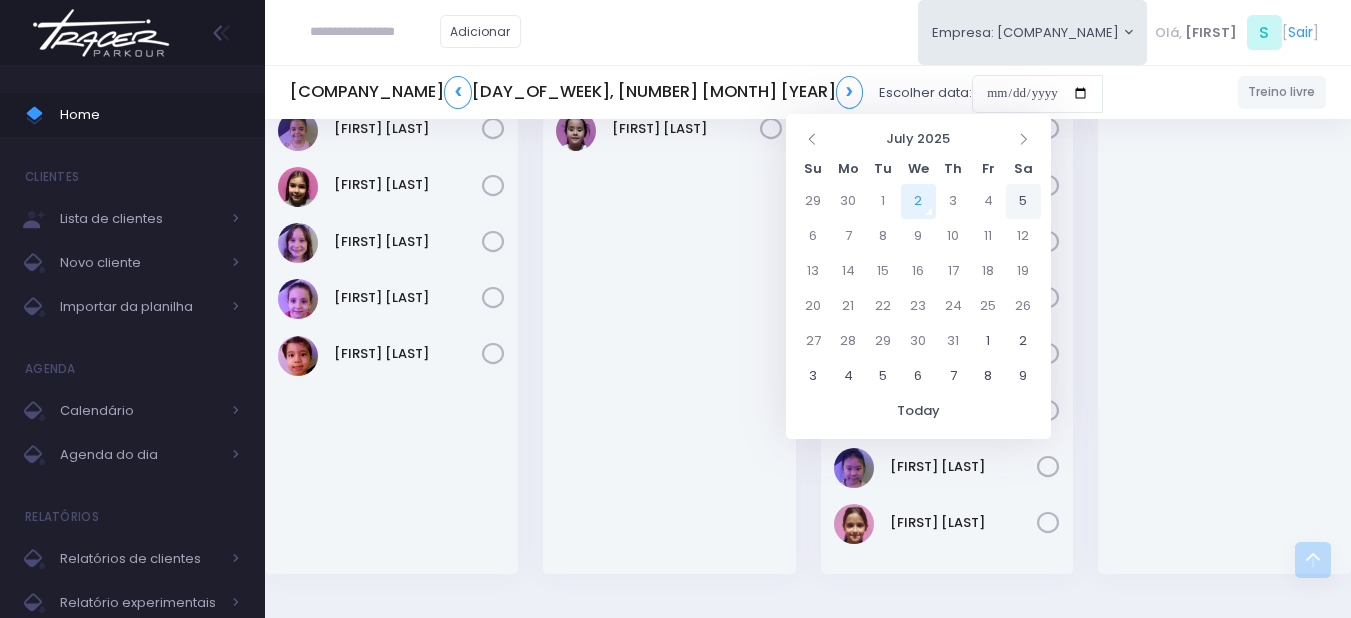 click on "5" at bounding box center [1023, 201] 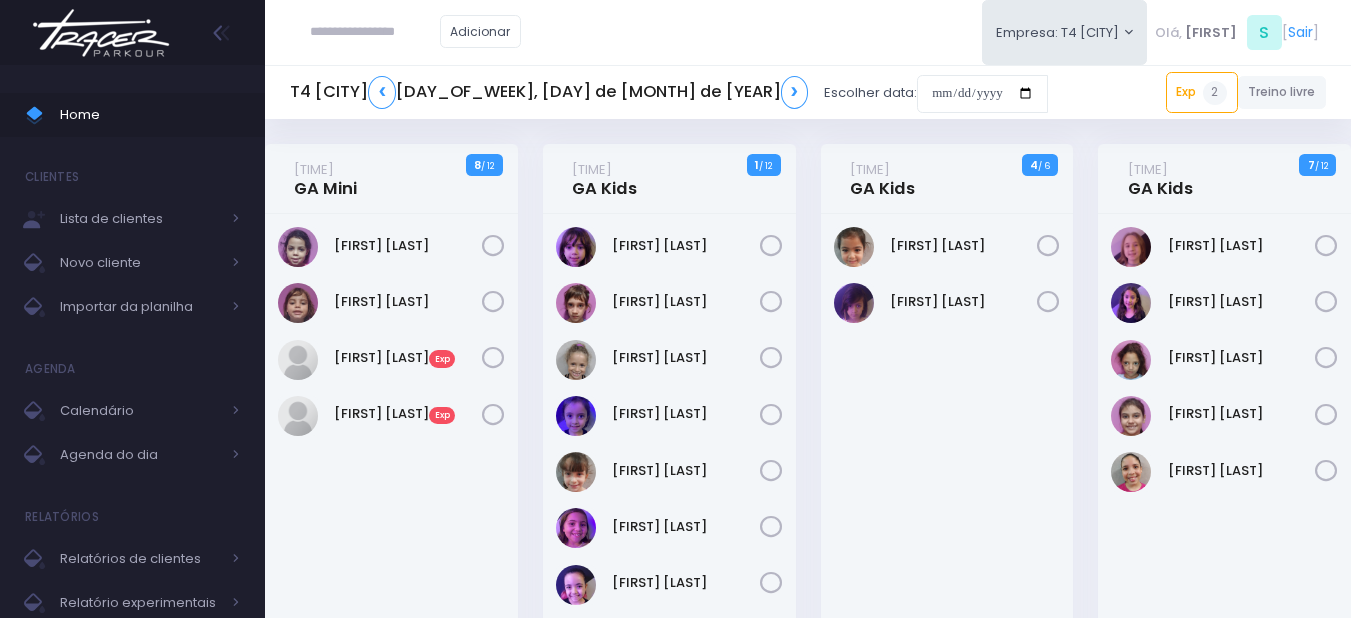 scroll, scrollTop: 0, scrollLeft: 0, axis: both 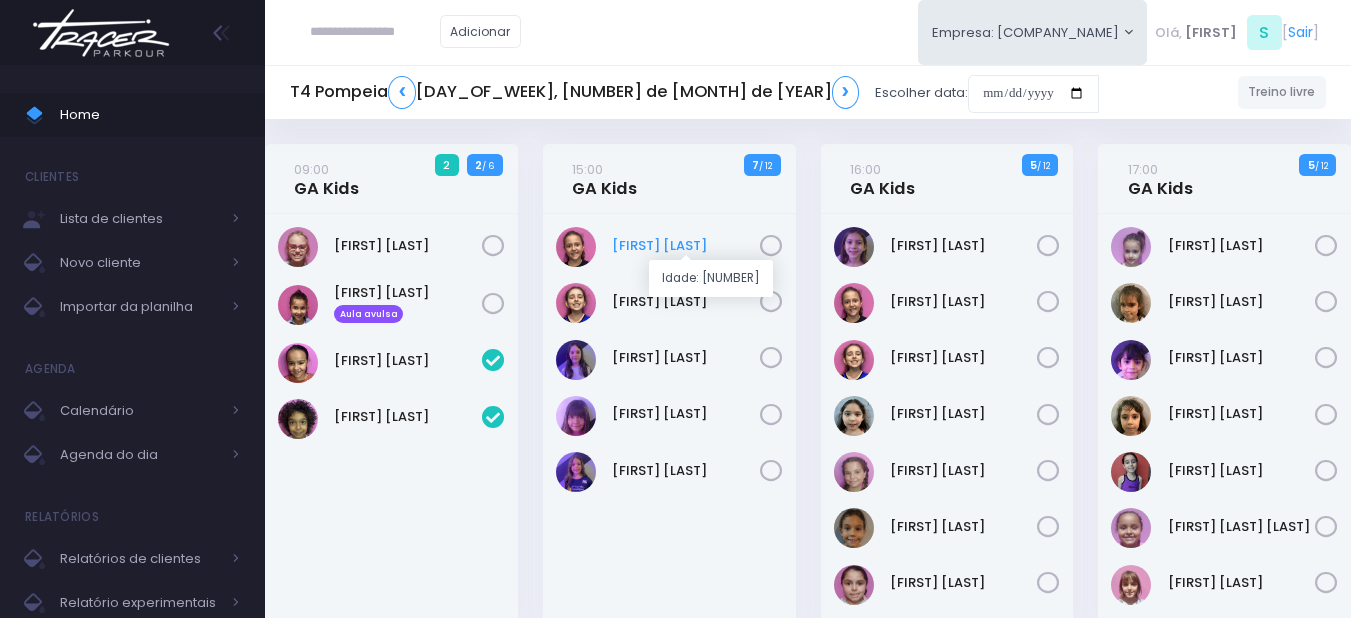 click on "Cecília Ferreira" at bounding box center [686, 246] 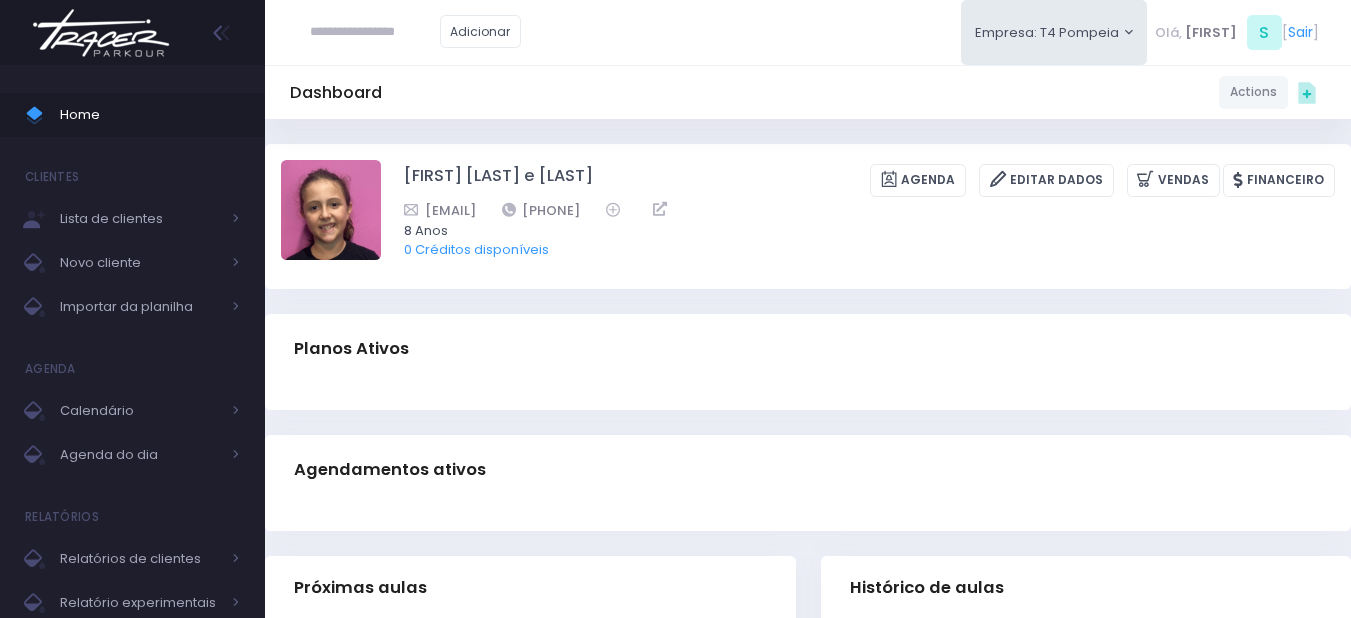 scroll, scrollTop: 0, scrollLeft: 0, axis: both 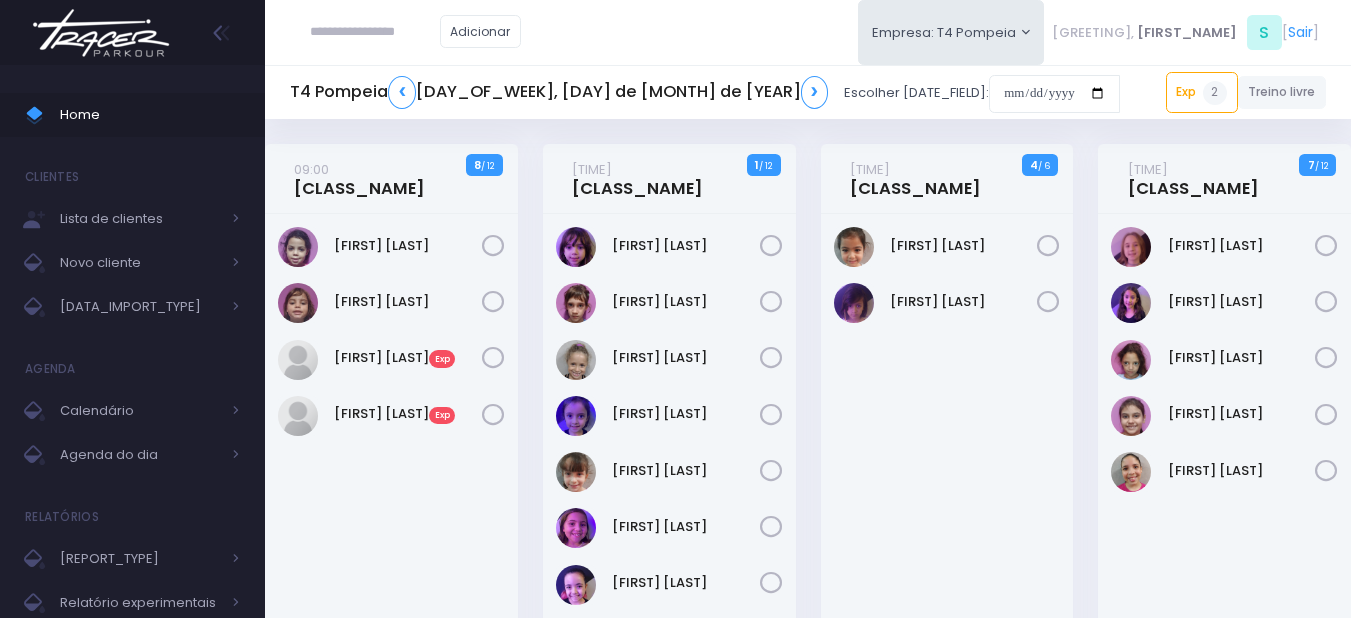 click at bounding box center [101, 33] 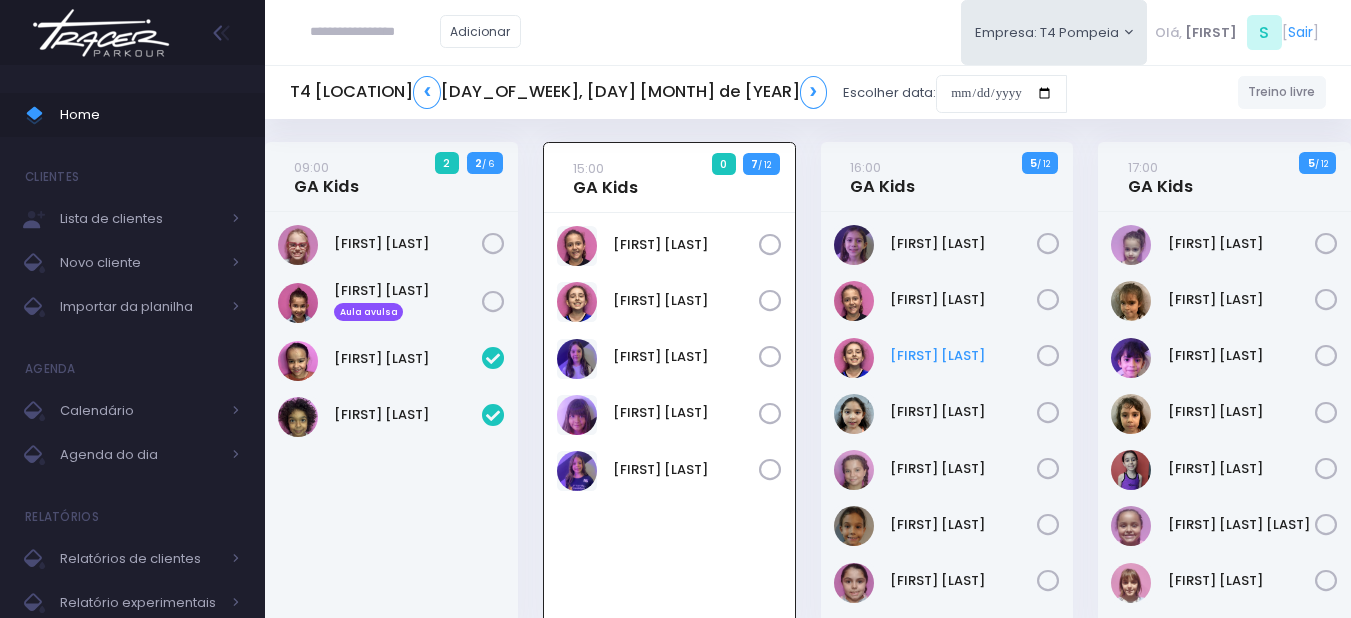 scroll, scrollTop: 0, scrollLeft: 0, axis: both 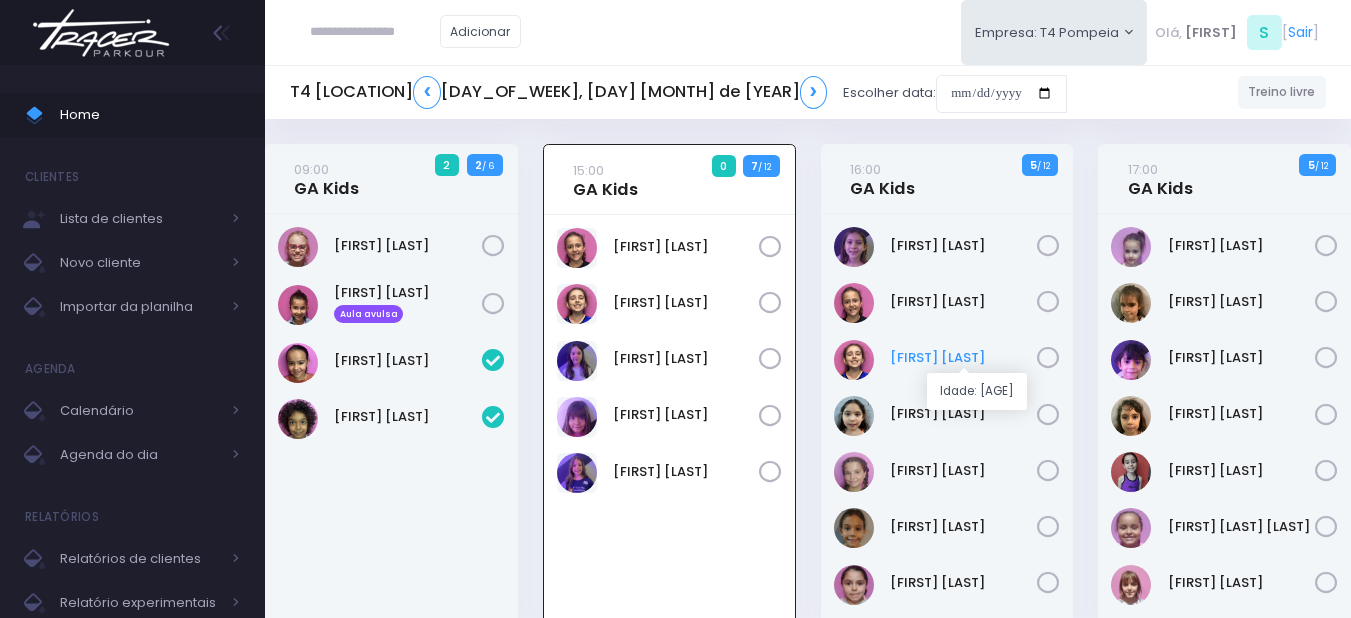 click on "Julia Avegliano" at bounding box center [964, 358] 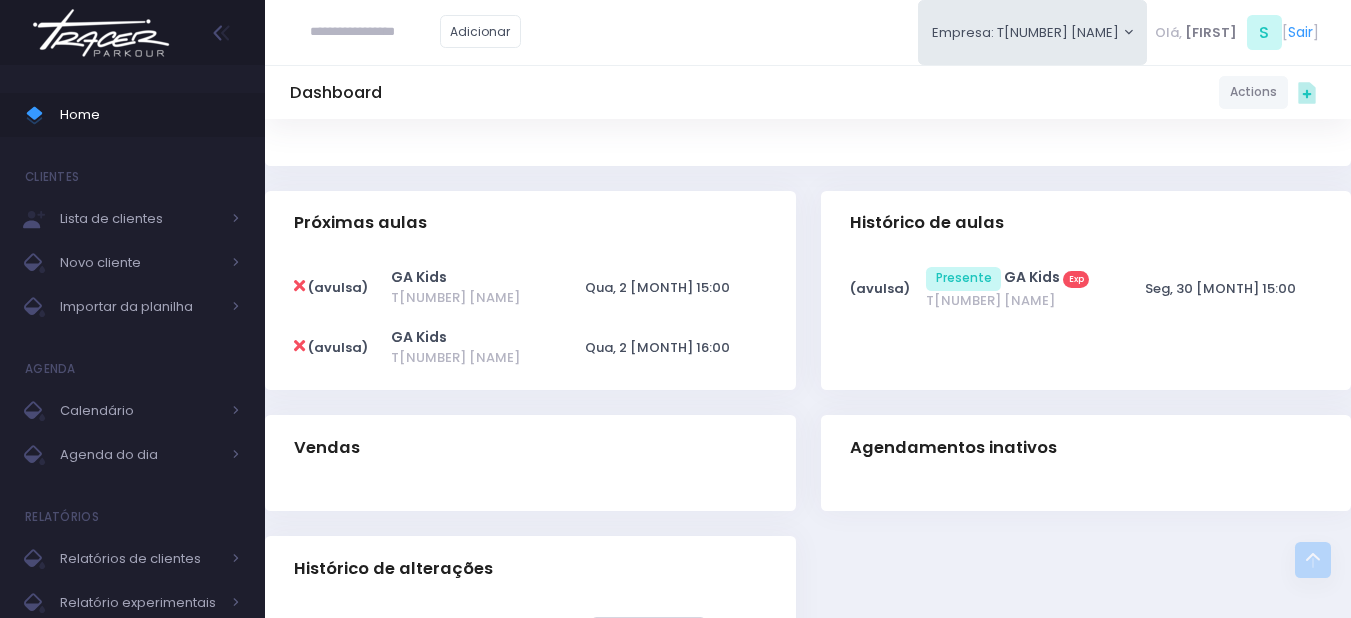 scroll, scrollTop: 382, scrollLeft: 0, axis: vertical 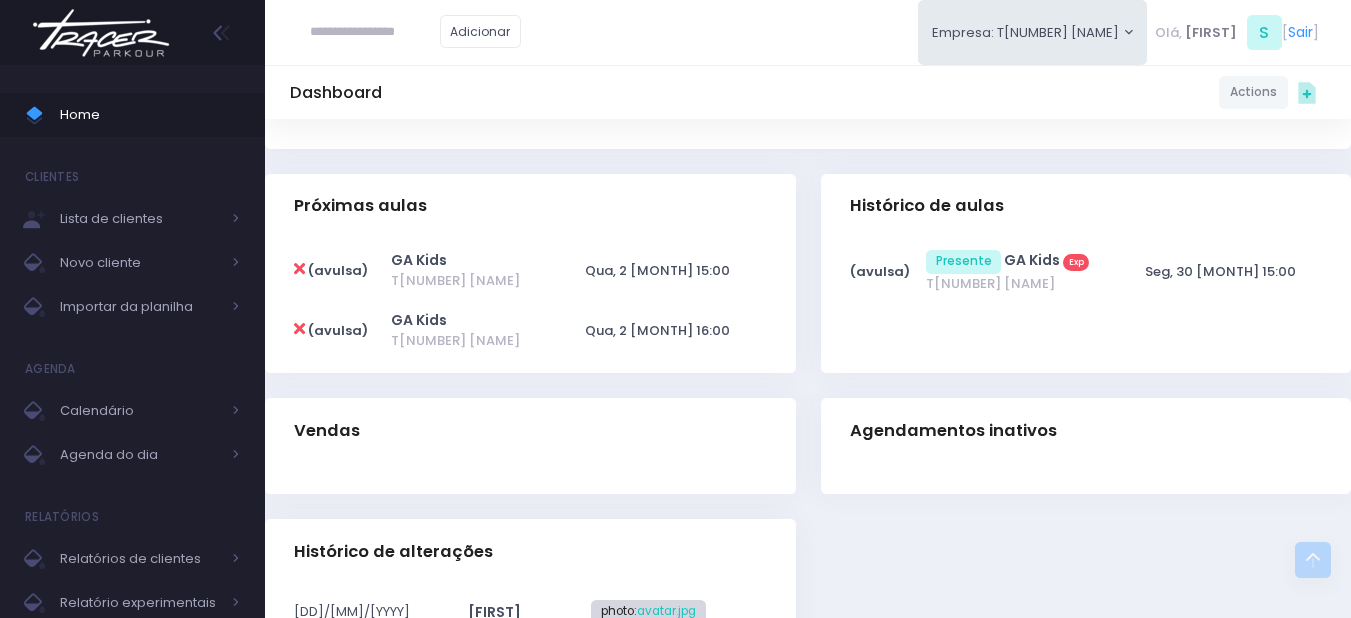 click at bounding box center (101, 33) 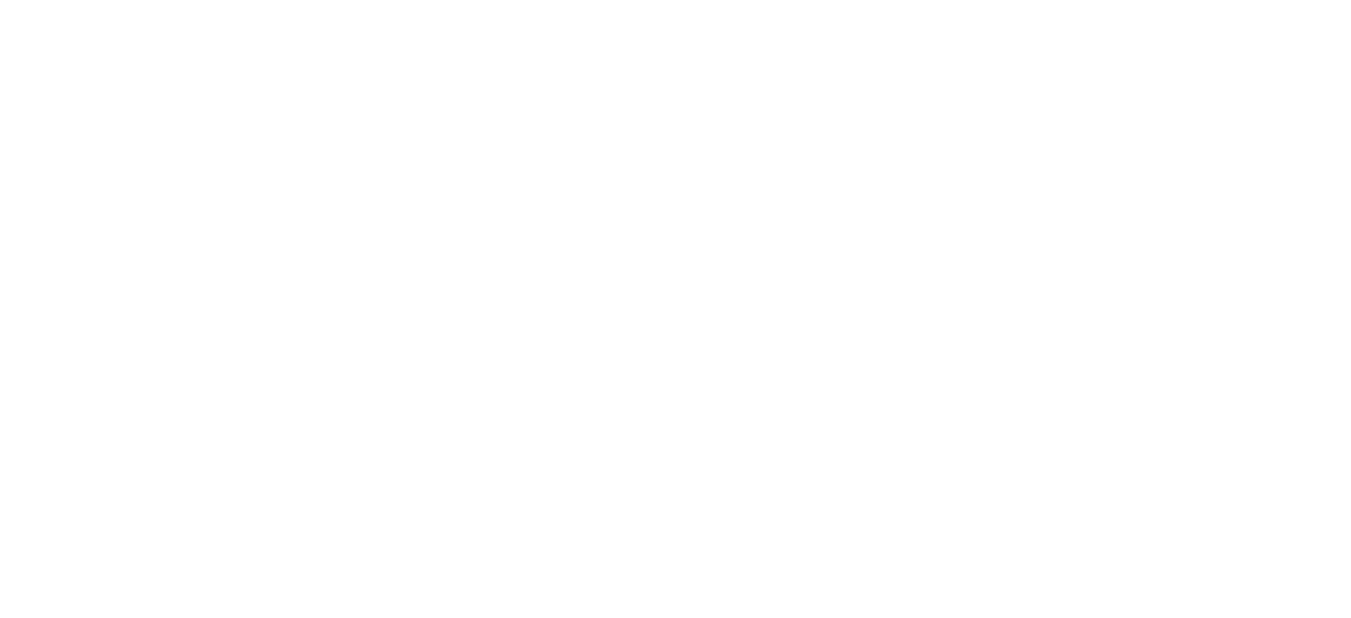 scroll, scrollTop: 144, scrollLeft: 0, axis: vertical 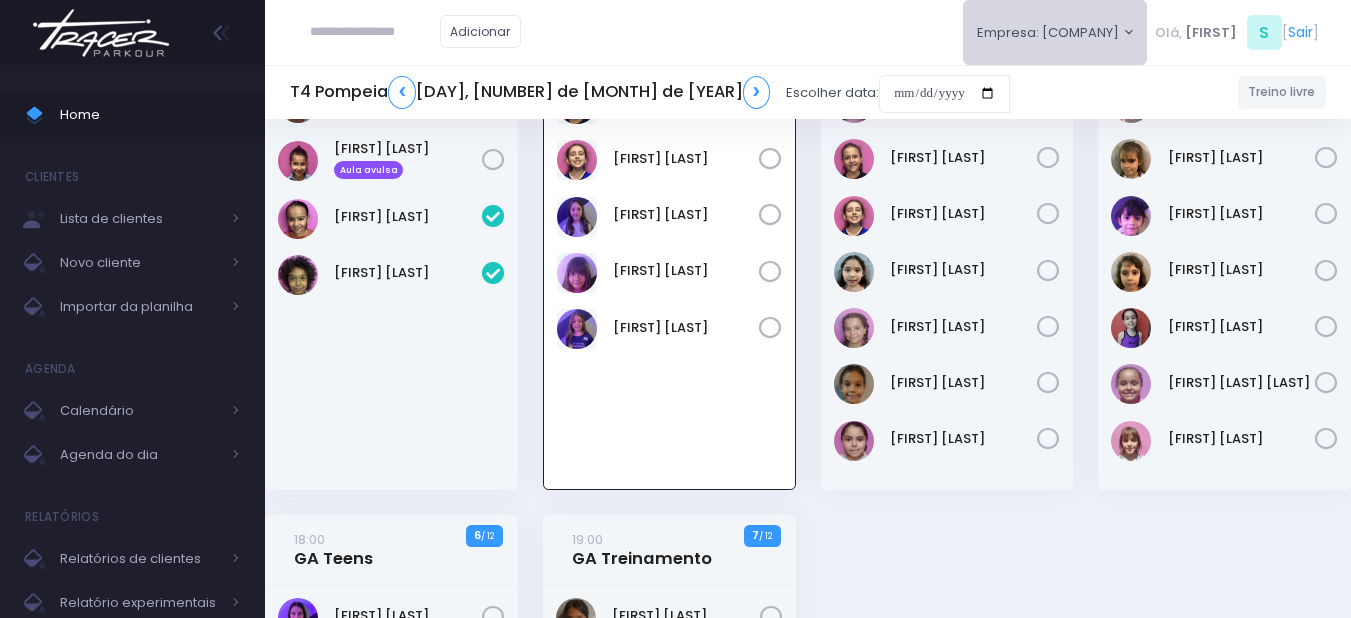 click on "Empresa: T4 Pompeia" at bounding box center [1065, 32] 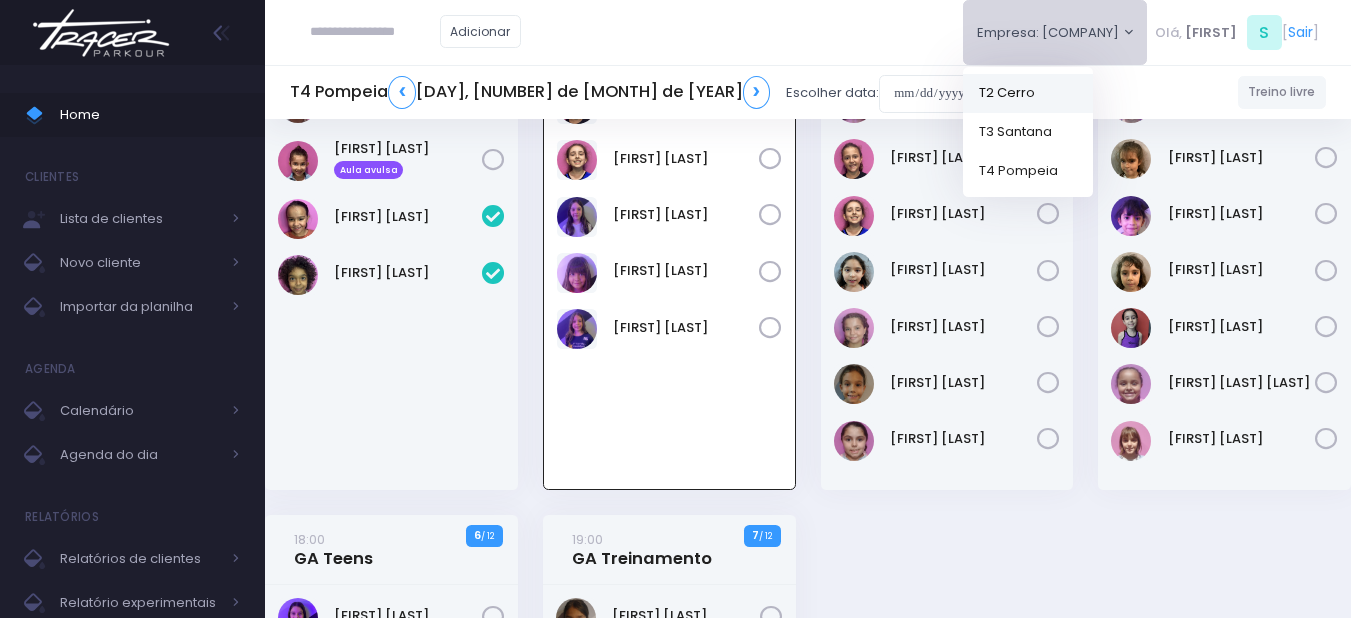 click on "[BRAND]" at bounding box center (1047, 92) 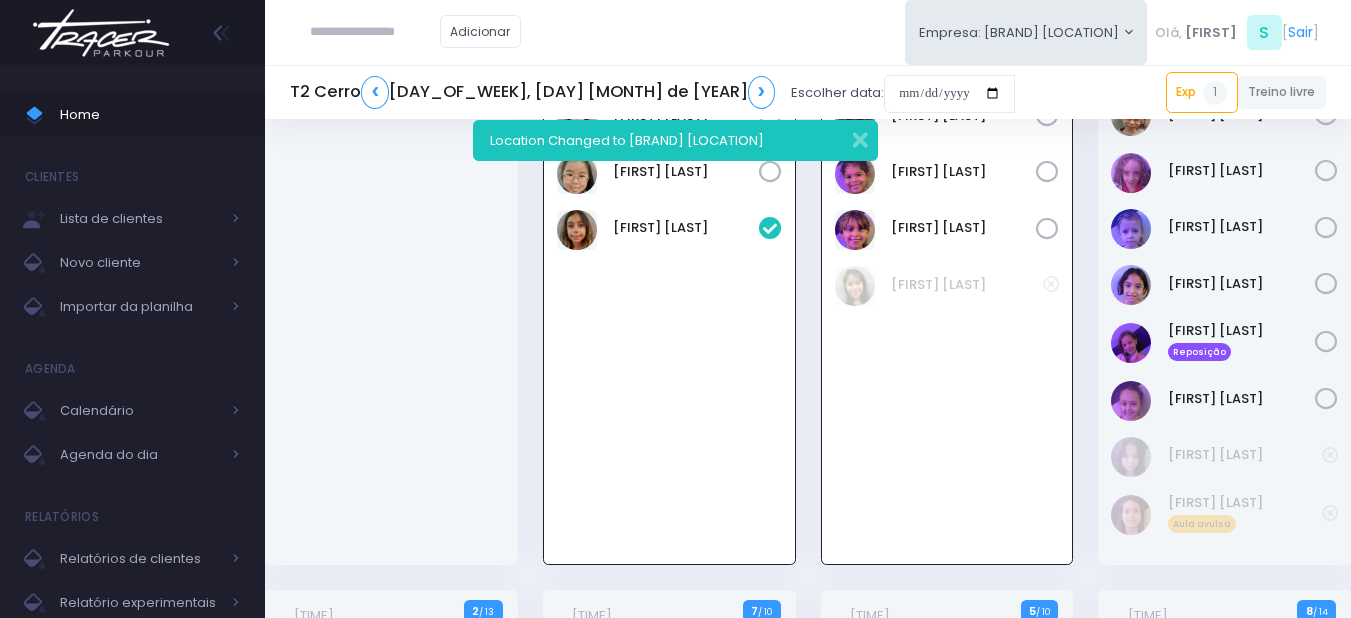 scroll, scrollTop: 200, scrollLeft: 0, axis: vertical 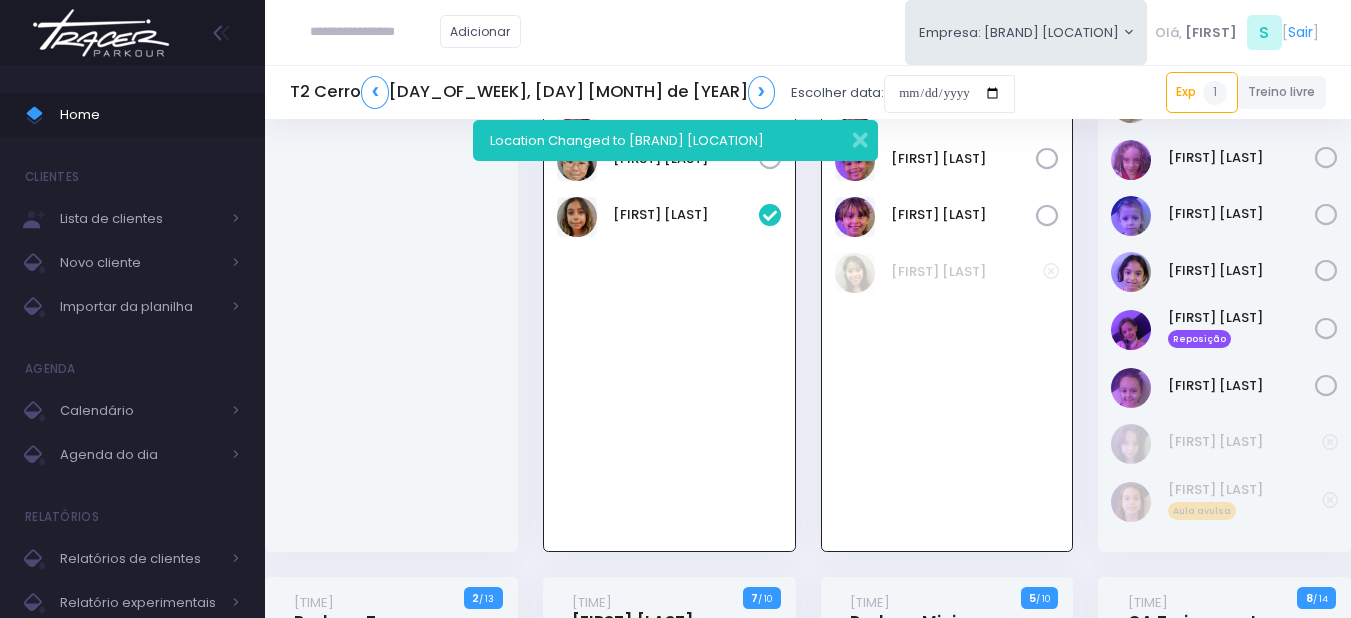 drag, startPoint x: 686, startPoint y: 220, endPoint x: 682, endPoint y: 232, distance: 12.649111 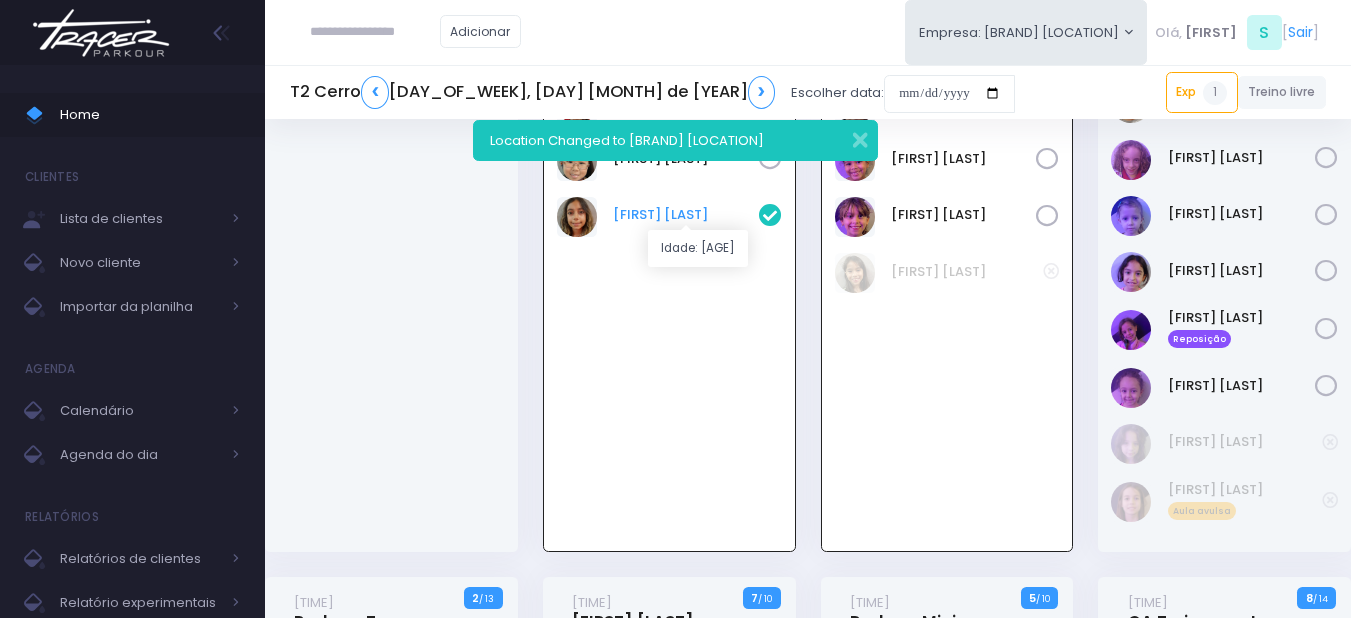 click on "Marina Winck" at bounding box center [686, 215] 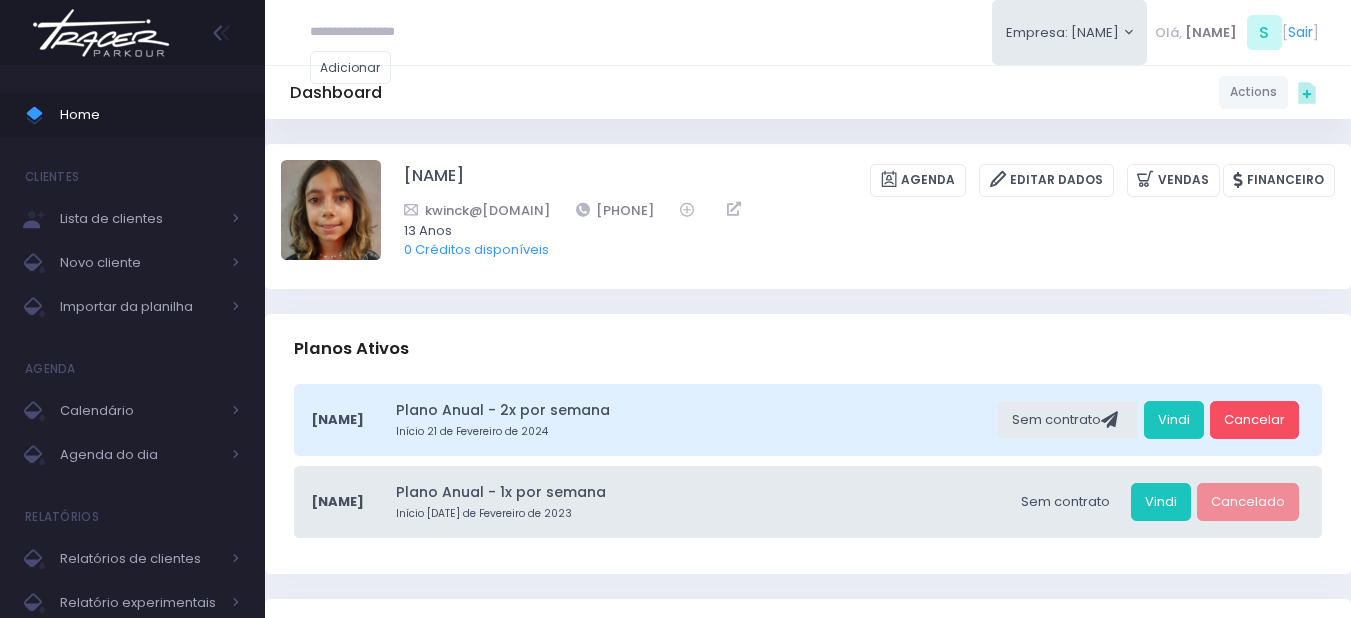 scroll, scrollTop: 0, scrollLeft: 0, axis: both 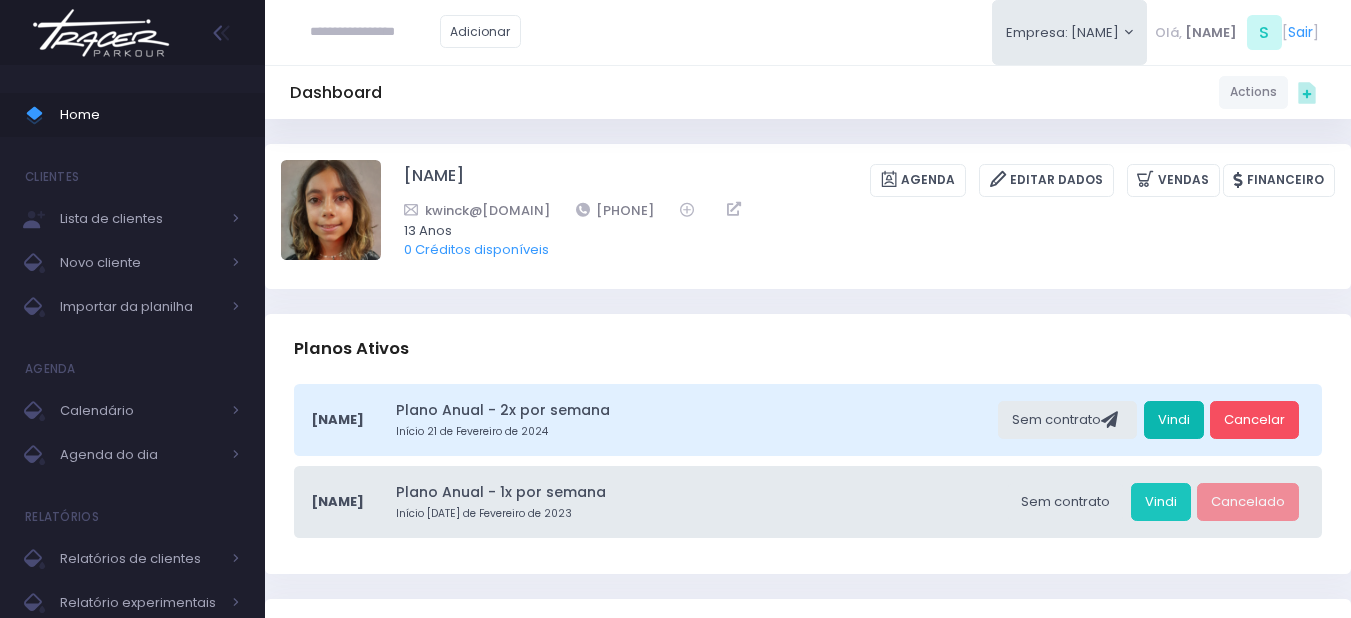 click on "Vindi" at bounding box center [1174, 420] 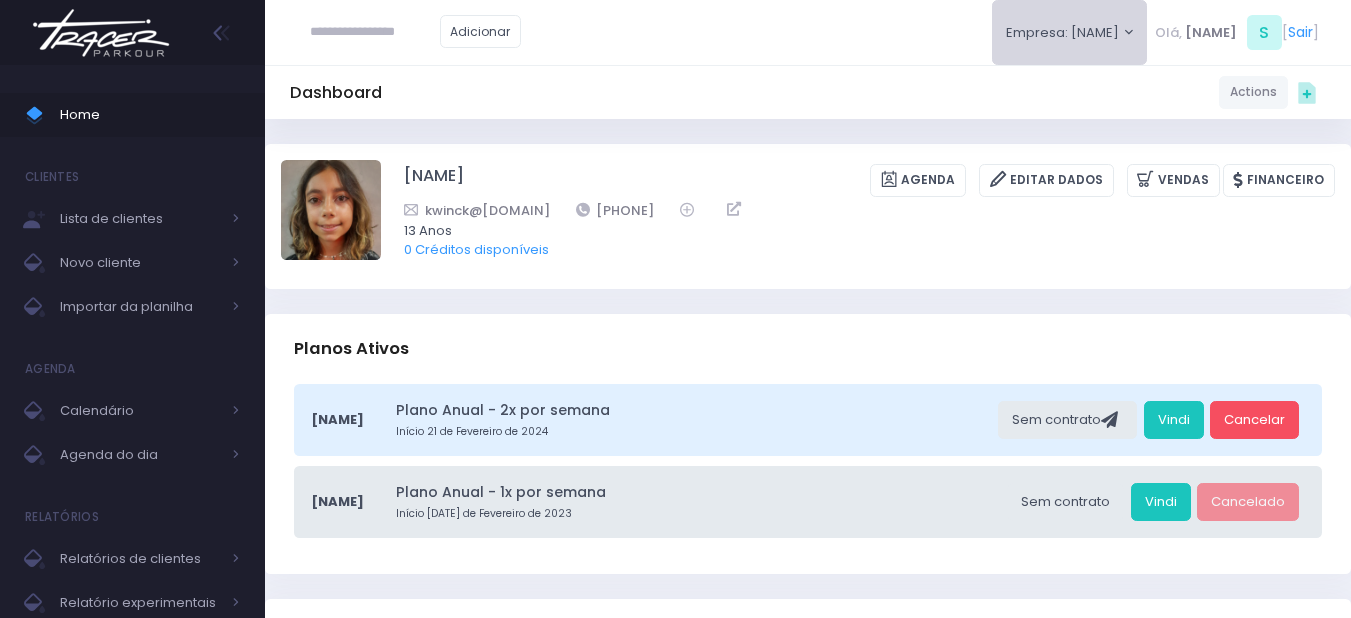 drag, startPoint x: 1114, startPoint y: 38, endPoint x: 1099, endPoint y: 62, distance: 28.301943 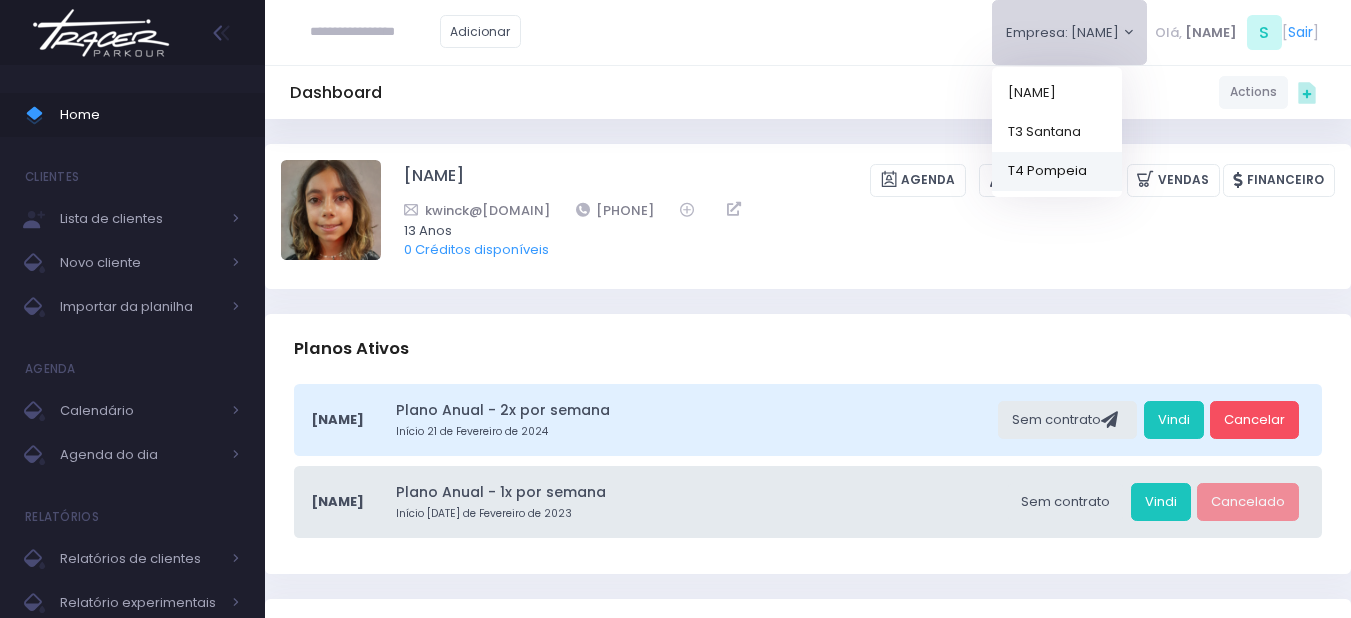 click on "T4 Pompeia" at bounding box center (941, 170) 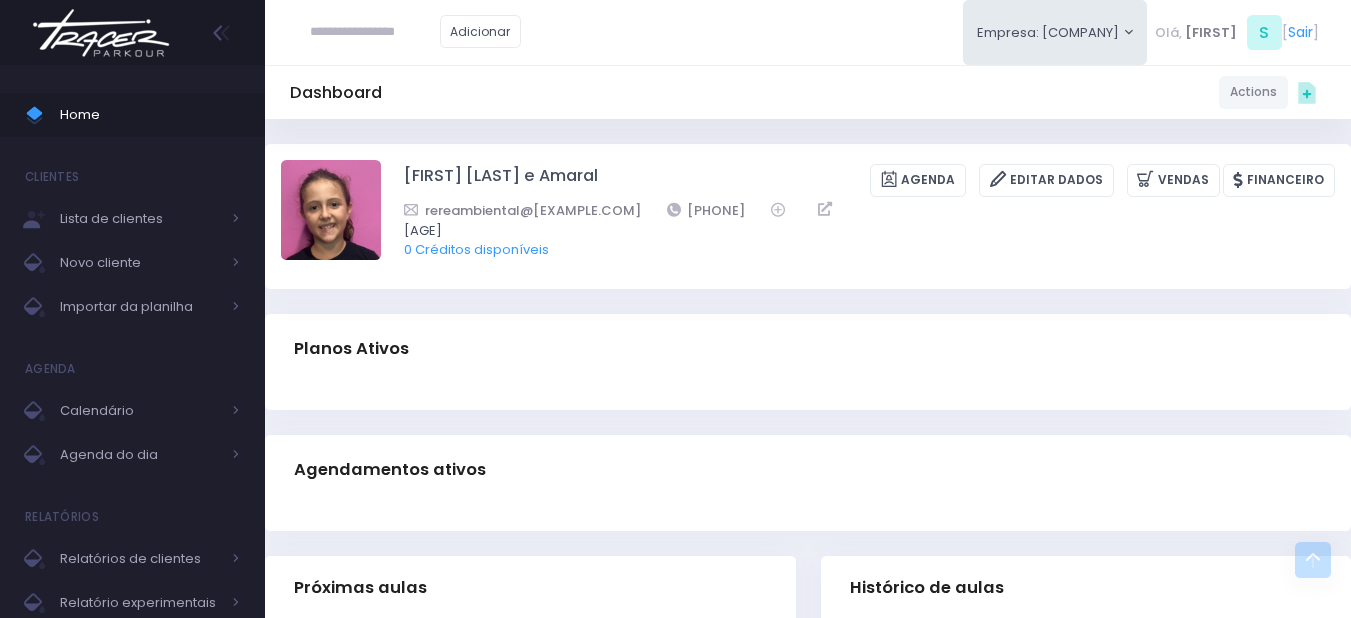 scroll, scrollTop: 500, scrollLeft: 0, axis: vertical 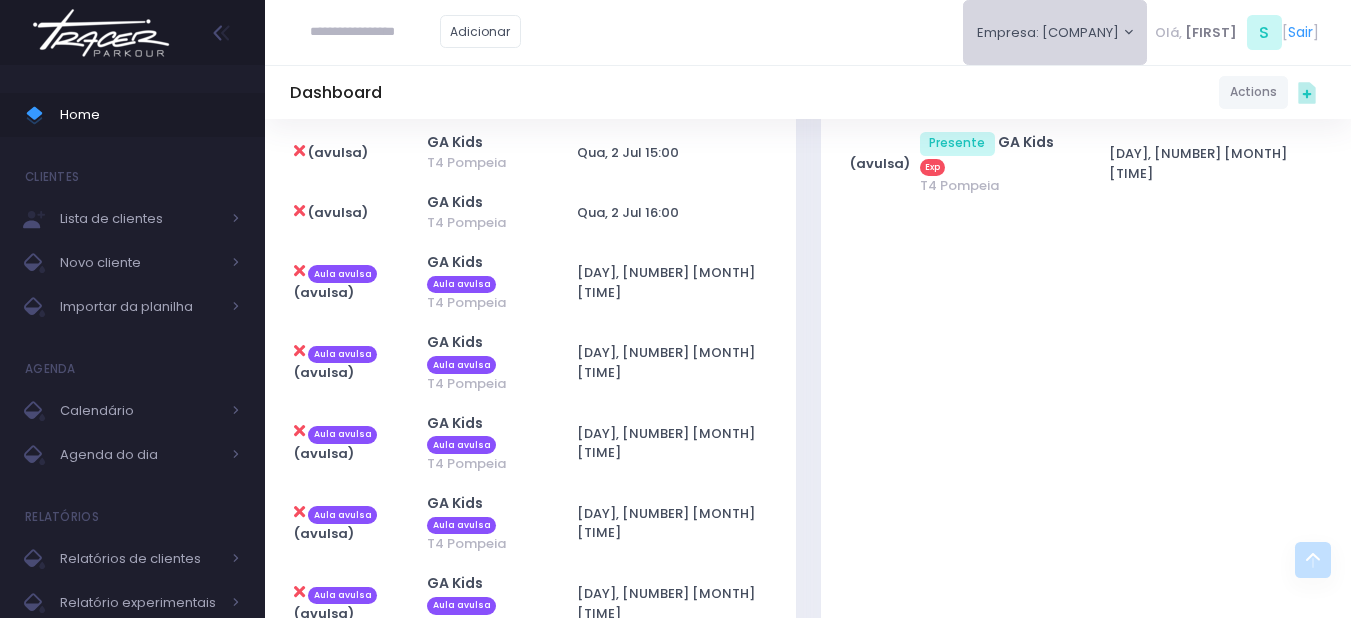 click on "Empresa: T4 Pompeia" at bounding box center (1054, 32) 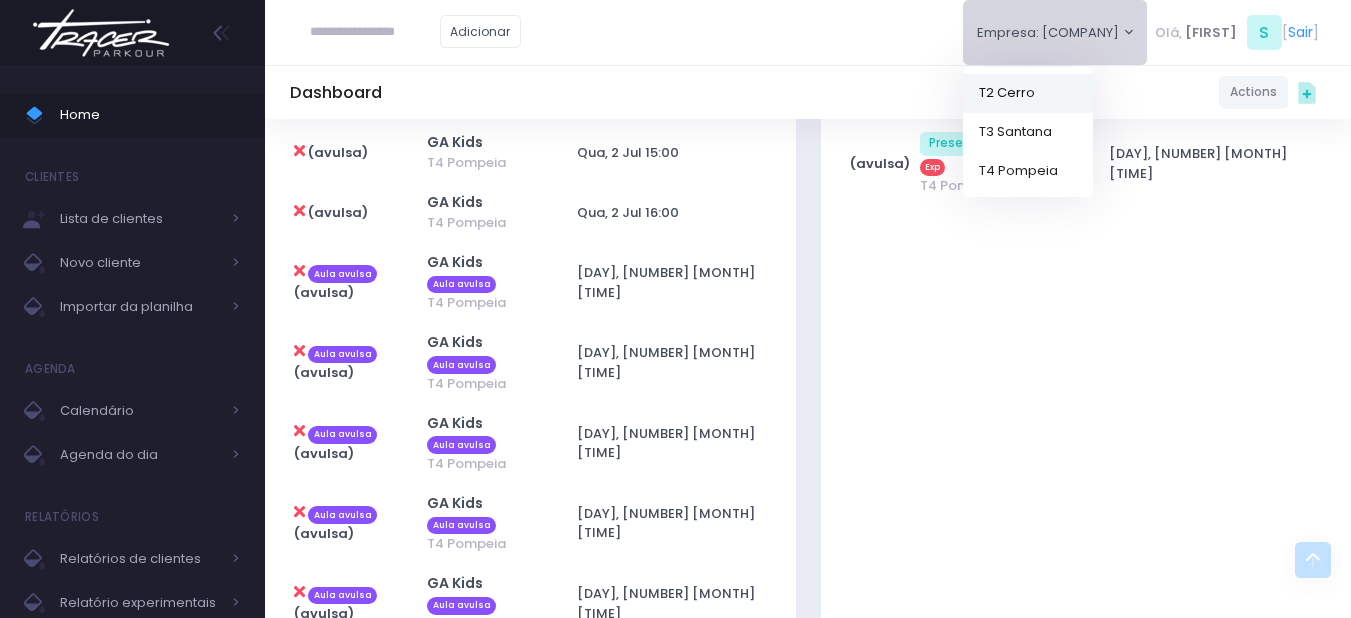 click on "T2 Cerro" at bounding box center (1026, 92) 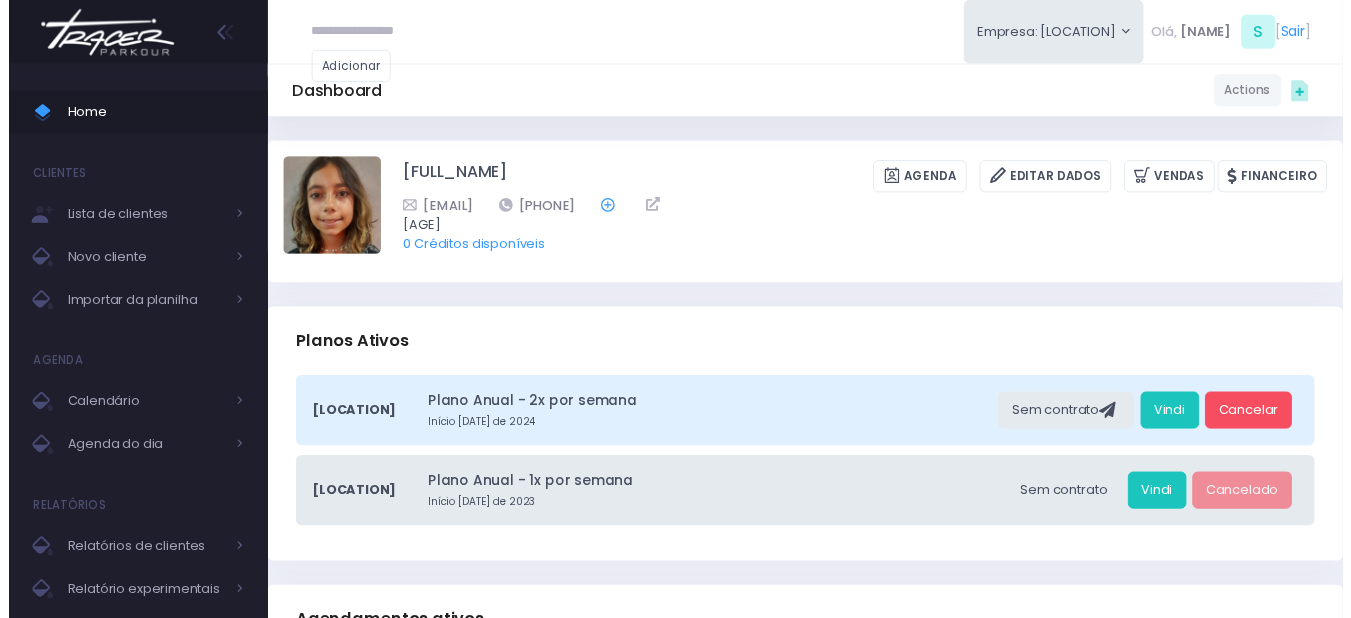 scroll, scrollTop: 0, scrollLeft: 0, axis: both 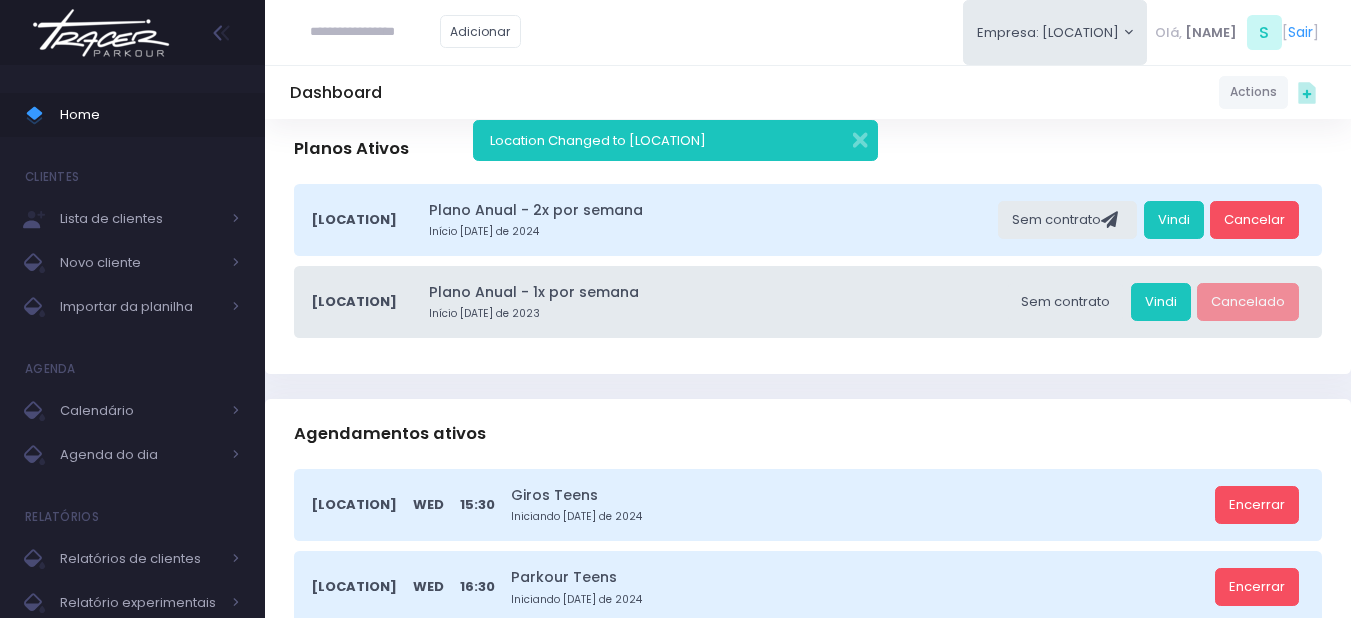 click at bounding box center [101, 33] 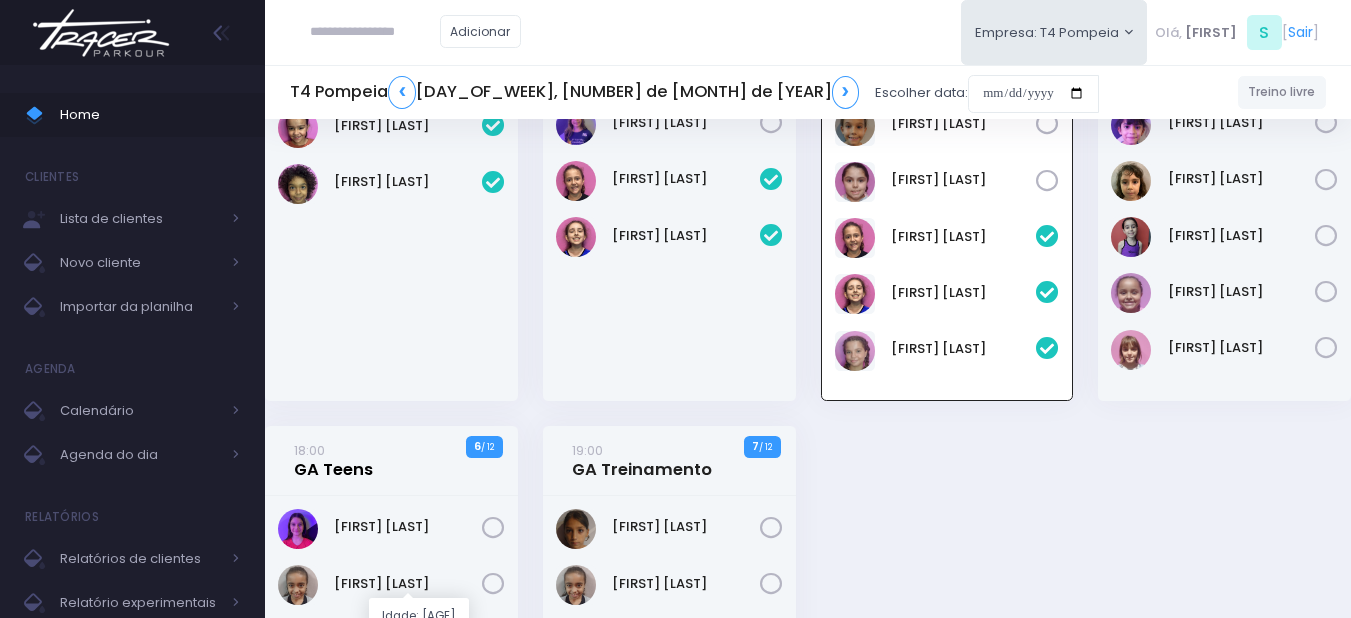 scroll, scrollTop: 200, scrollLeft: 0, axis: vertical 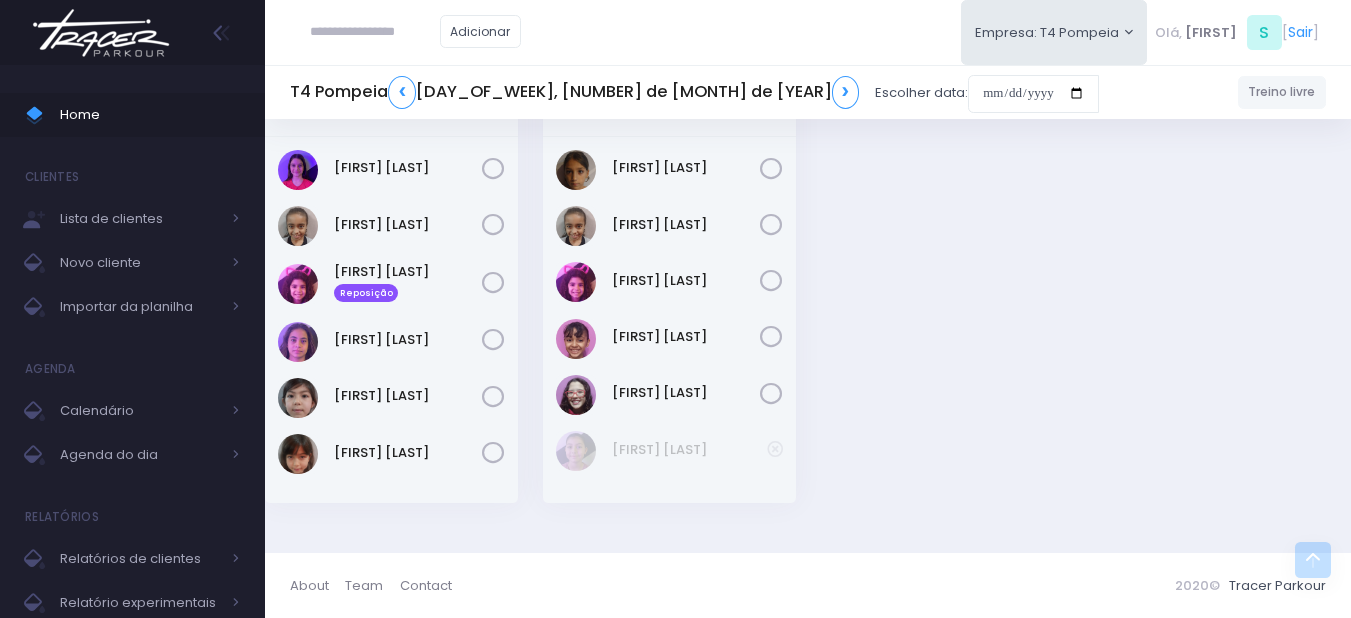 click at bounding box center [101, 33] 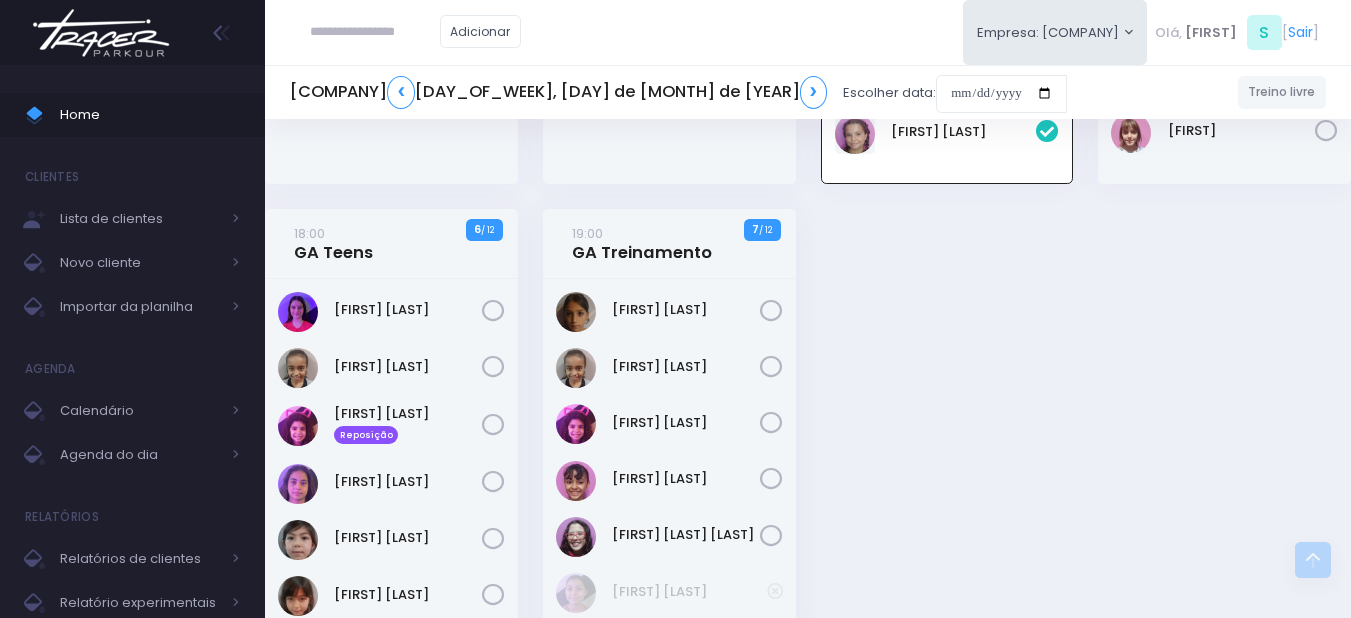 scroll, scrollTop: 500, scrollLeft: 0, axis: vertical 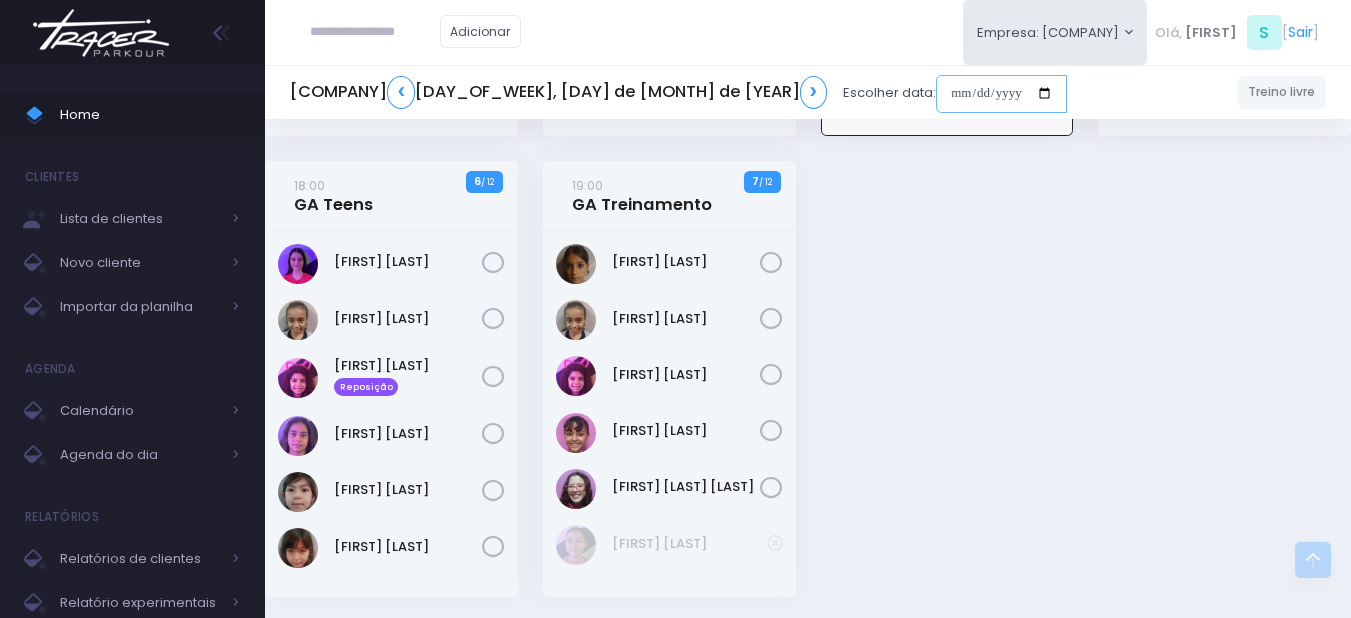 click at bounding box center (868, 94) 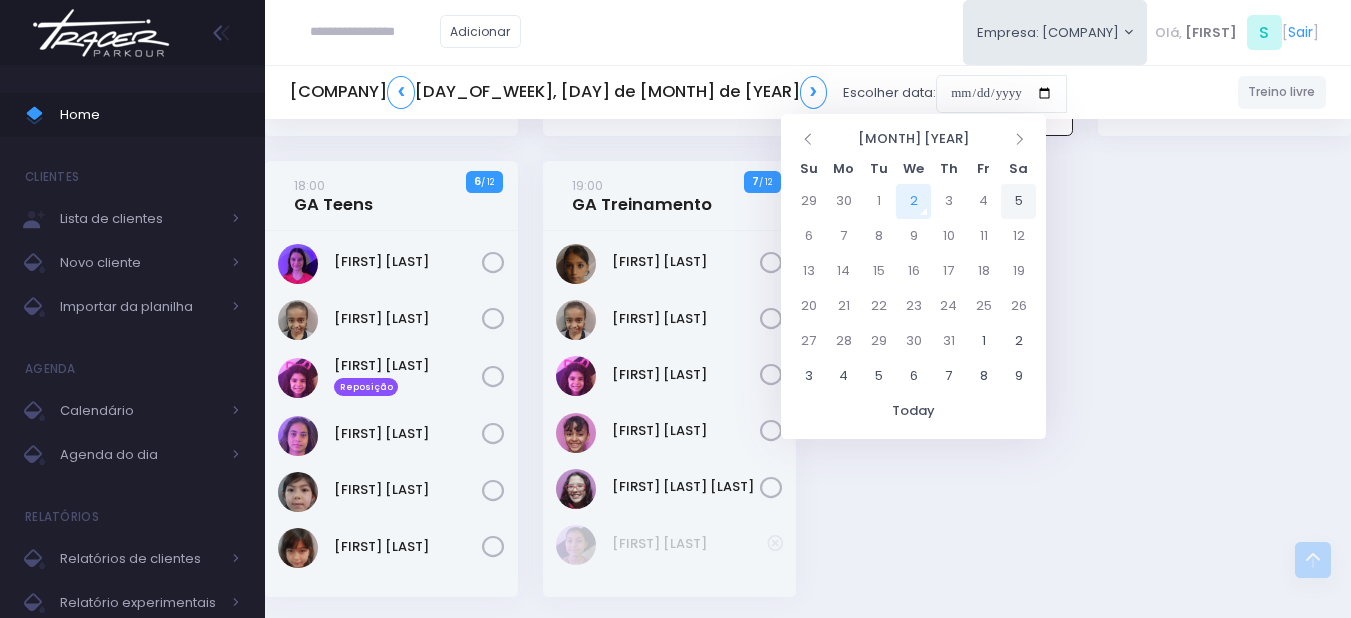 click on "5" at bounding box center (1018, 201) 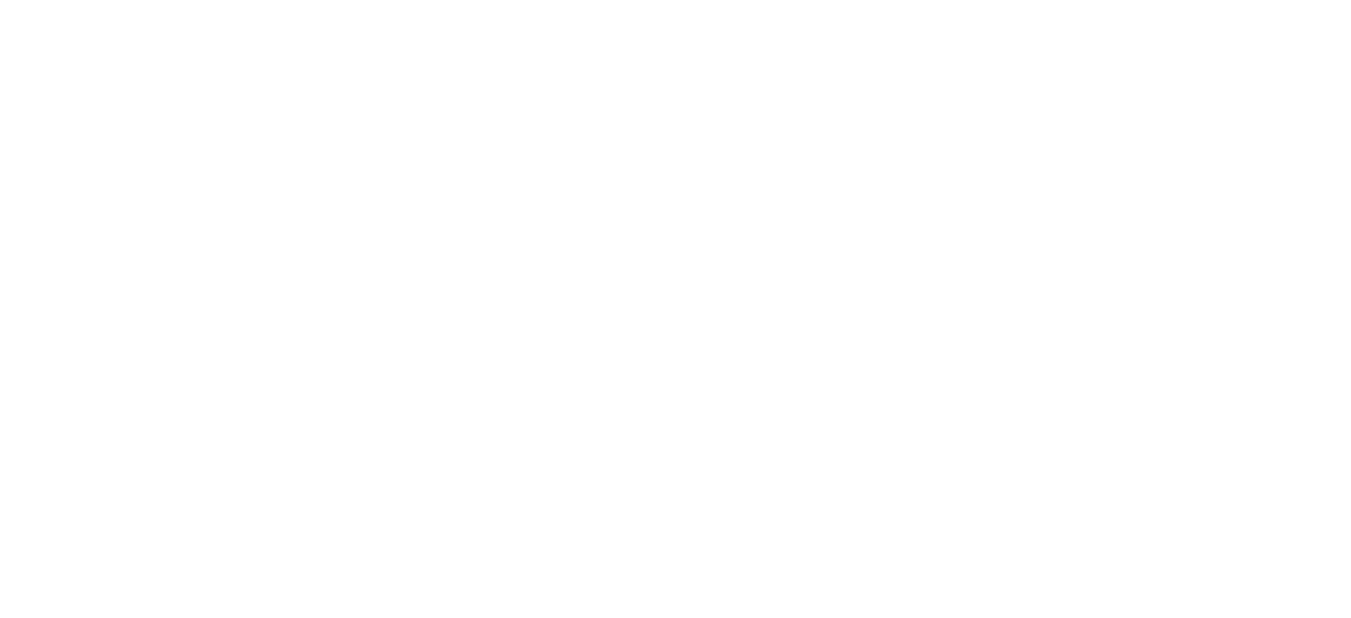 scroll, scrollTop: 0, scrollLeft: 0, axis: both 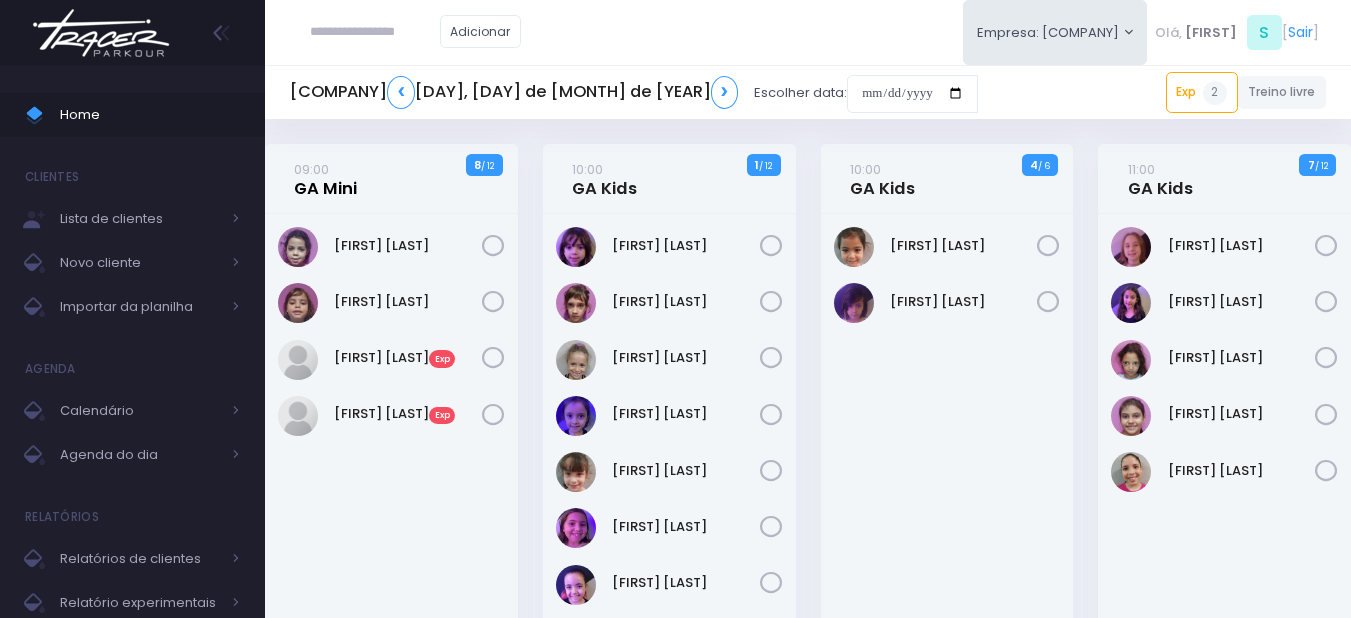 click on "09:00 GA Mini" at bounding box center [325, 179] 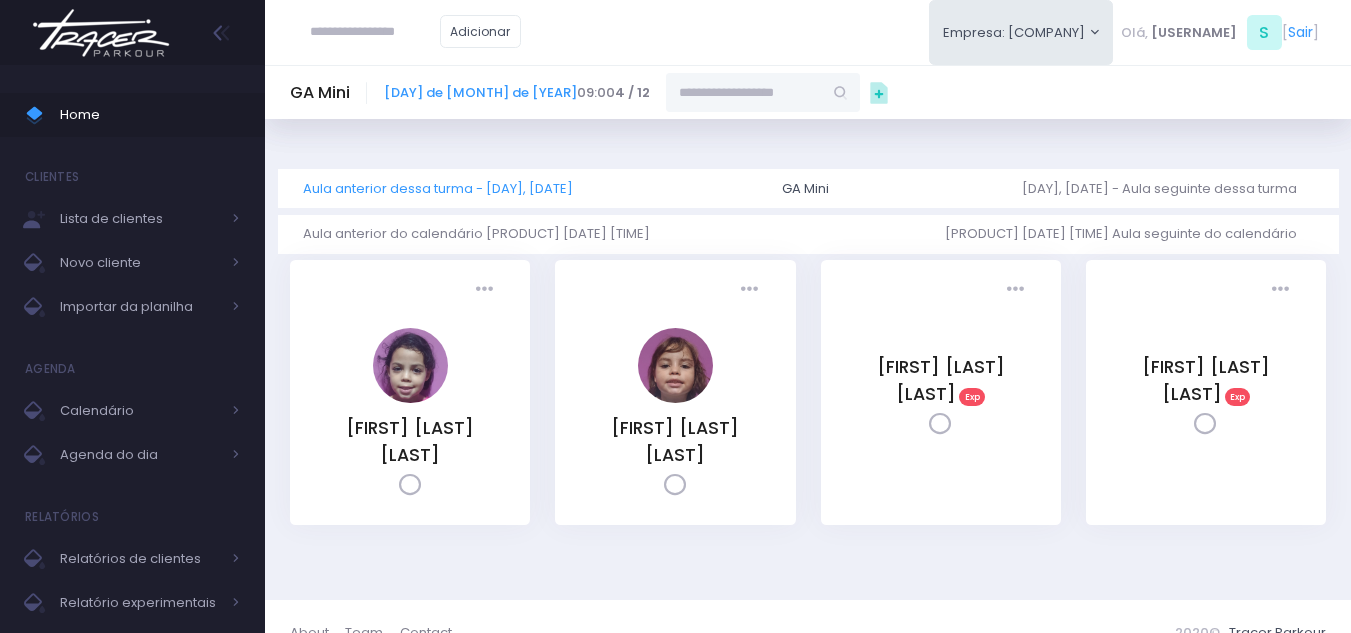 scroll, scrollTop: 0, scrollLeft: 0, axis: both 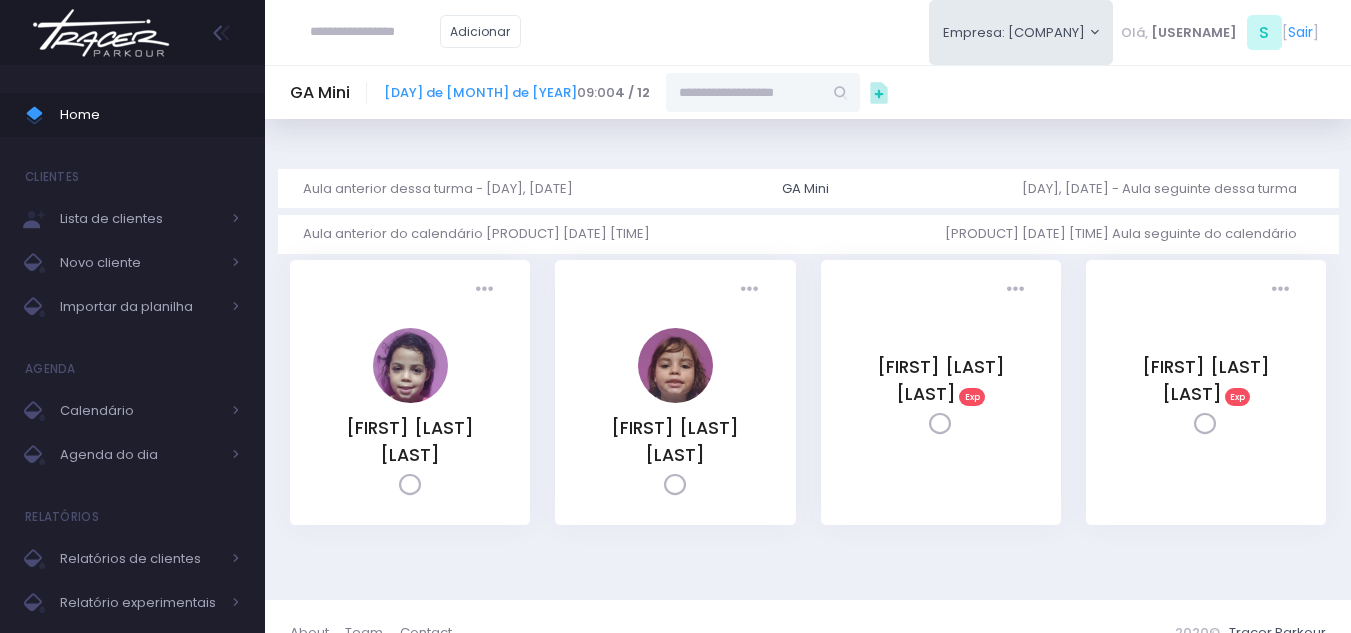 click at bounding box center [675, 92] 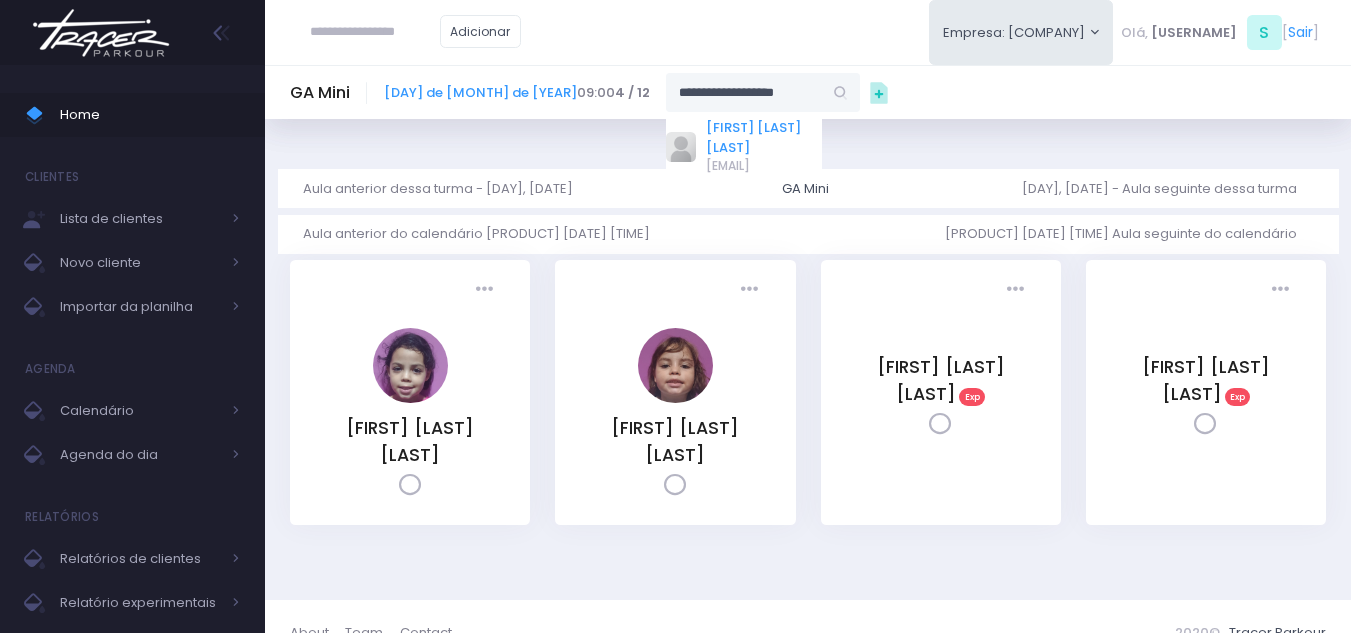 click on "Luísa Veludo Uchôa" at bounding box center (695, 137) 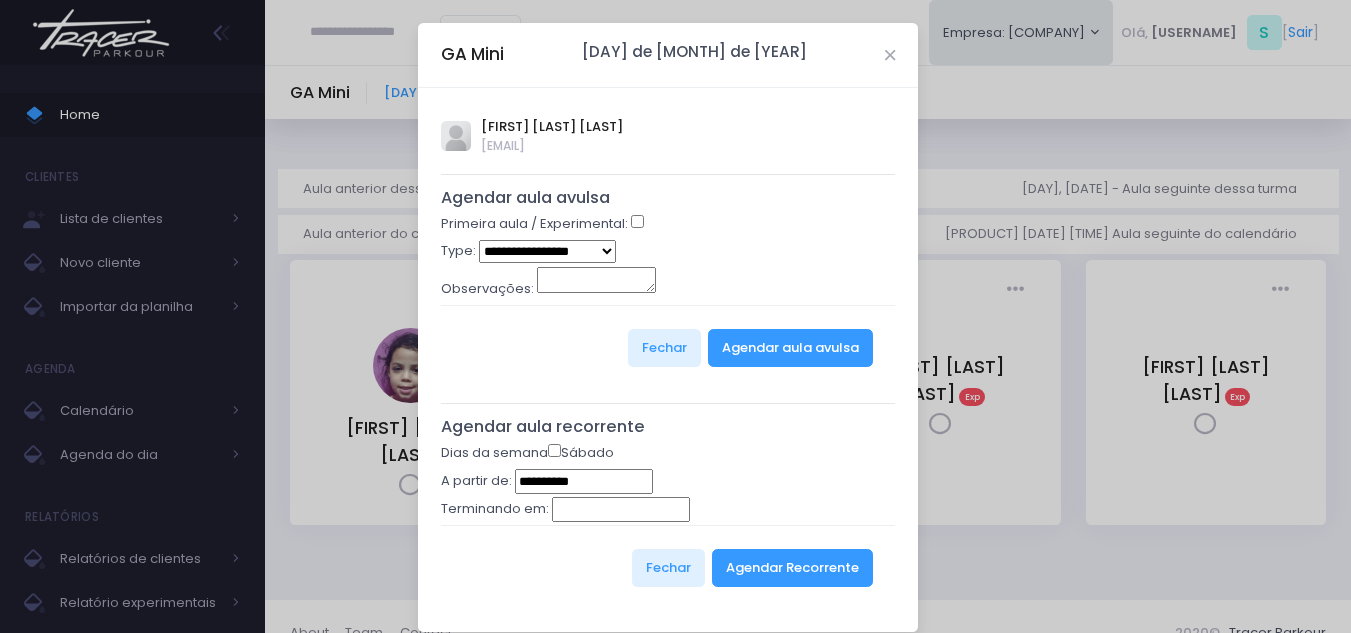 type on "**********" 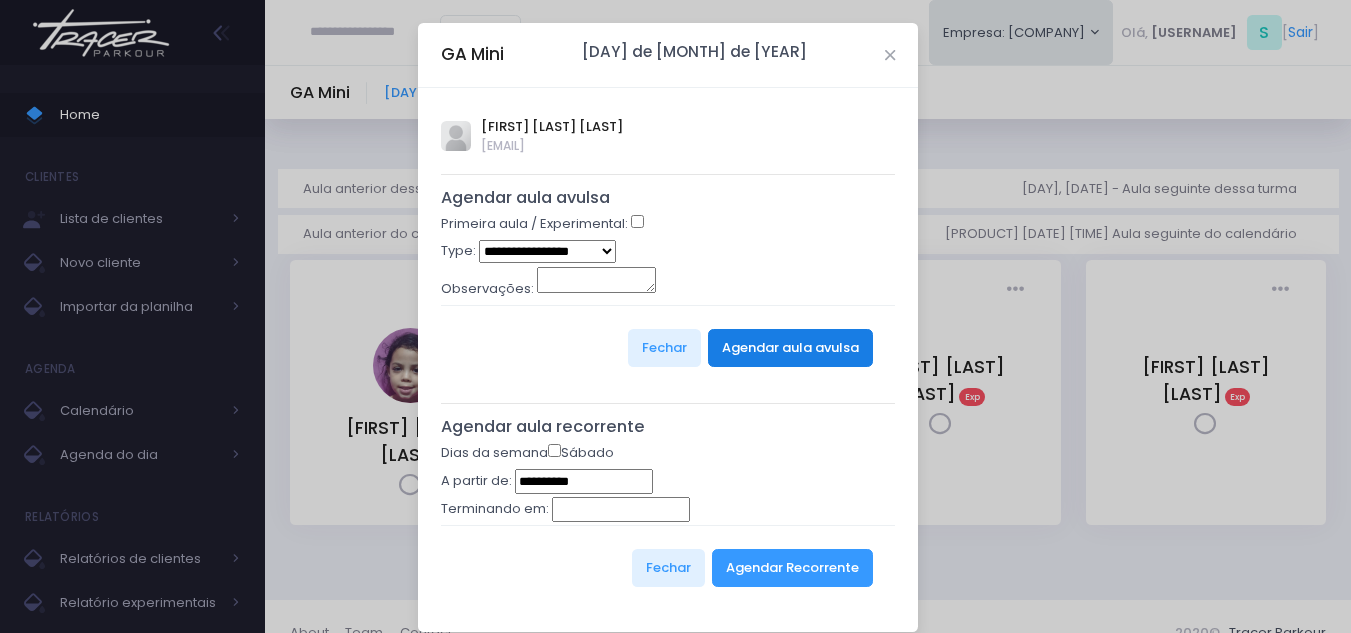click on "Agendar aula avulsa" at bounding box center [790, 348] 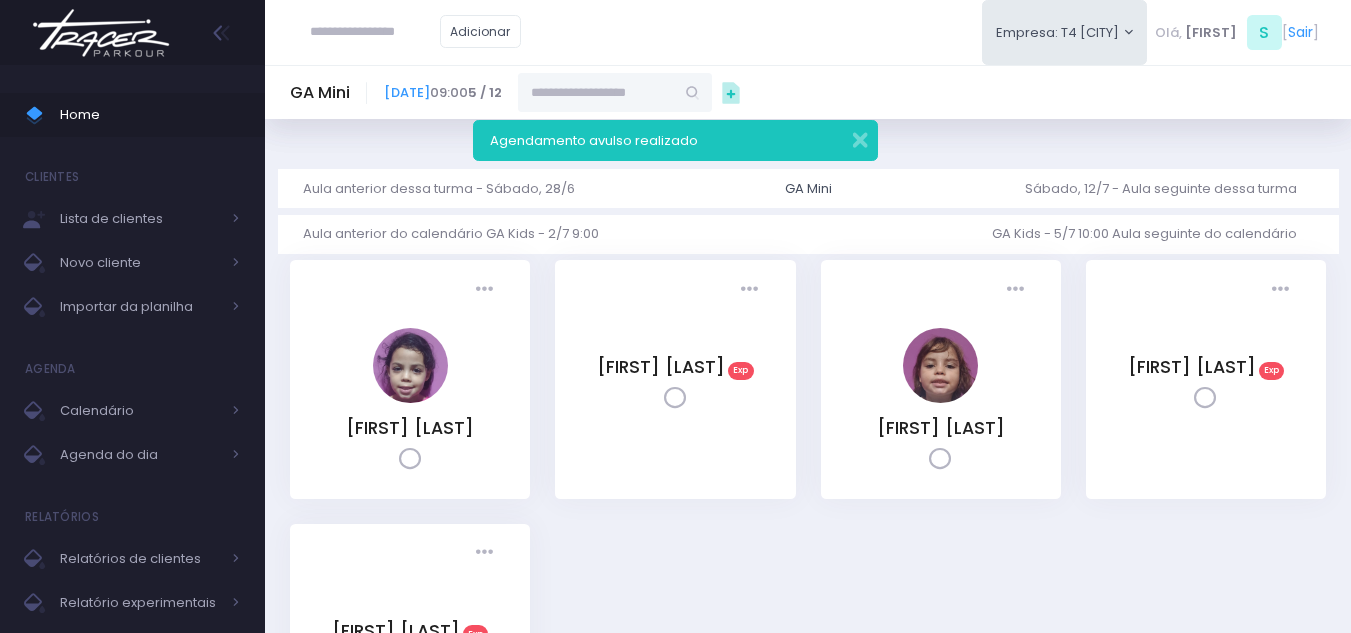 scroll, scrollTop: 0, scrollLeft: 0, axis: both 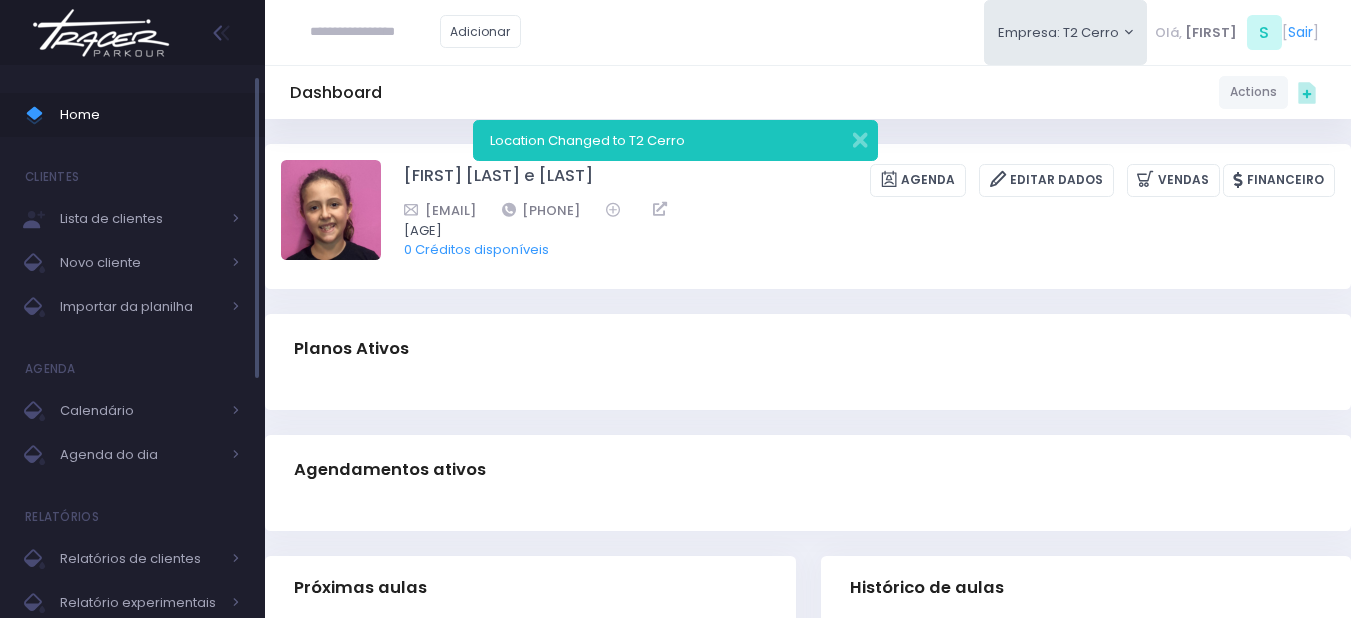 click on "Home" at bounding box center (132, 115) 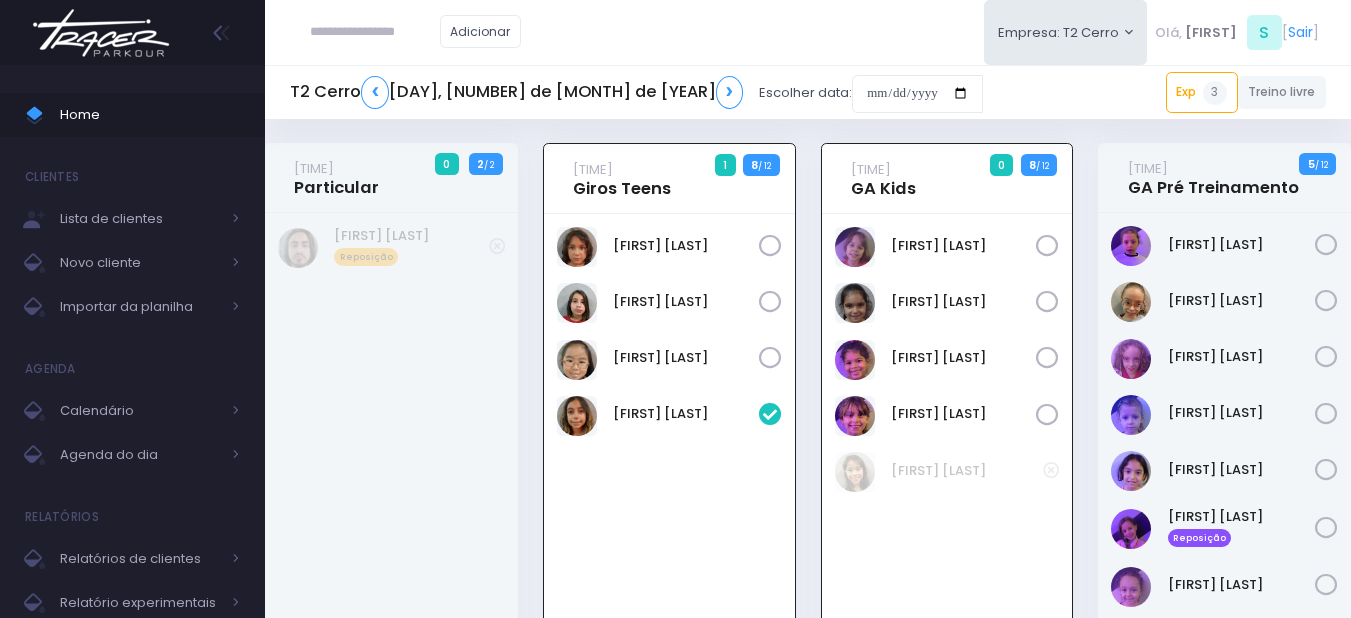 scroll, scrollTop: 0, scrollLeft: 0, axis: both 